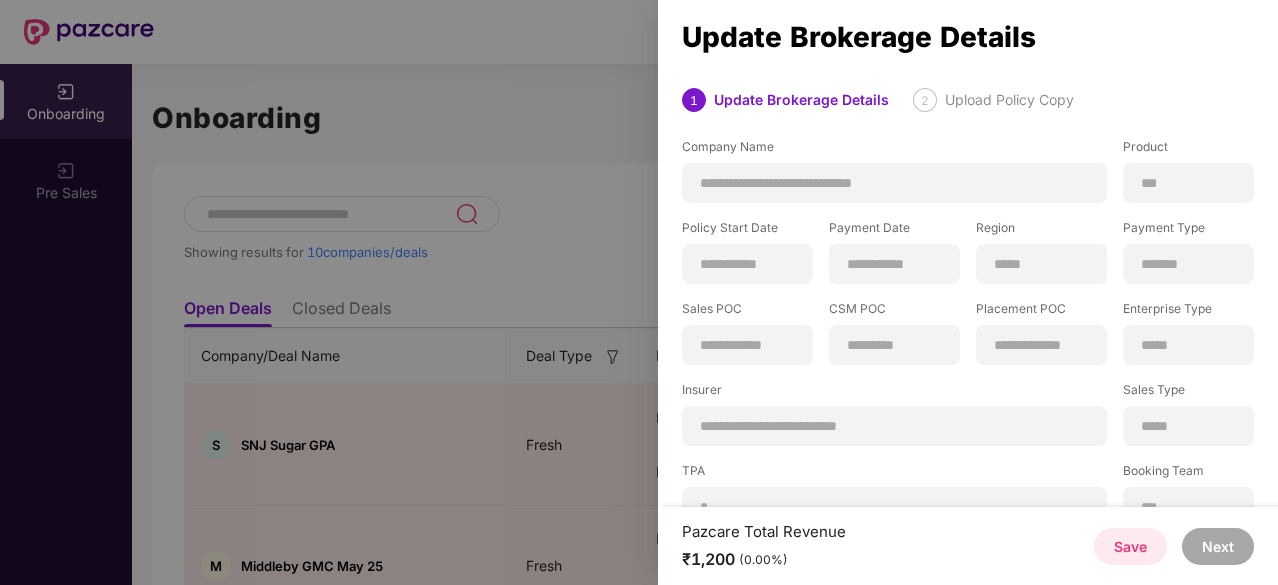 scroll, scrollTop: 0, scrollLeft: 0, axis: both 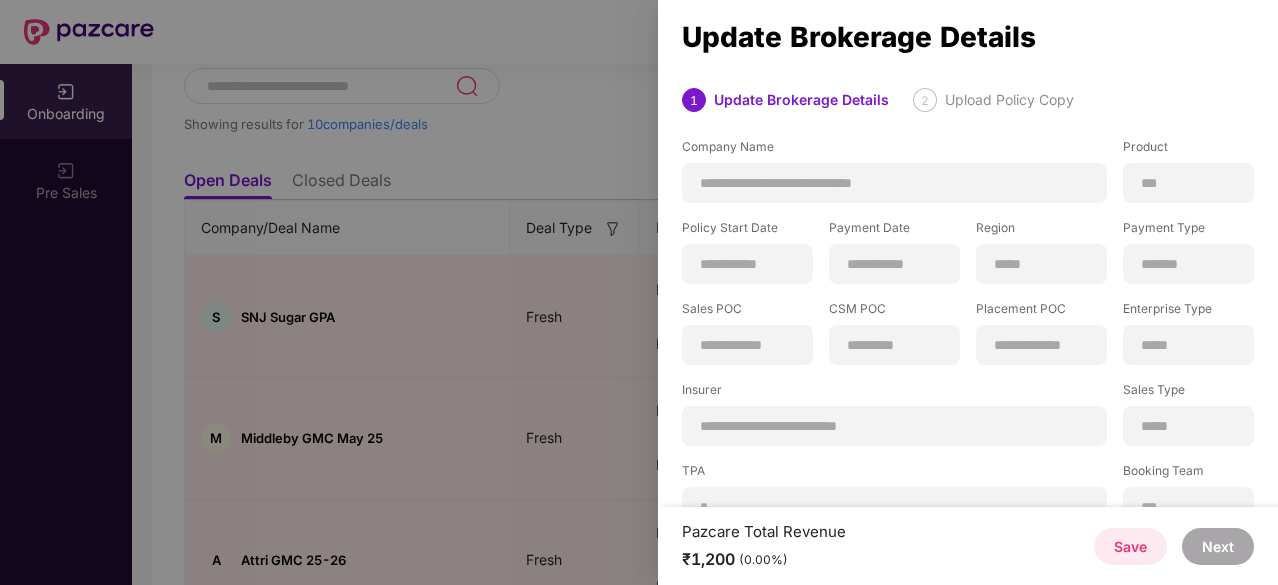 click at bounding box center [639, 292] 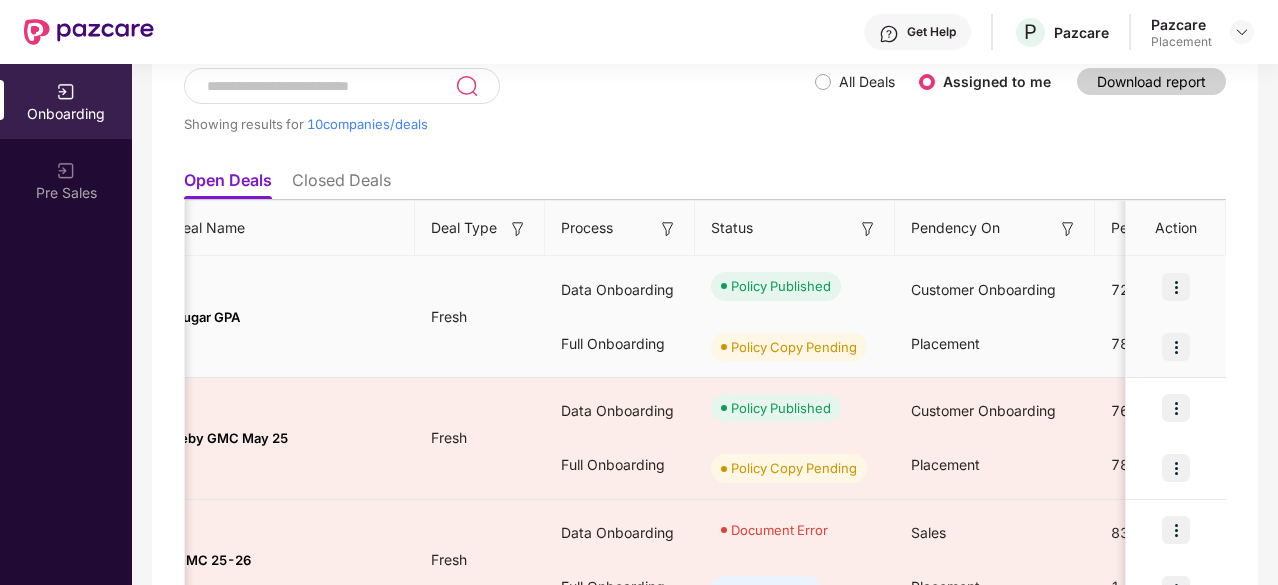 scroll, scrollTop: 0, scrollLeft: 0, axis: both 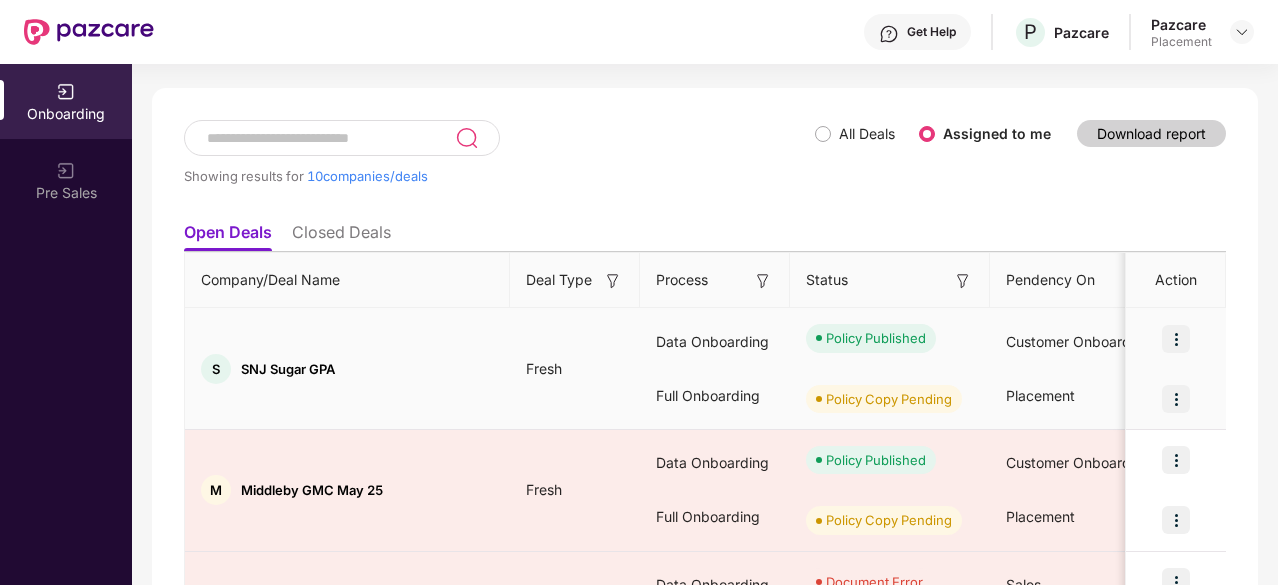 click at bounding box center [1176, 399] 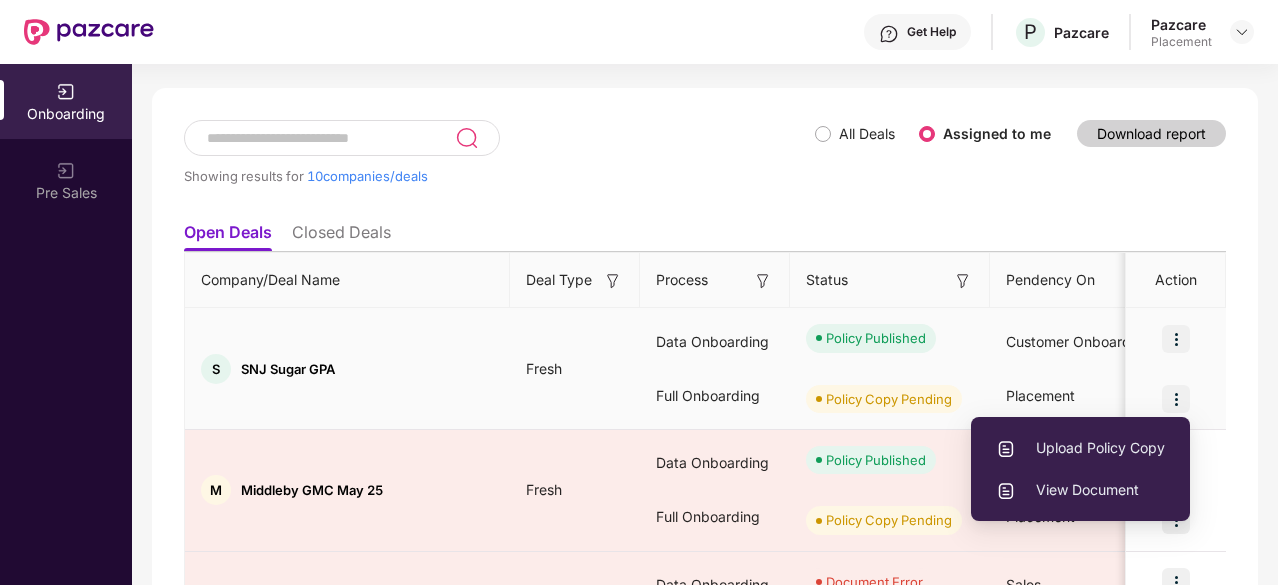 click on "Upload Policy Copy" at bounding box center (1080, 448) 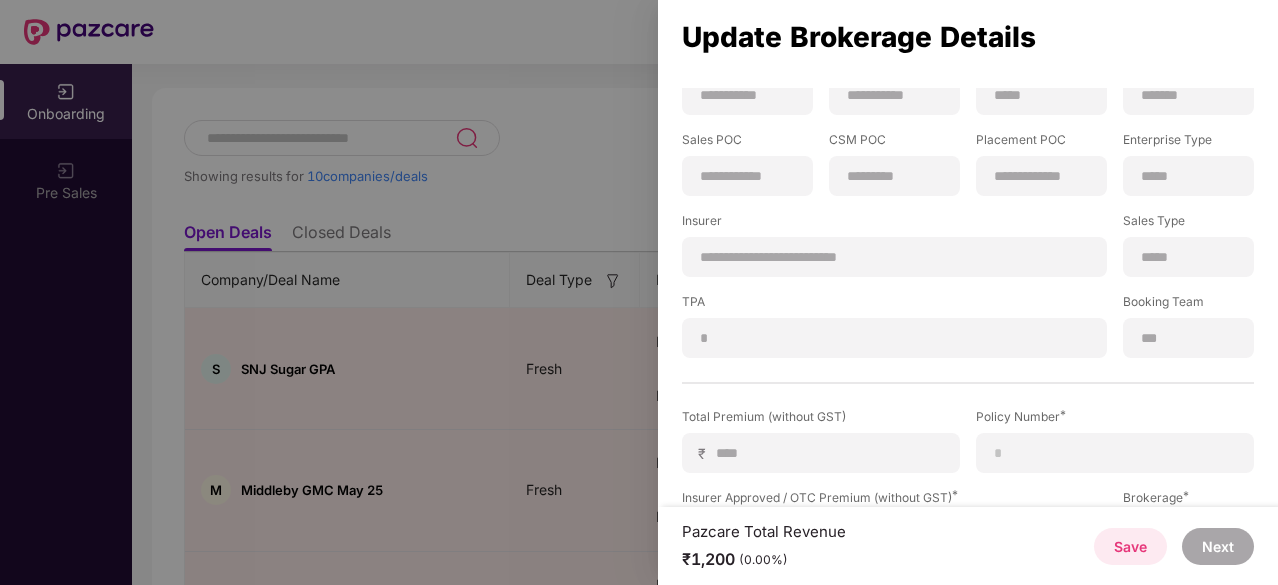 scroll, scrollTop: 315, scrollLeft: 0, axis: vertical 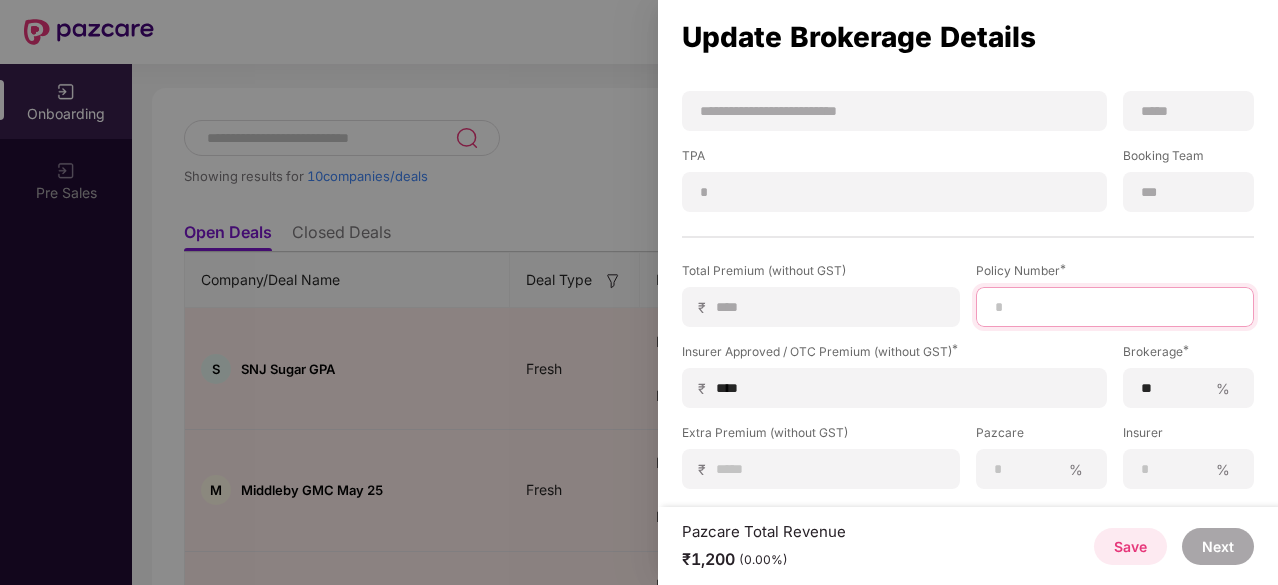 click at bounding box center [1115, 307] 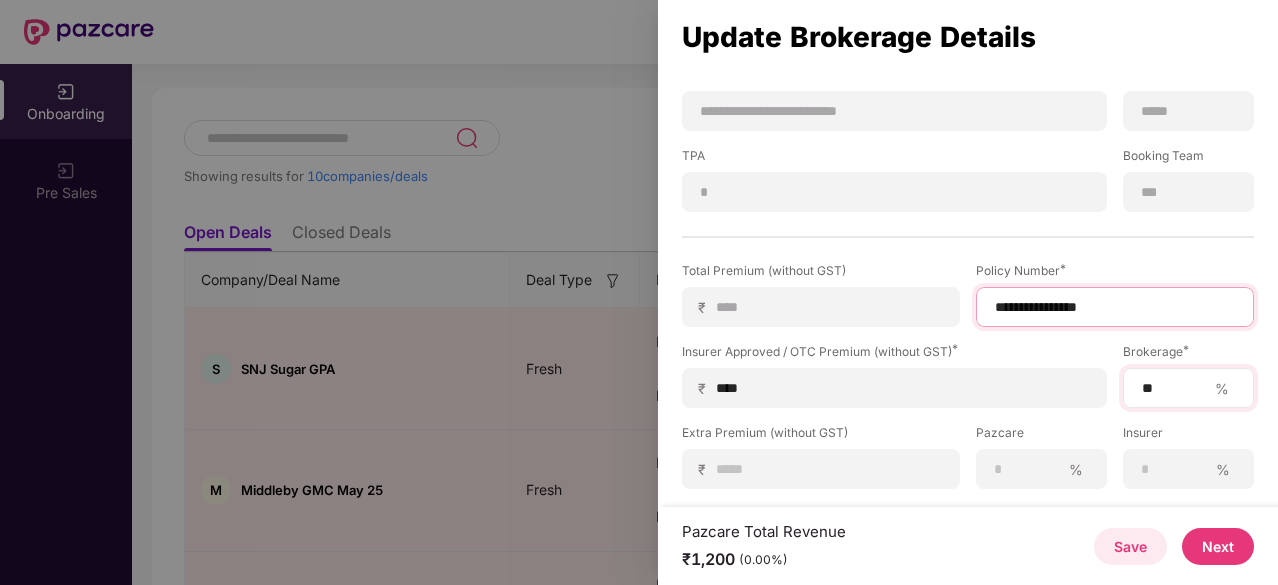 type on "**********" 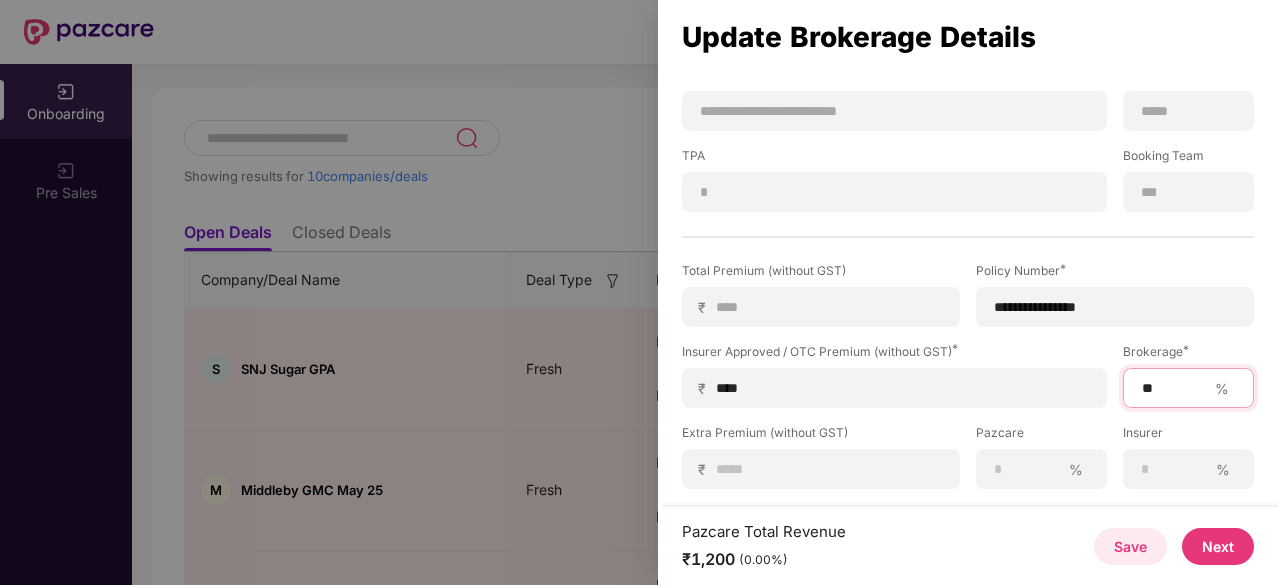 click on "**" at bounding box center (1173, 388) 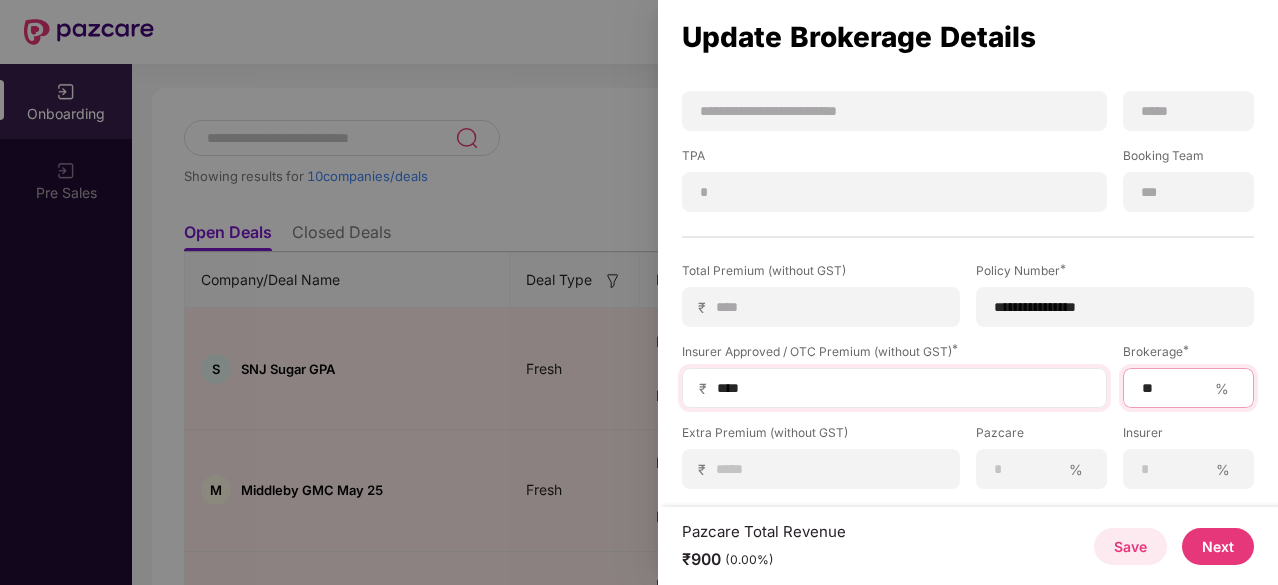 type on "**" 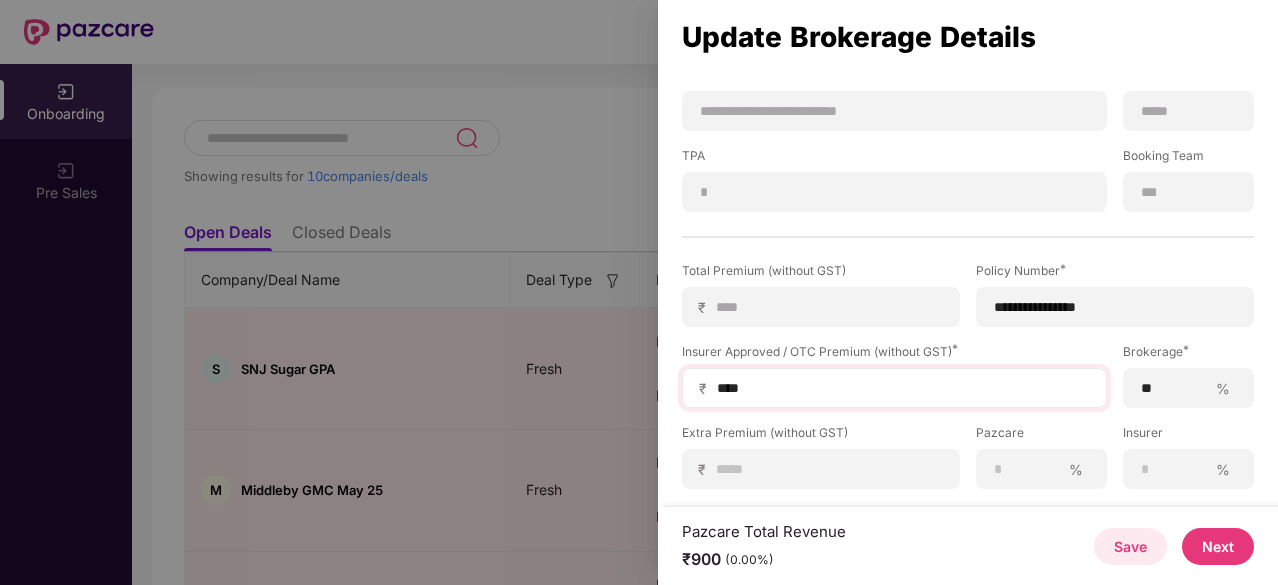 click on "****" at bounding box center (902, 388) 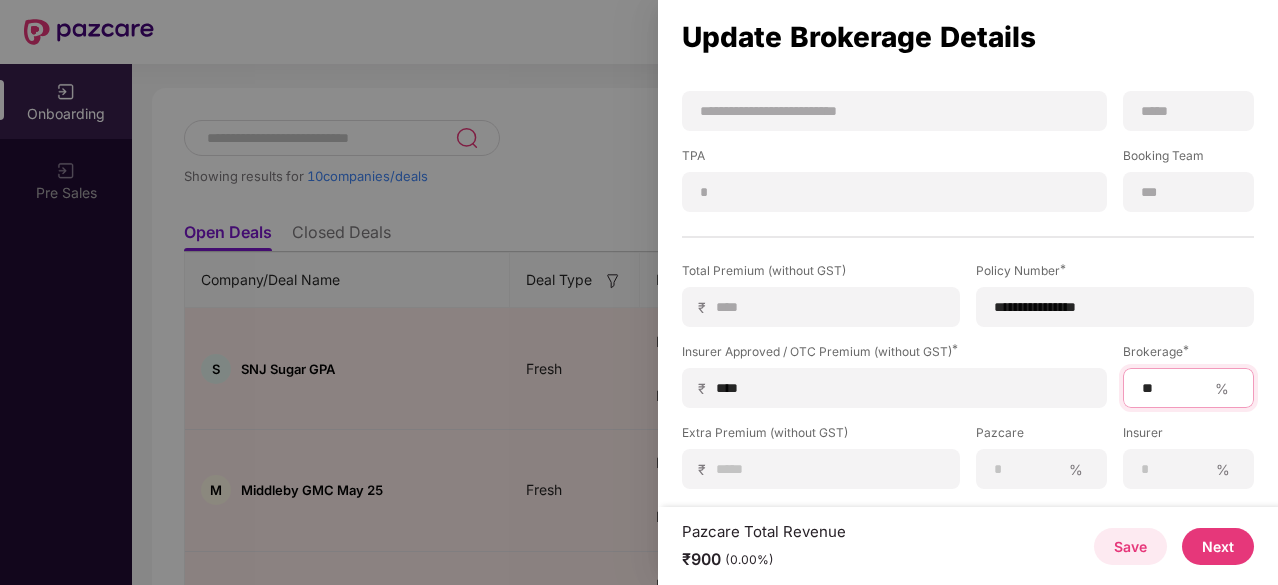 click on "**" at bounding box center (1173, 388) 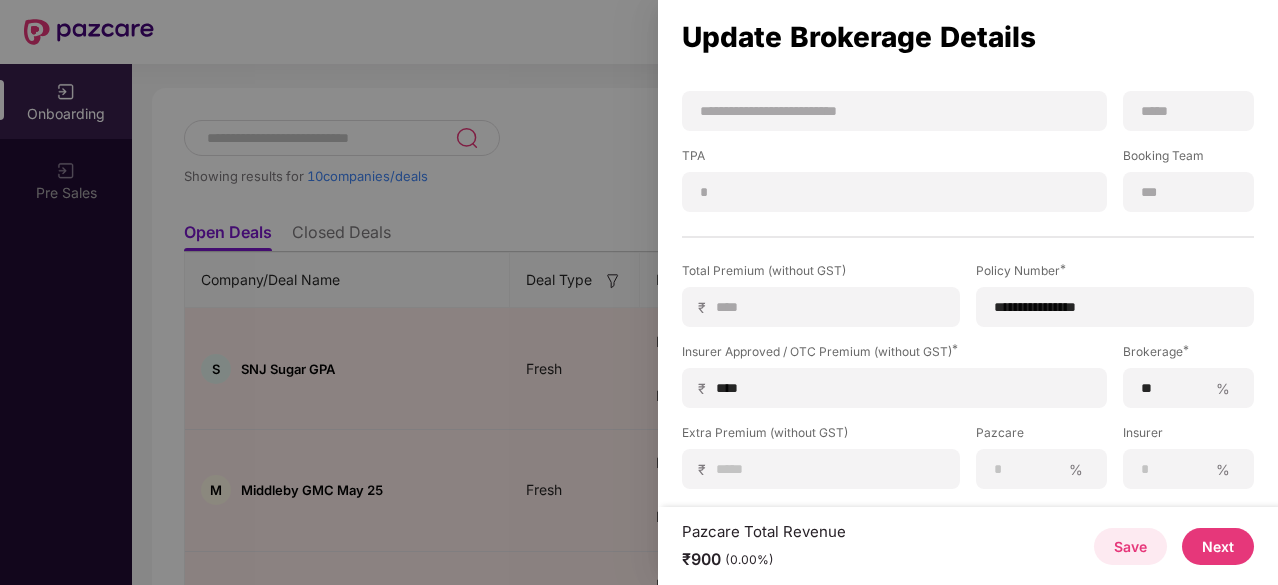 scroll, scrollTop: 394, scrollLeft: 0, axis: vertical 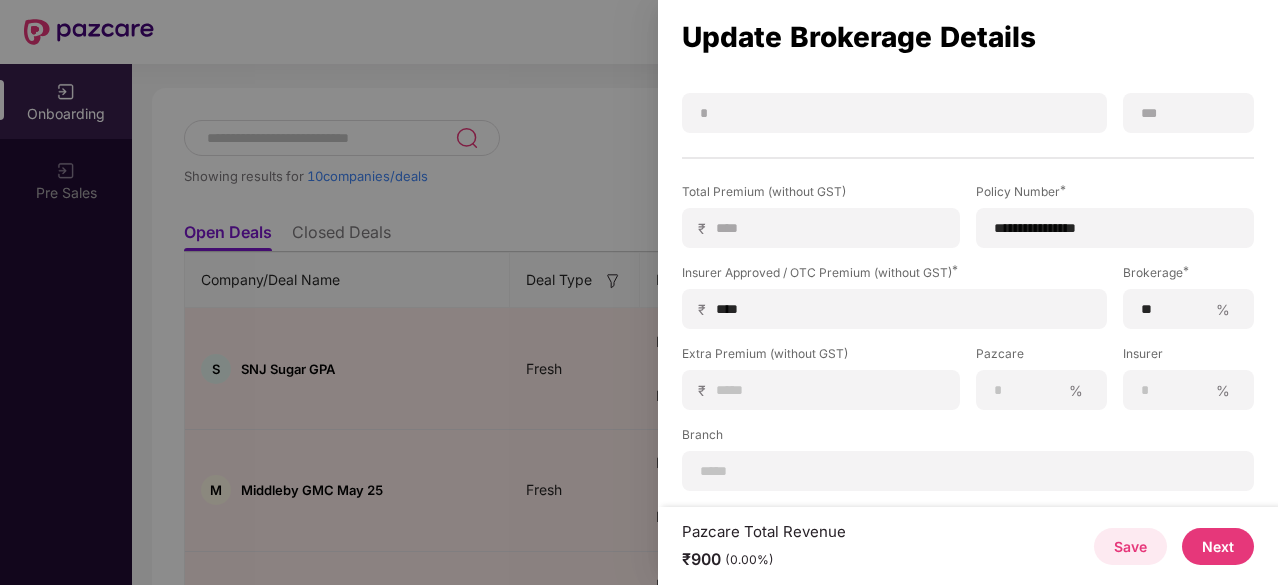 click on "Next" at bounding box center [1218, 546] 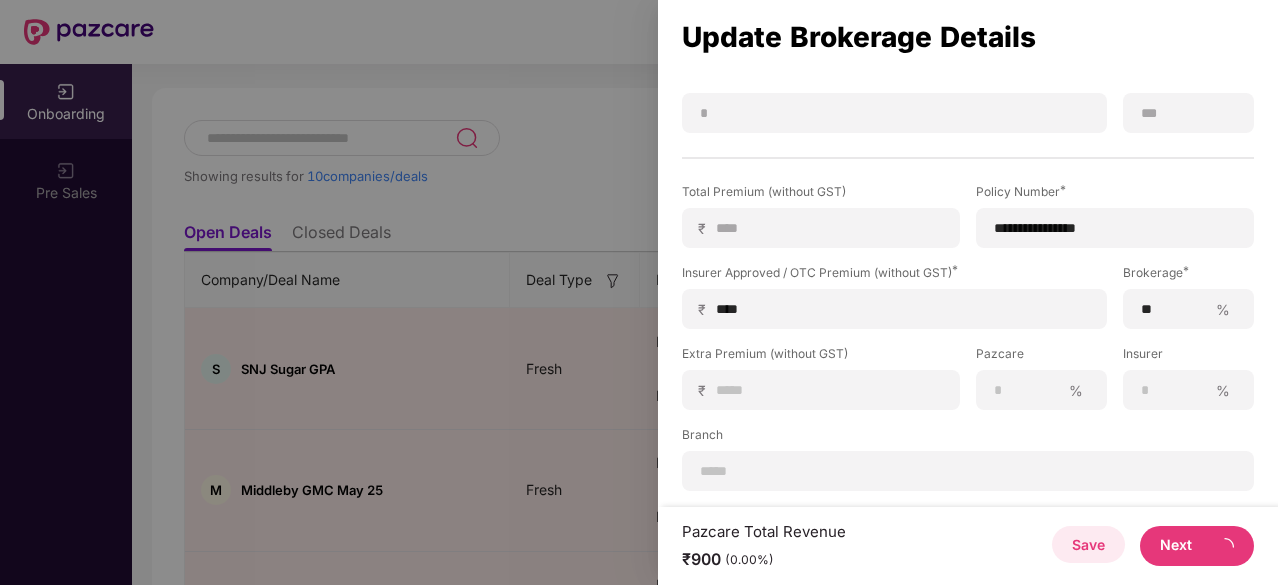 scroll, scrollTop: 0, scrollLeft: 0, axis: both 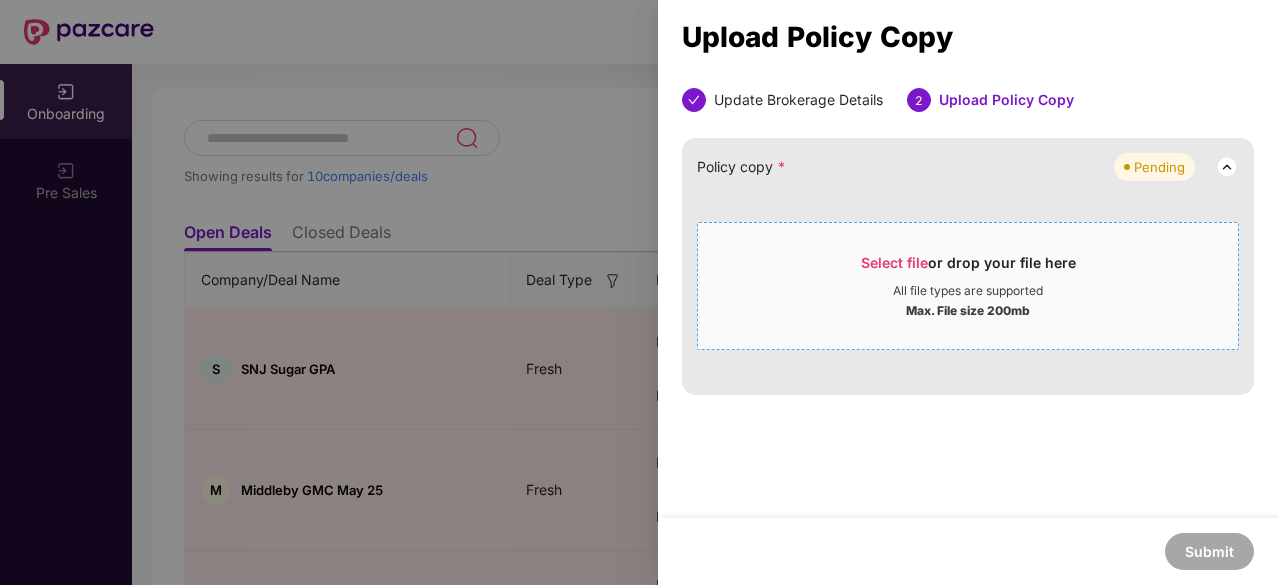click on "Select file" 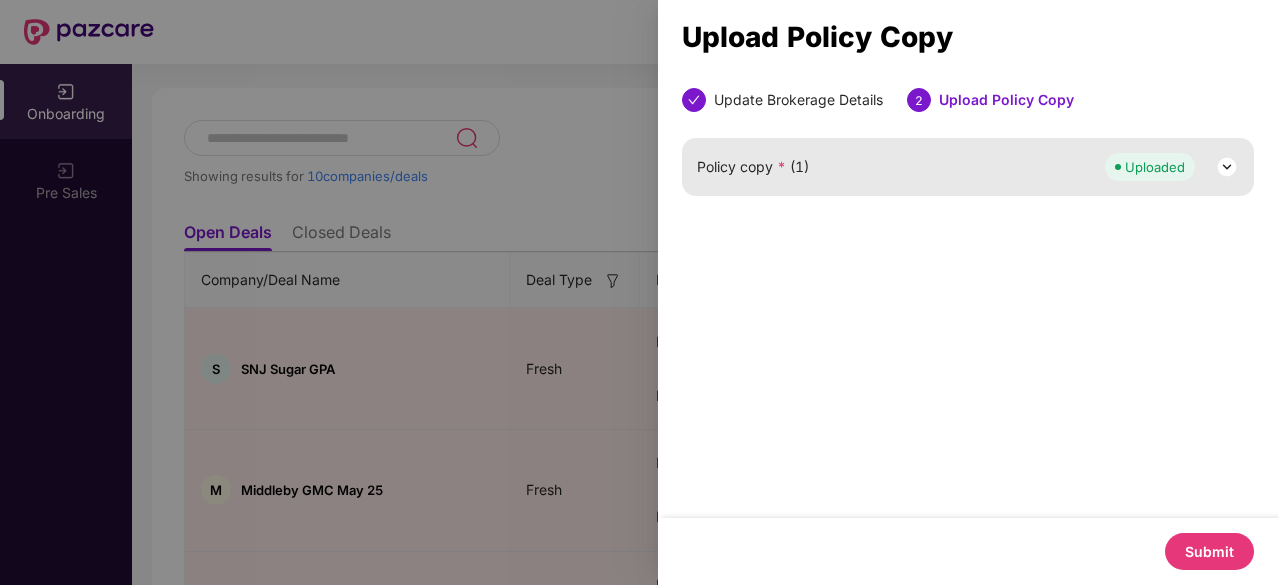 click on "Submit" 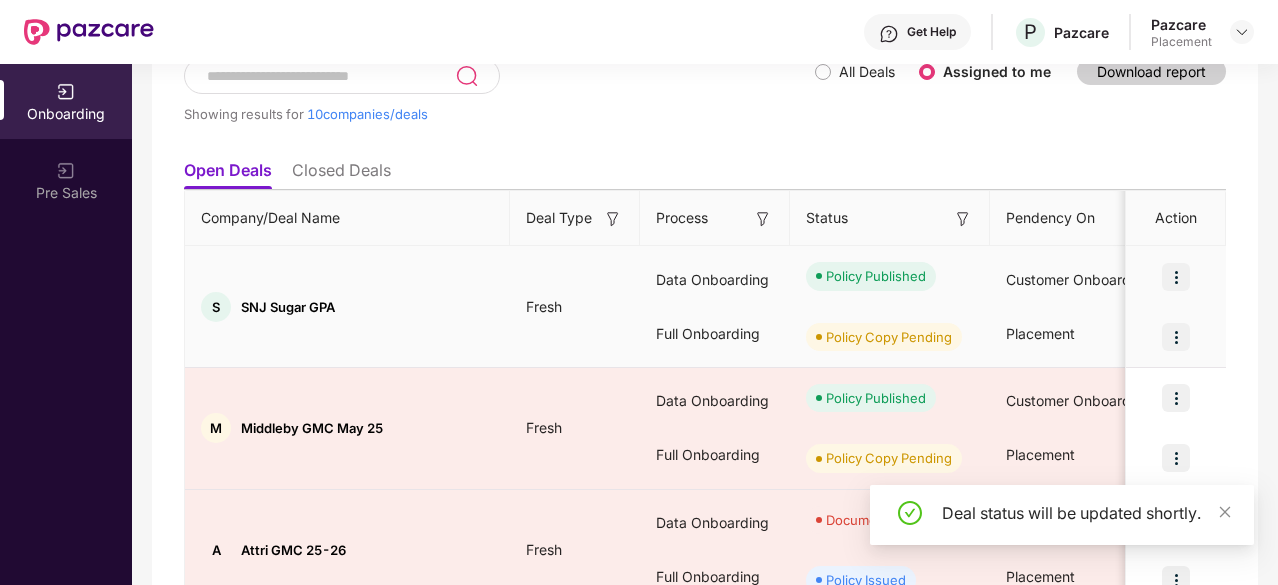 scroll, scrollTop: 150, scrollLeft: 0, axis: vertical 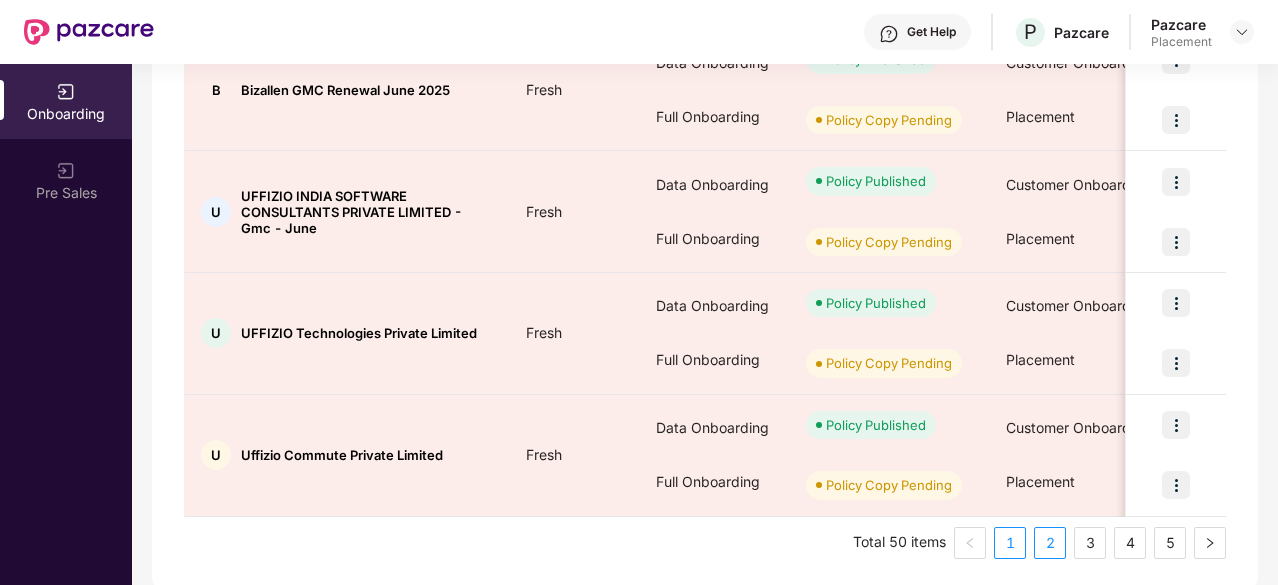 click on "2" at bounding box center (1050, 543) 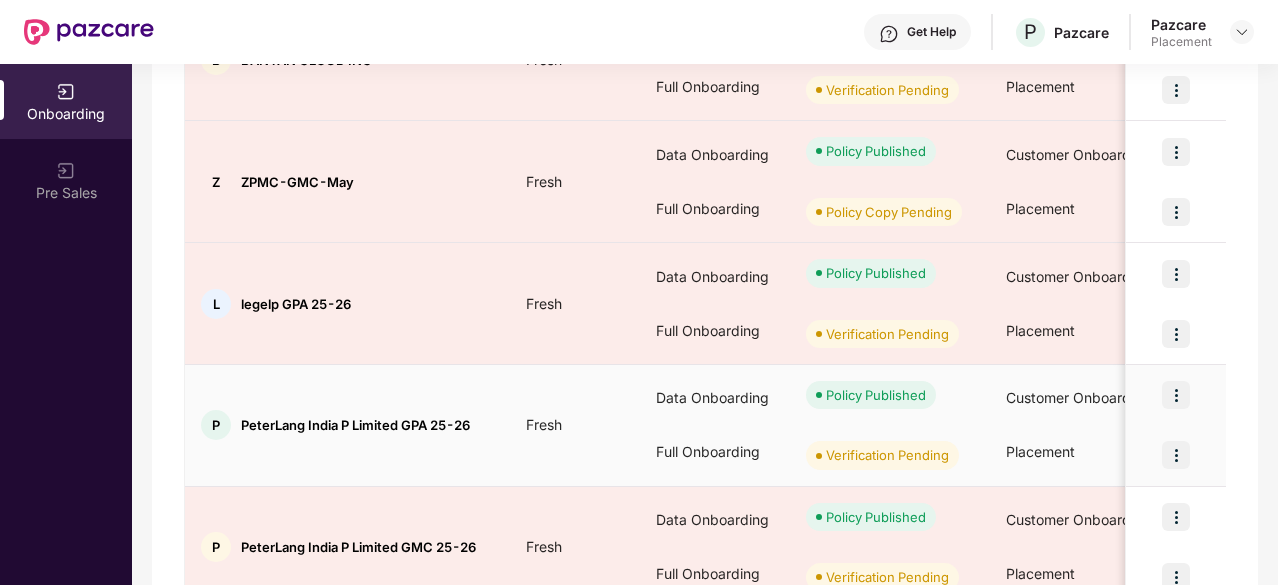 scroll, scrollTop: 1086, scrollLeft: 0, axis: vertical 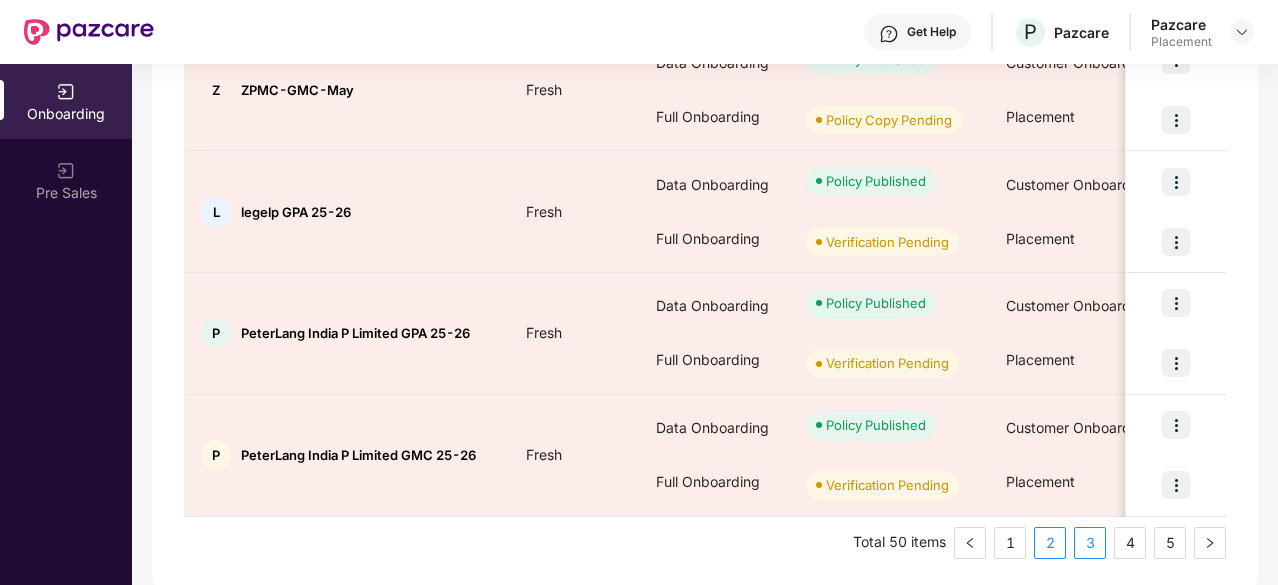 click on "3" at bounding box center [1090, 543] 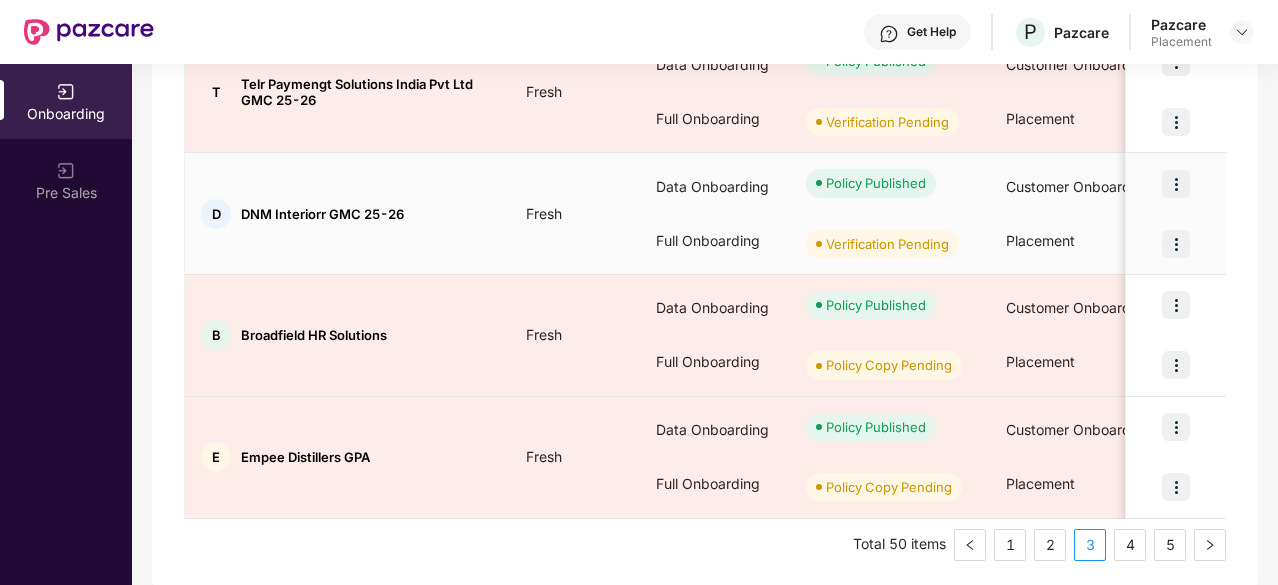 scroll, scrollTop: 1086, scrollLeft: 0, axis: vertical 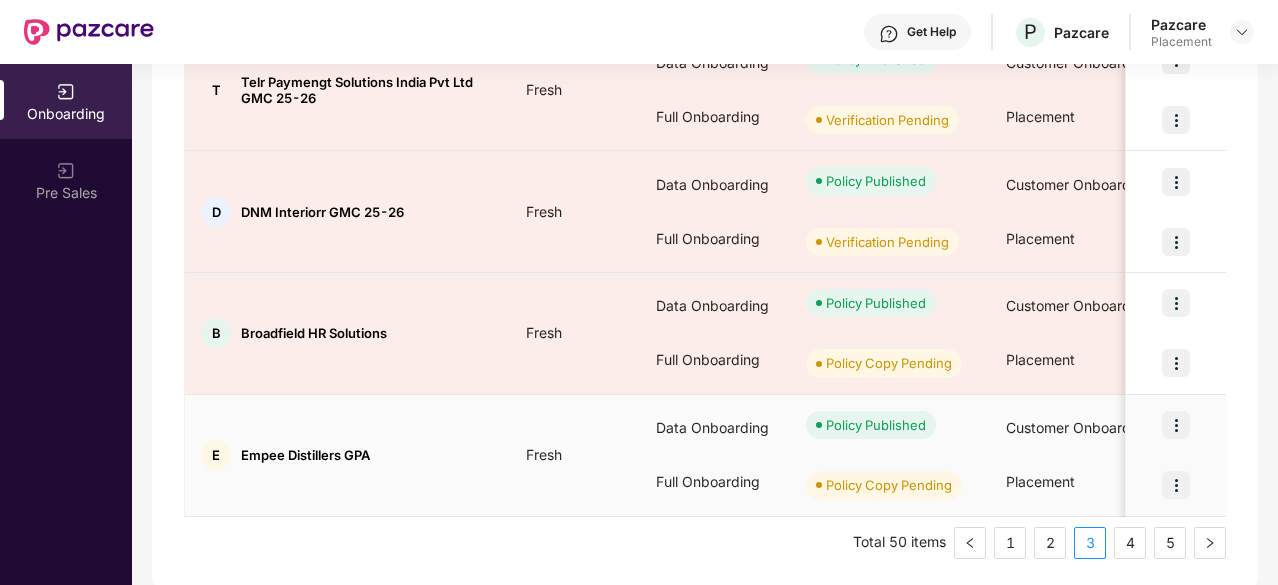 click at bounding box center [1176, 485] 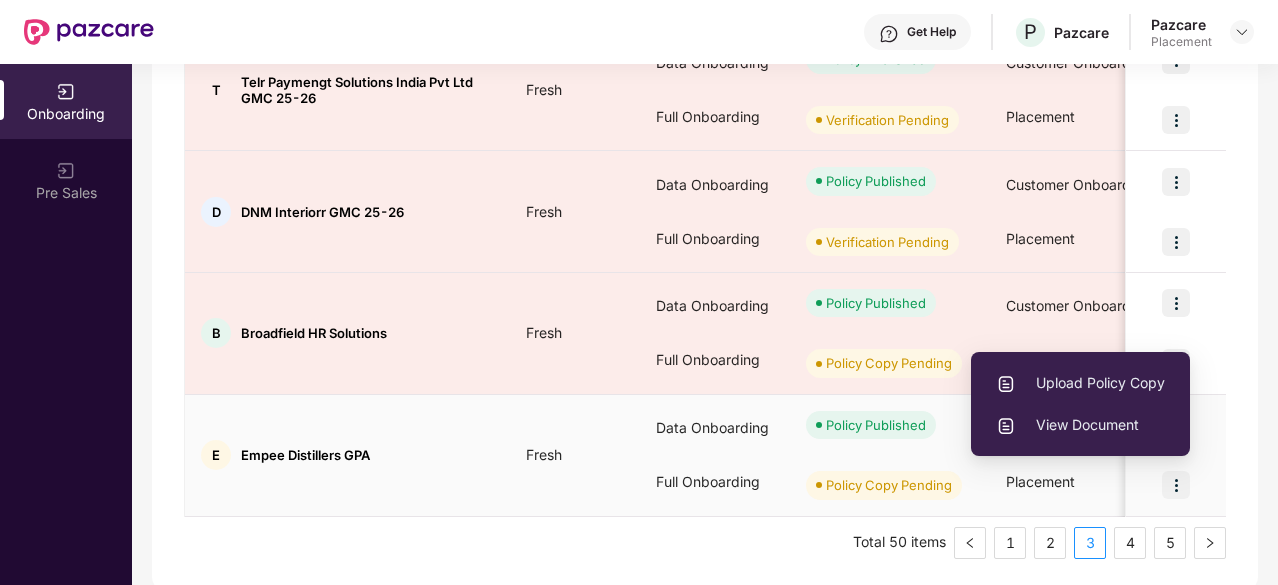 click on "Upload Policy Copy" at bounding box center [1080, 383] 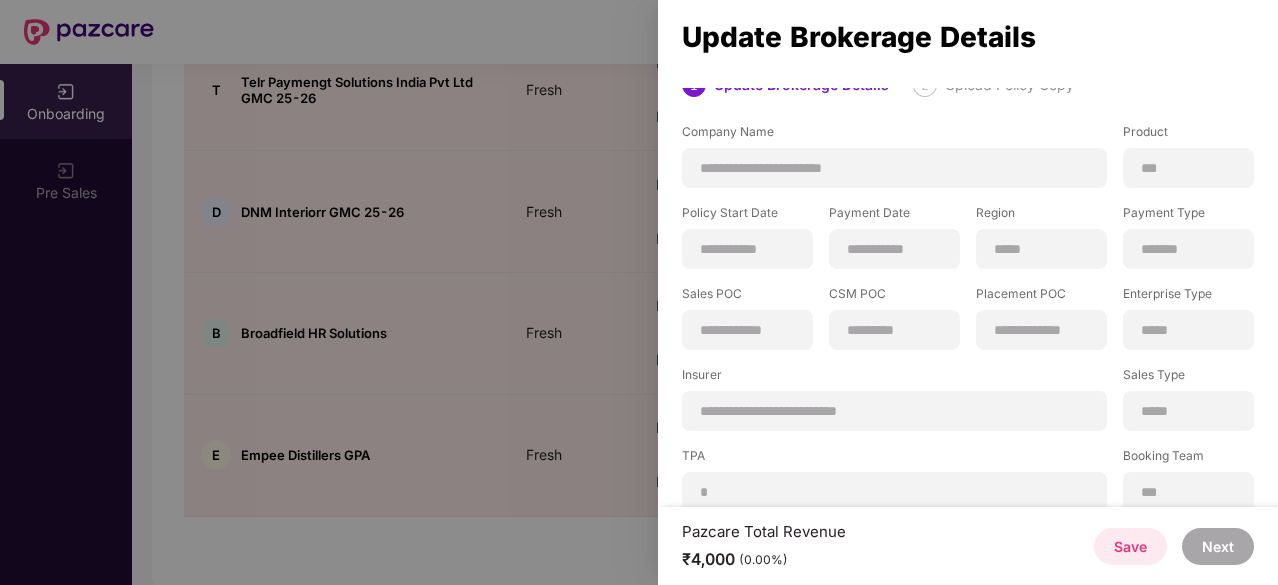 scroll, scrollTop: 17, scrollLeft: 0, axis: vertical 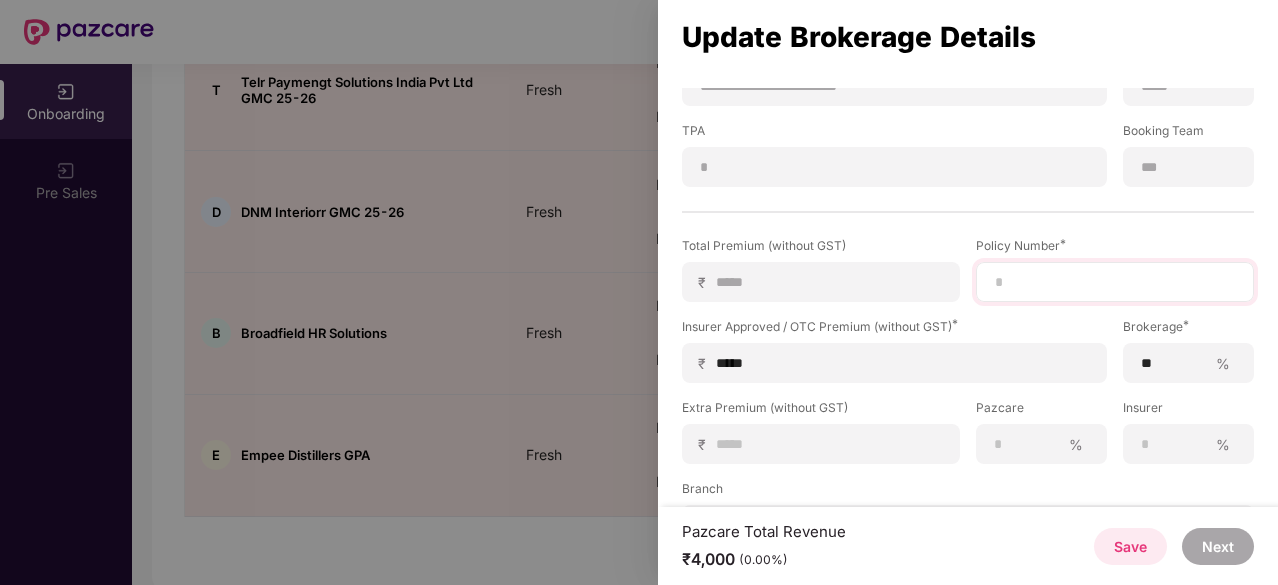 click at bounding box center (1115, 282) 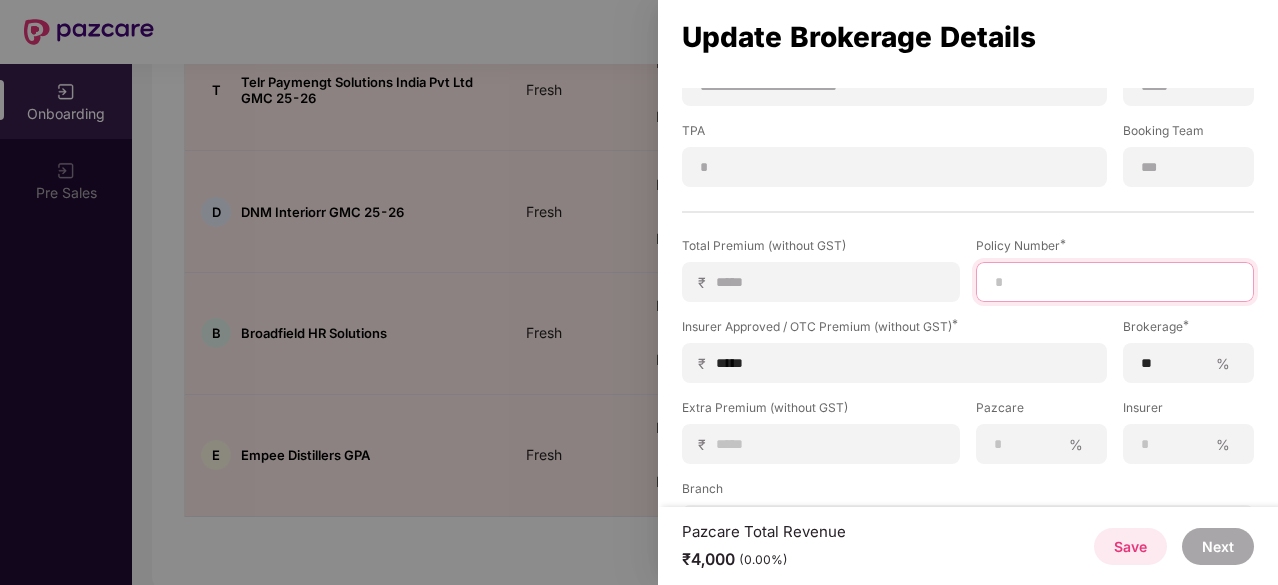 click at bounding box center (1115, 282) 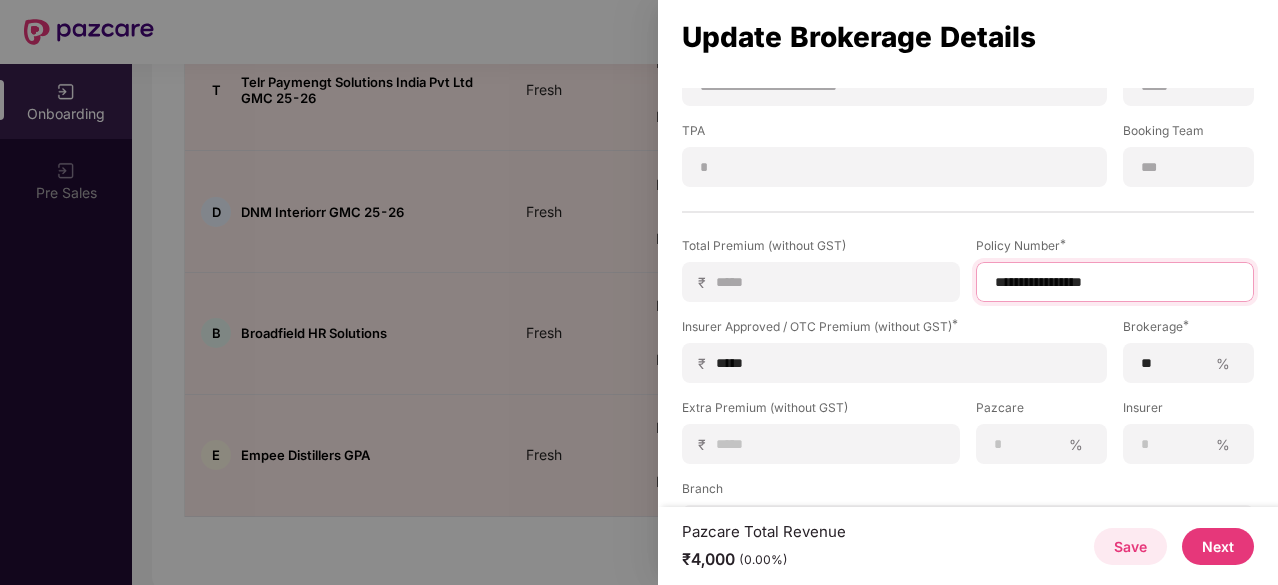 type on "**********" 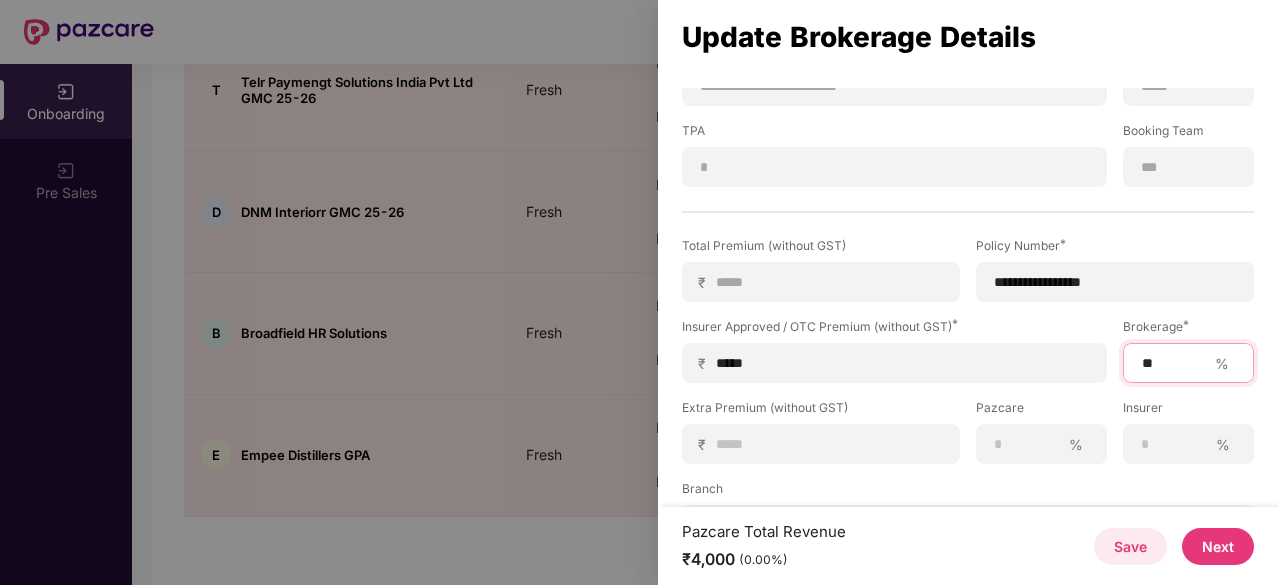 click on "**" at bounding box center (1173, 363) 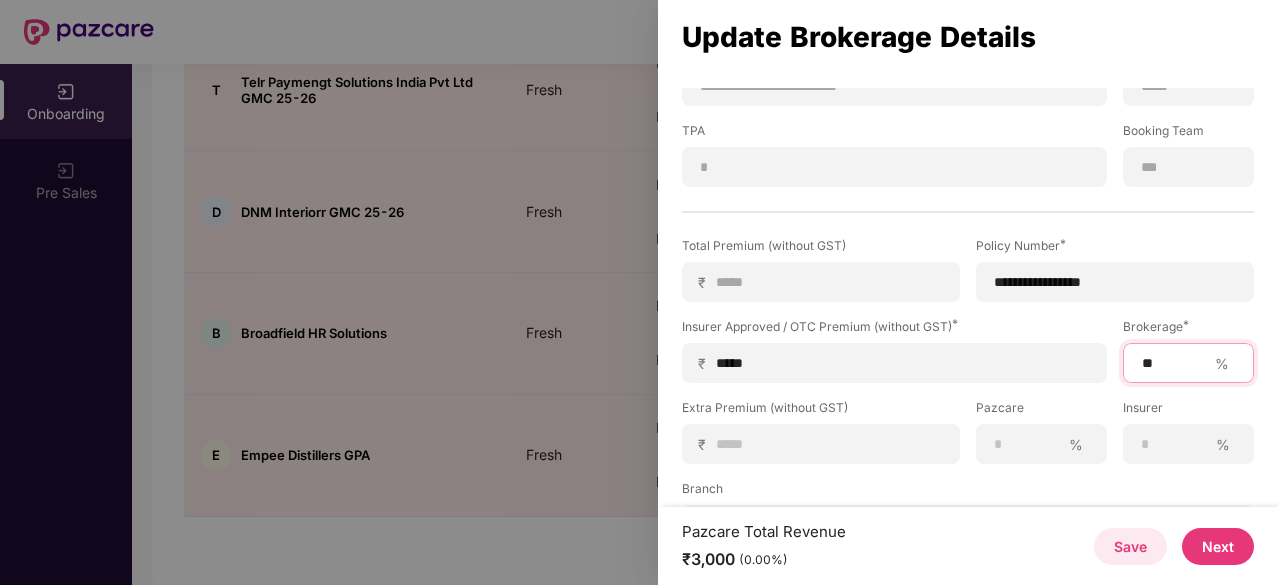 scroll, scrollTop: 394, scrollLeft: 0, axis: vertical 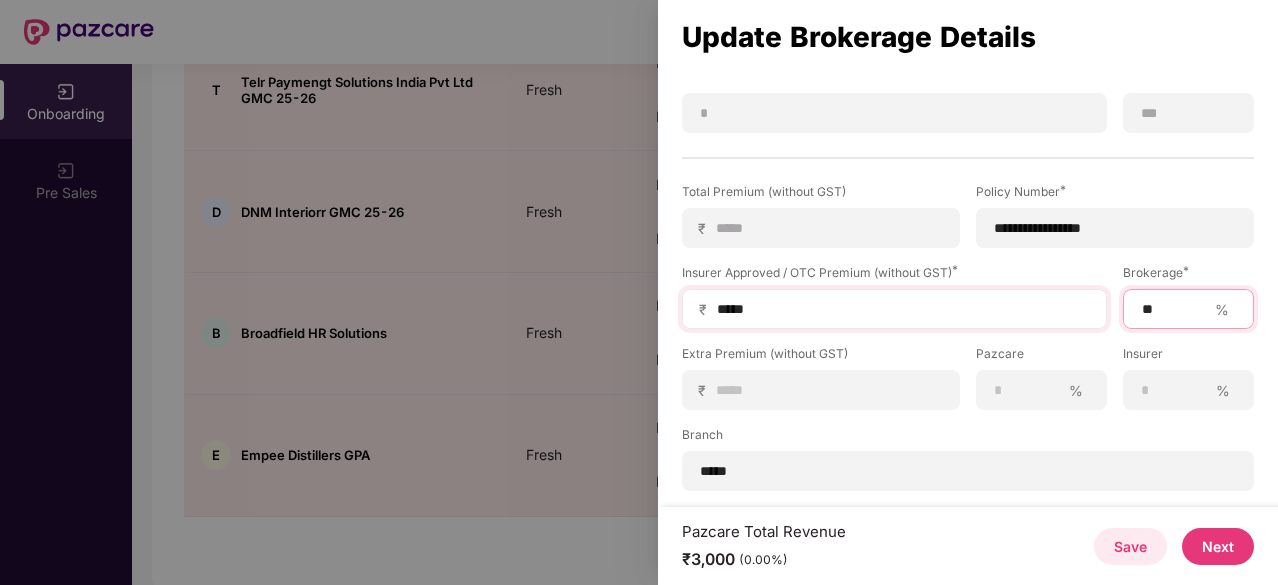type on "**" 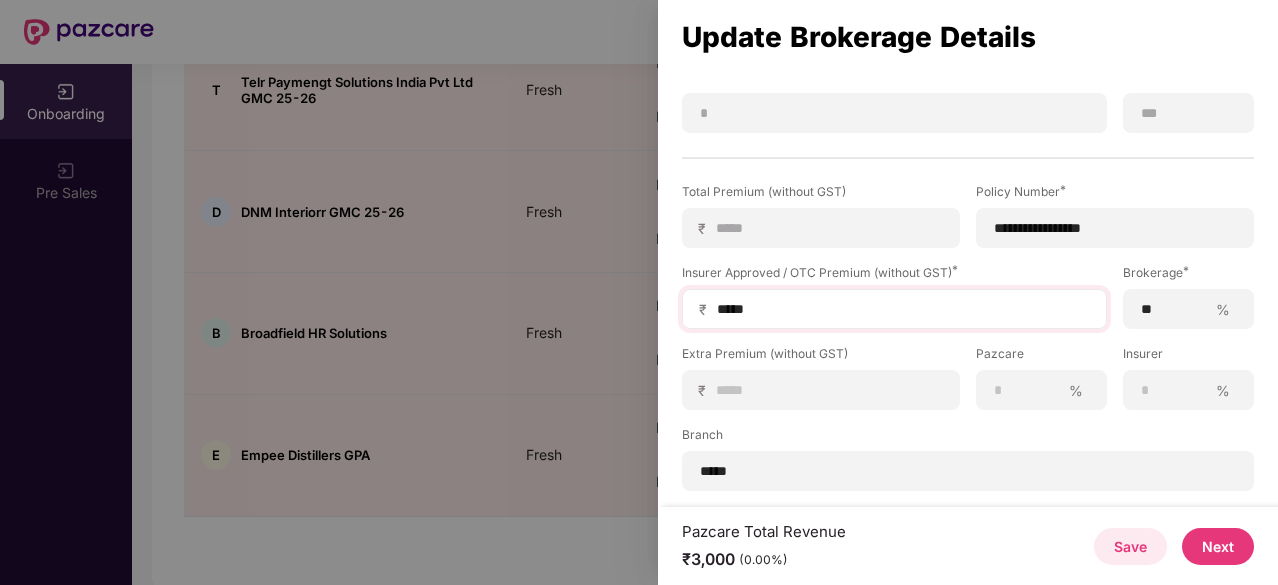 click on "*****" at bounding box center [902, 309] 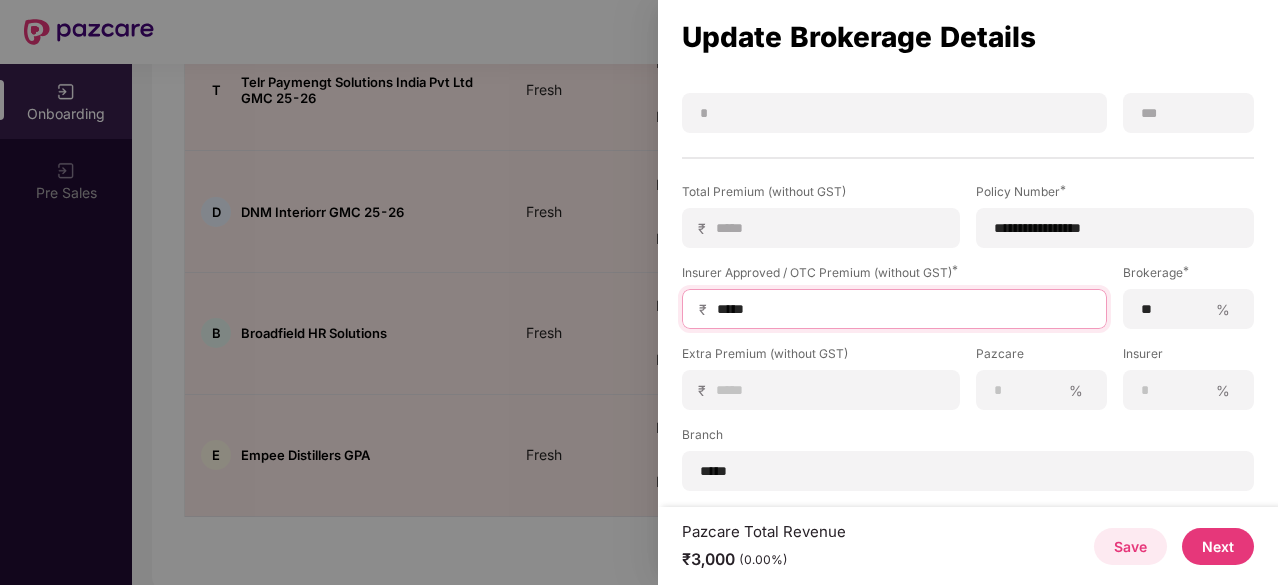 scroll, scrollTop: 0, scrollLeft: 2, axis: horizontal 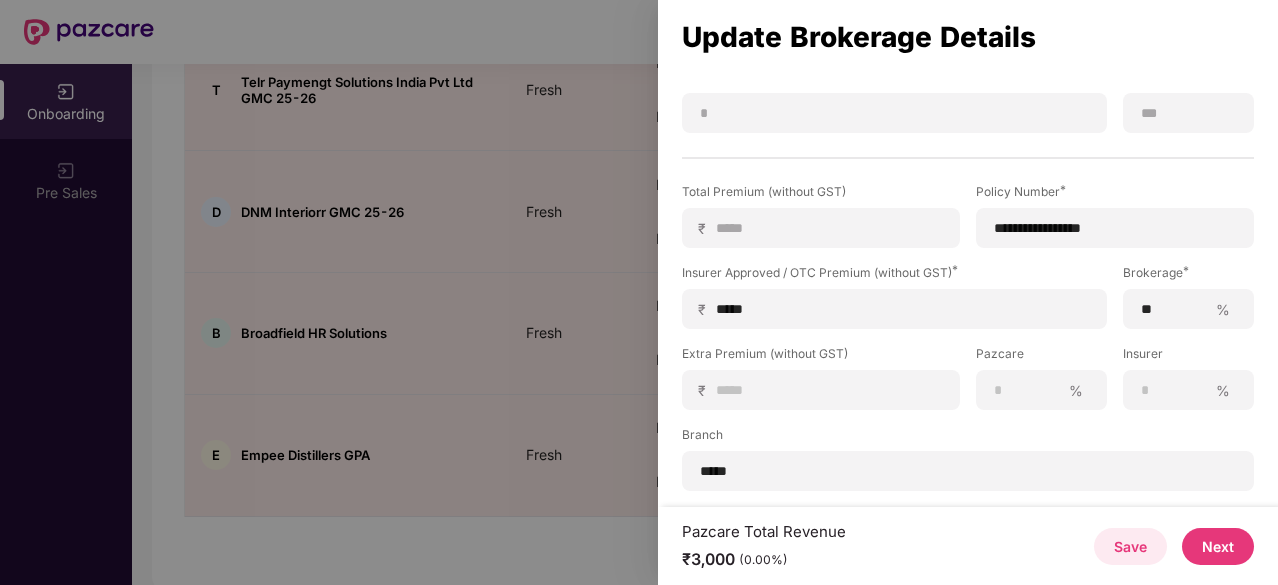 click on "Next" at bounding box center (1218, 546) 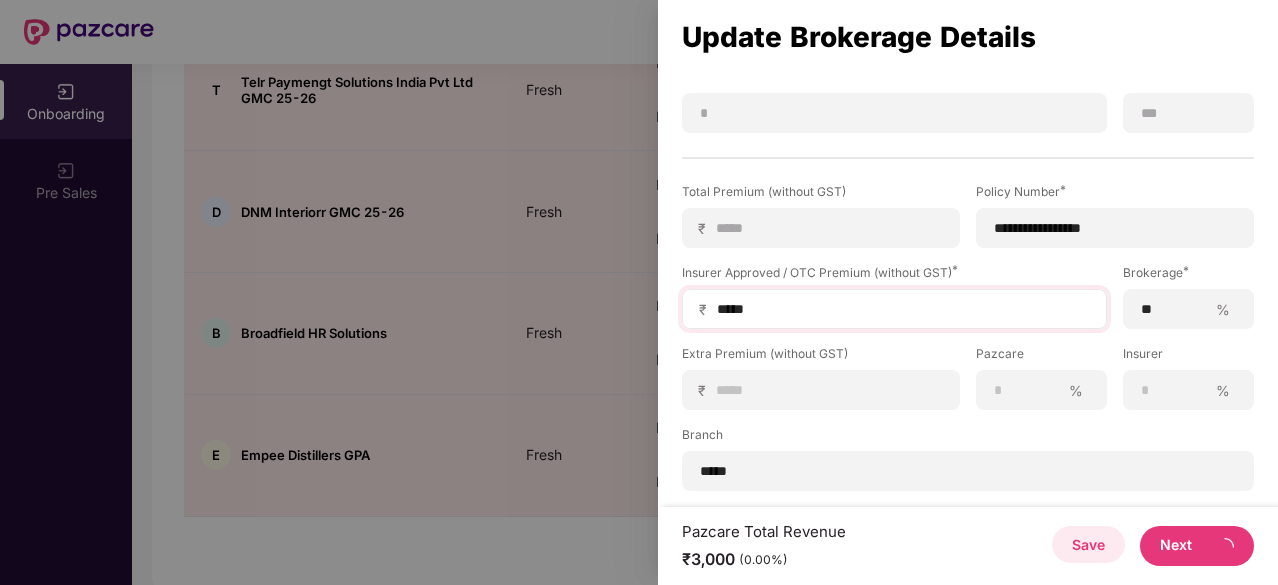scroll, scrollTop: 0, scrollLeft: 0, axis: both 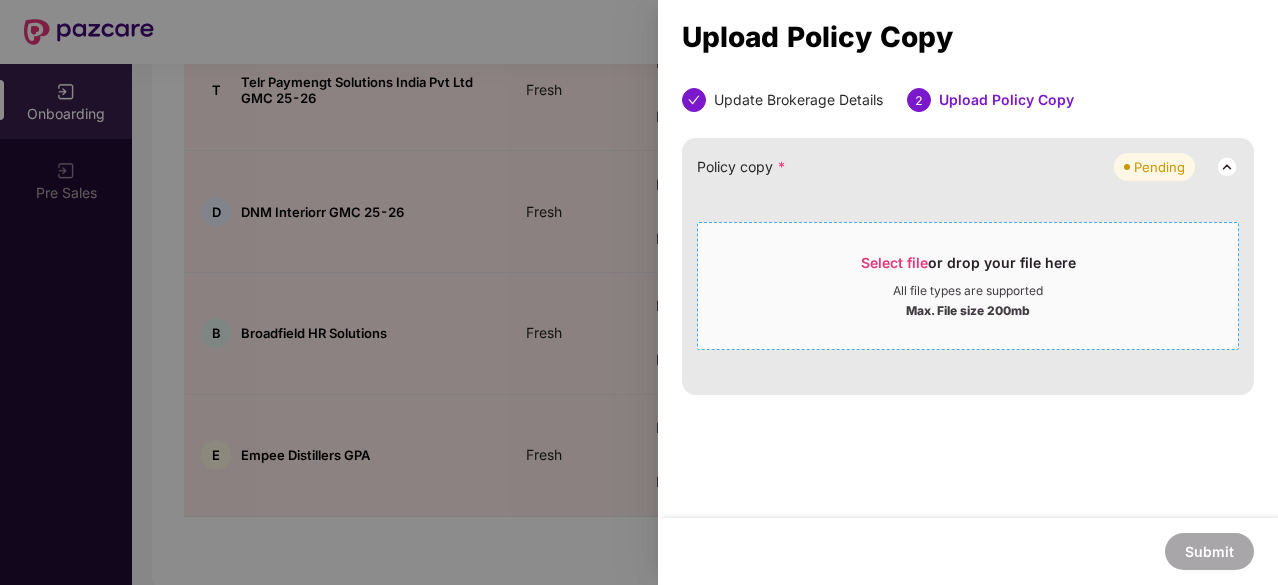 click on "Select file" at bounding box center [894, 262] 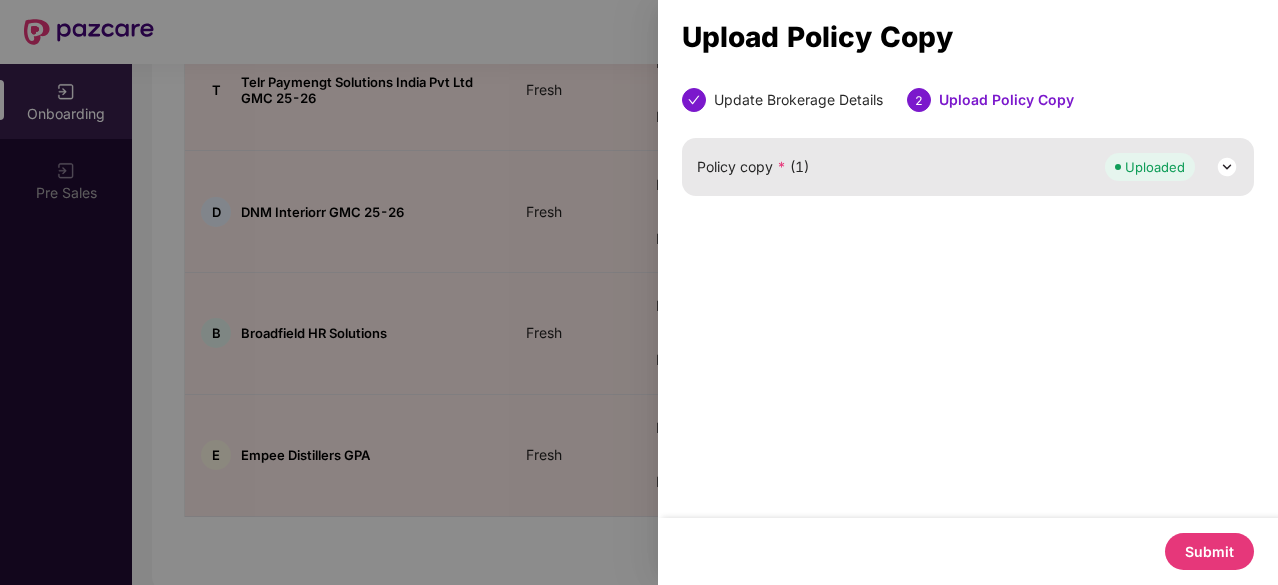 click on "Submit" at bounding box center (1209, 551) 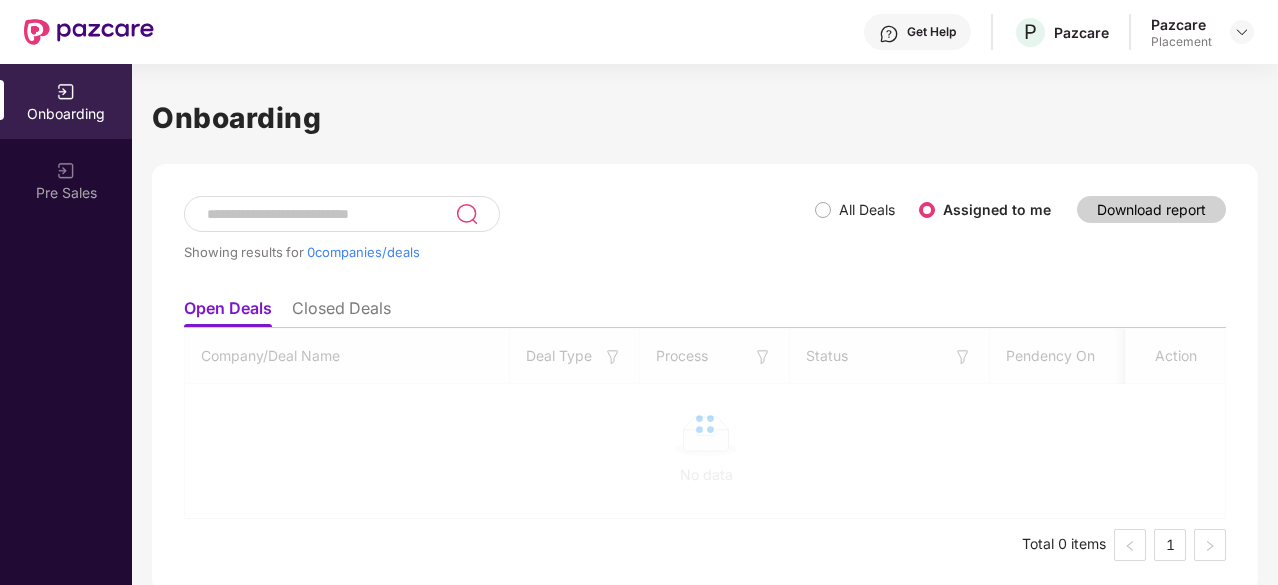 scroll, scrollTop: 0, scrollLeft: 0, axis: both 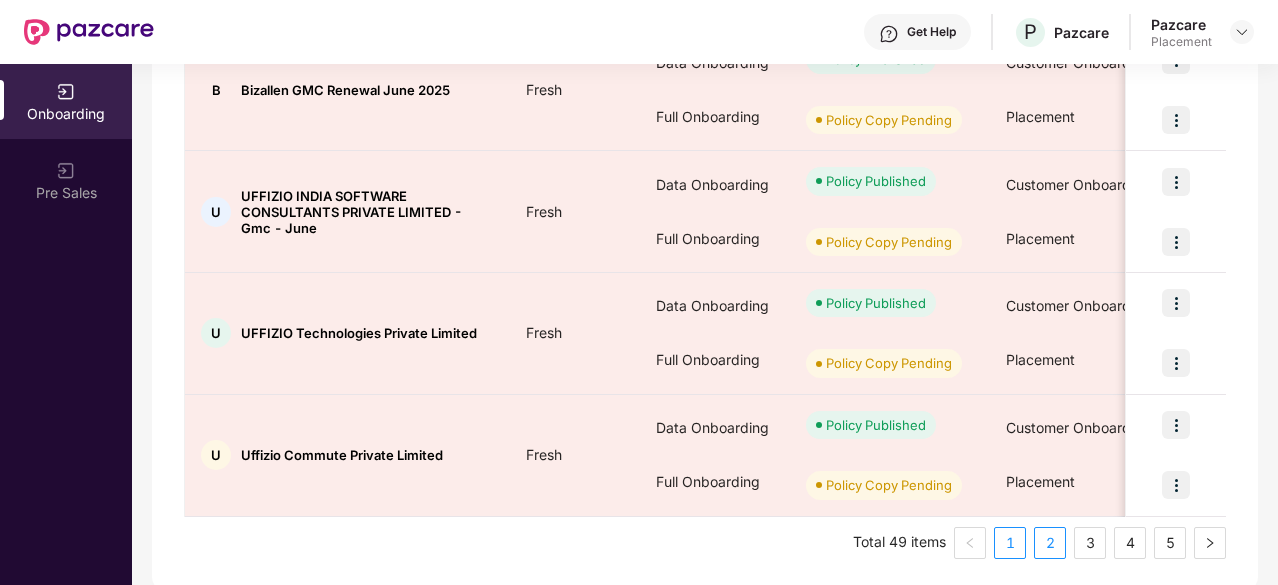 click on "2" at bounding box center [1050, 543] 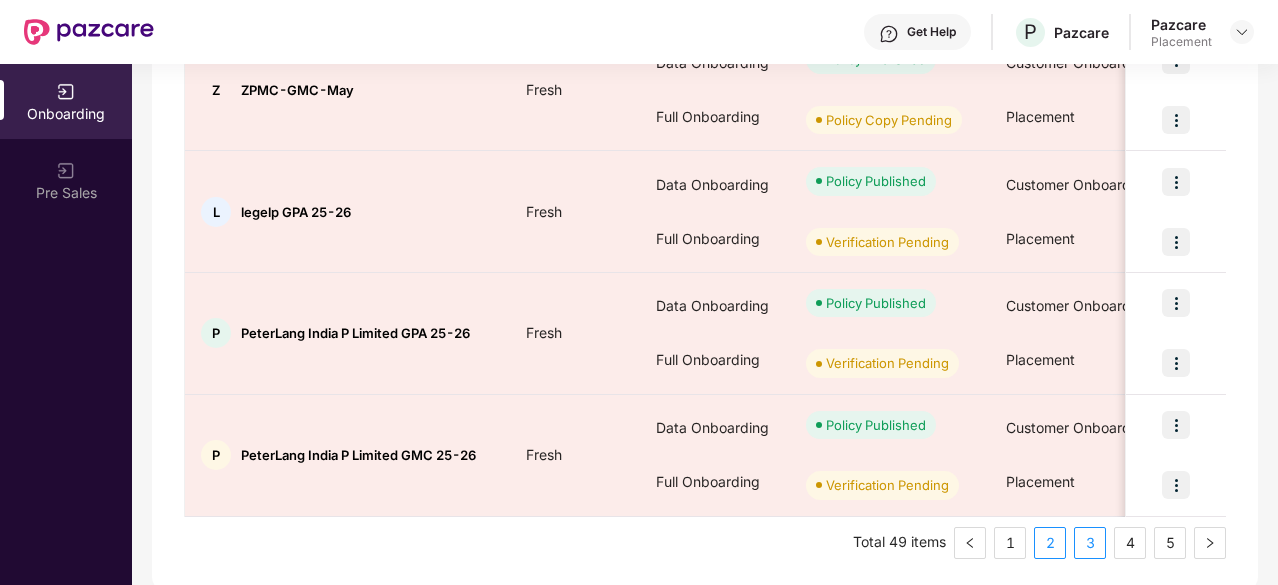 click on "3" at bounding box center (1090, 543) 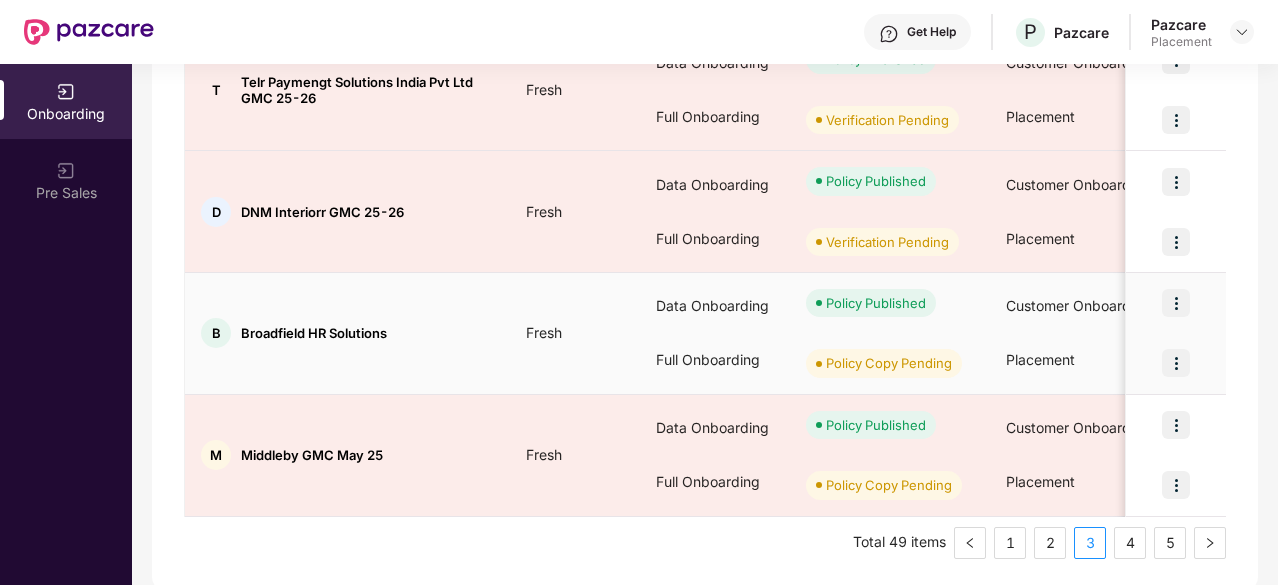 click at bounding box center [1176, 363] 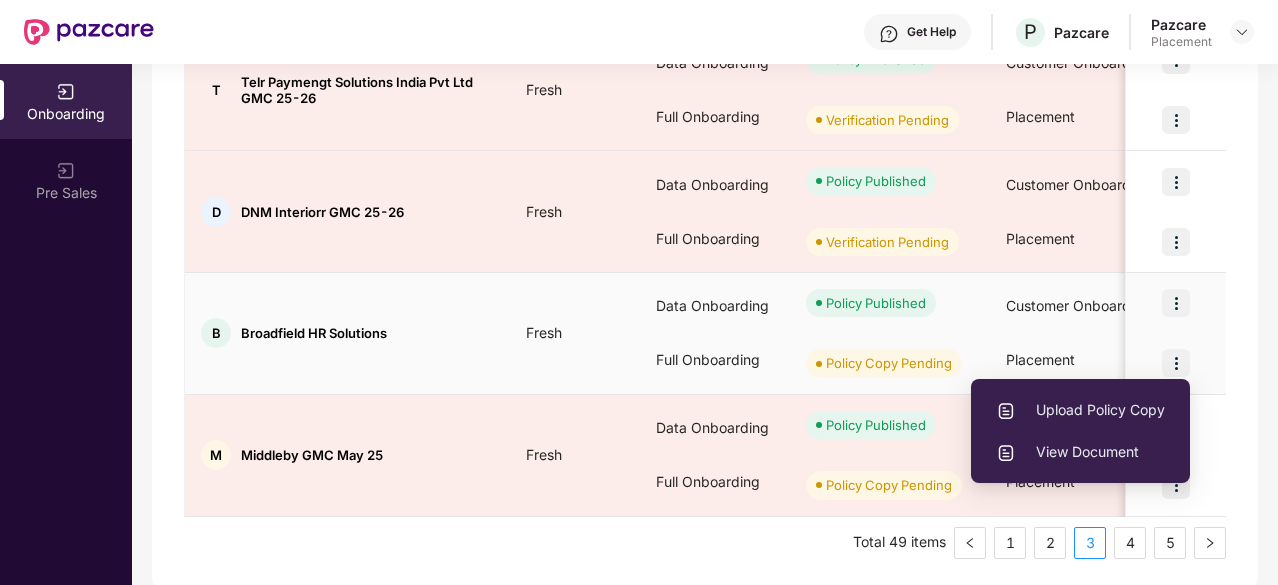 click on "Upload Policy Copy" at bounding box center (1080, 410) 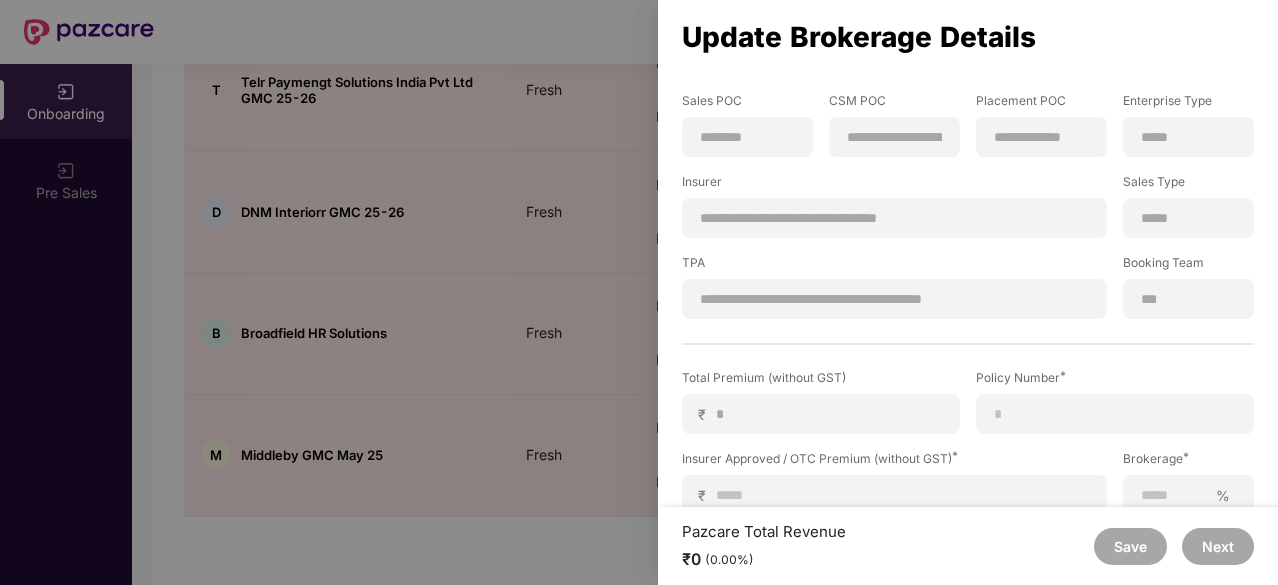 scroll, scrollTop: 210, scrollLeft: 0, axis: vertical 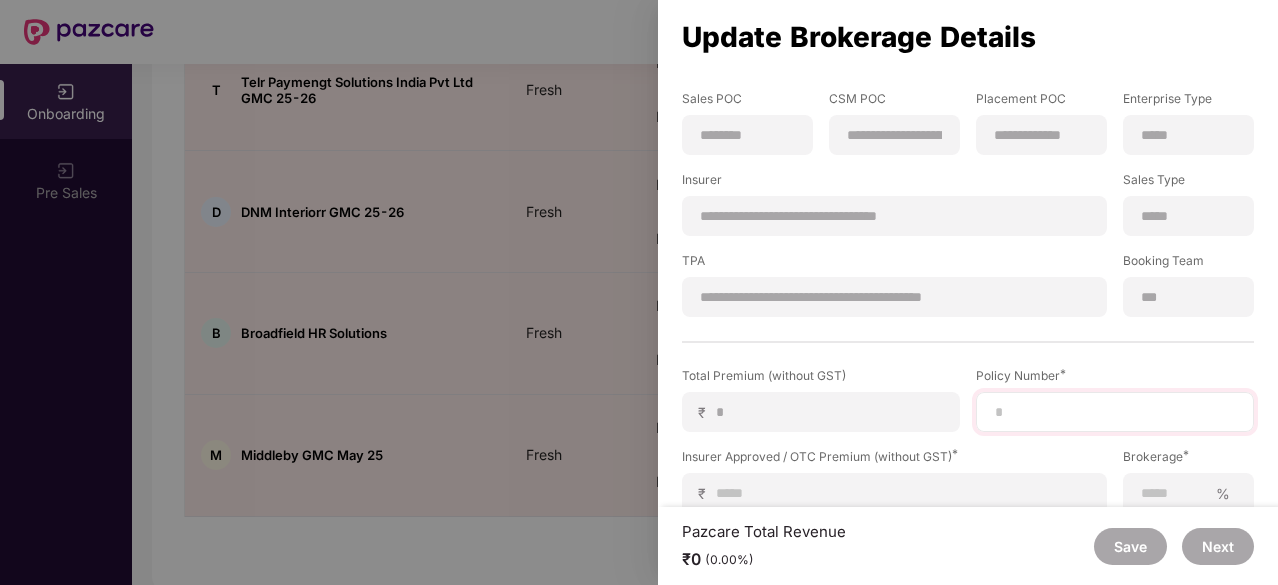 click at bounding box center (1115, 412) 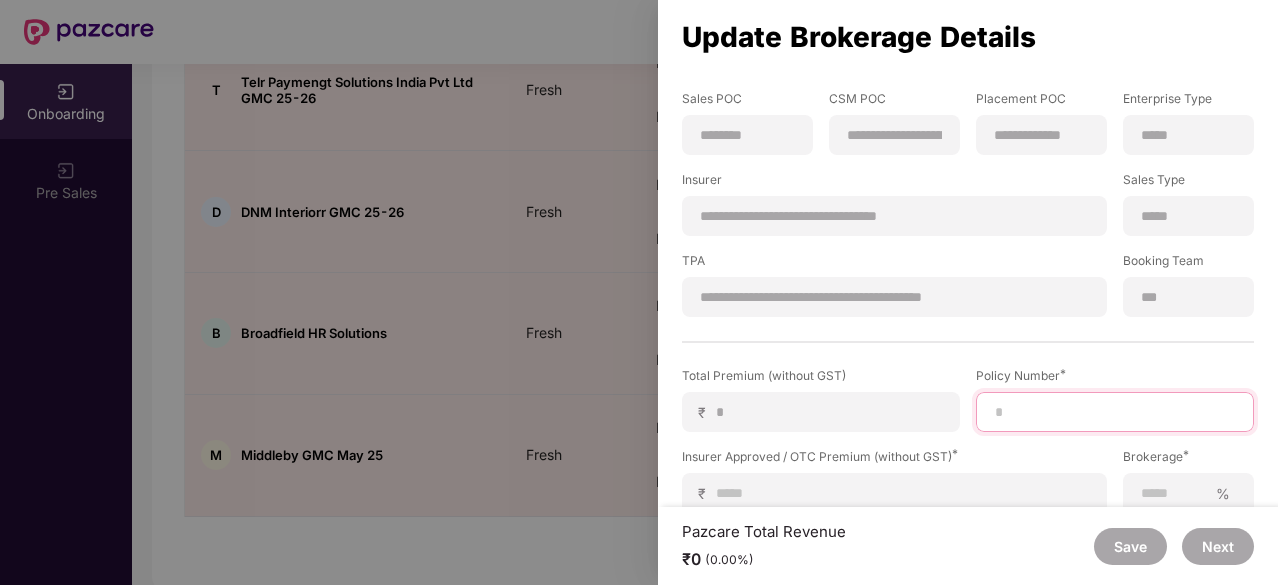 click at bounding box center [1115, 412] 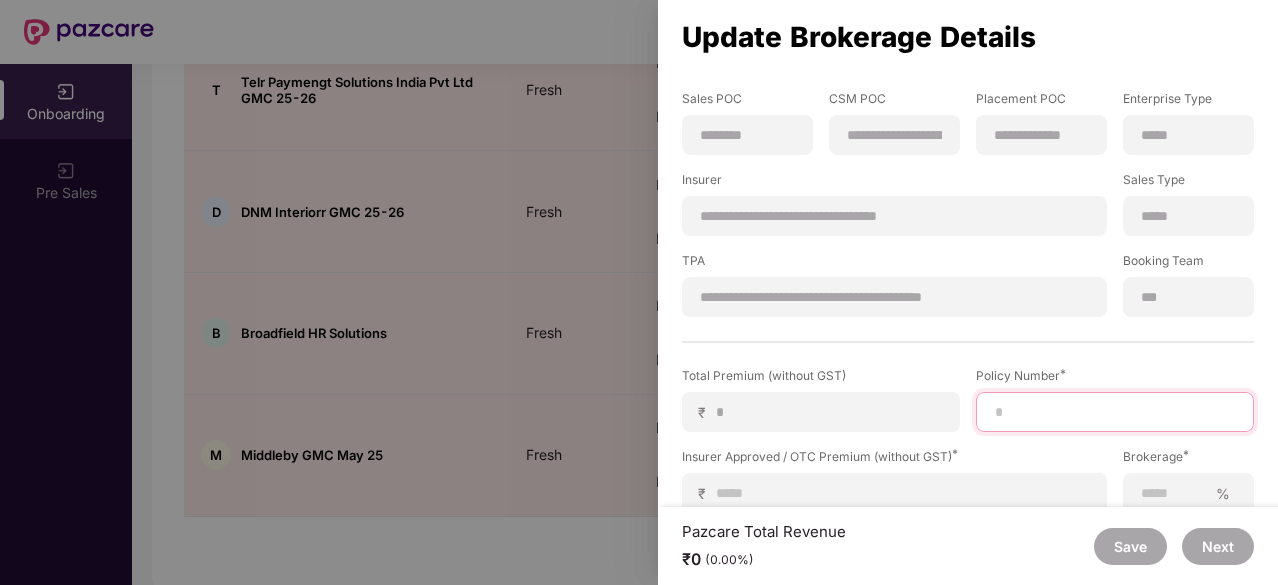 paste on "**********" 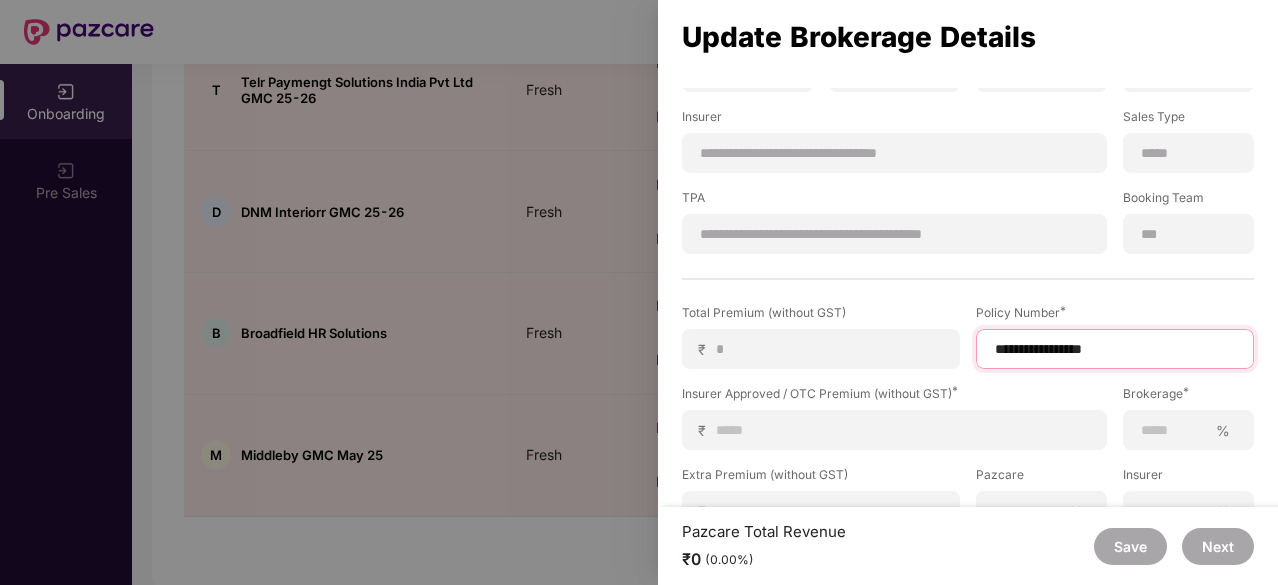 scroll, scrollTop: 278, scrollLeft: 0, axis: vertical 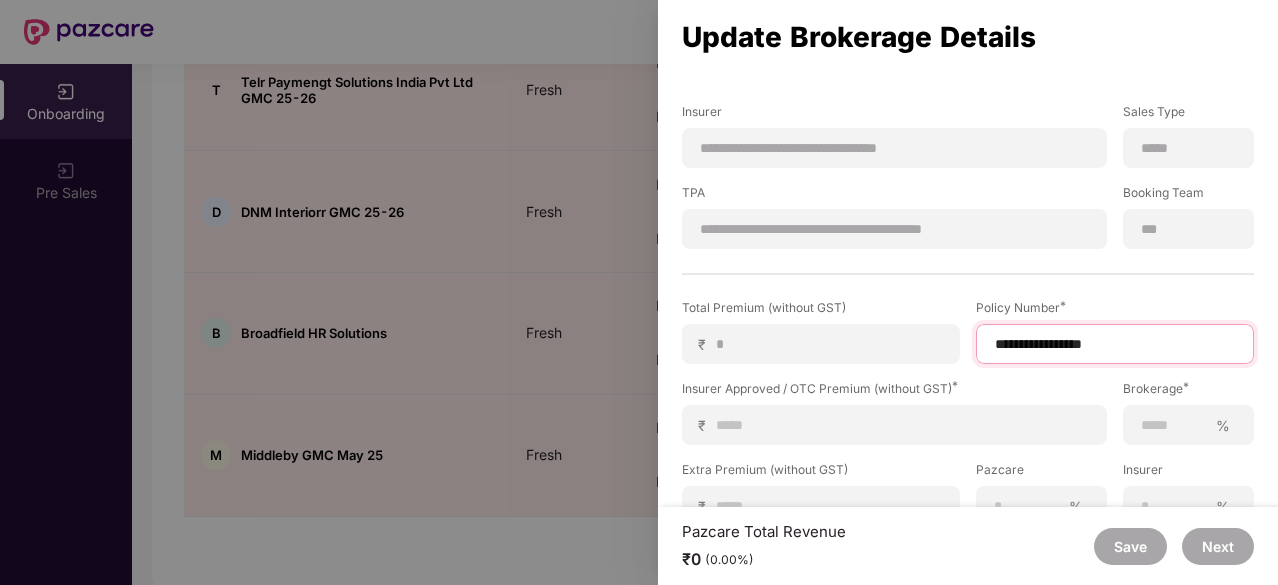 type on "**********" 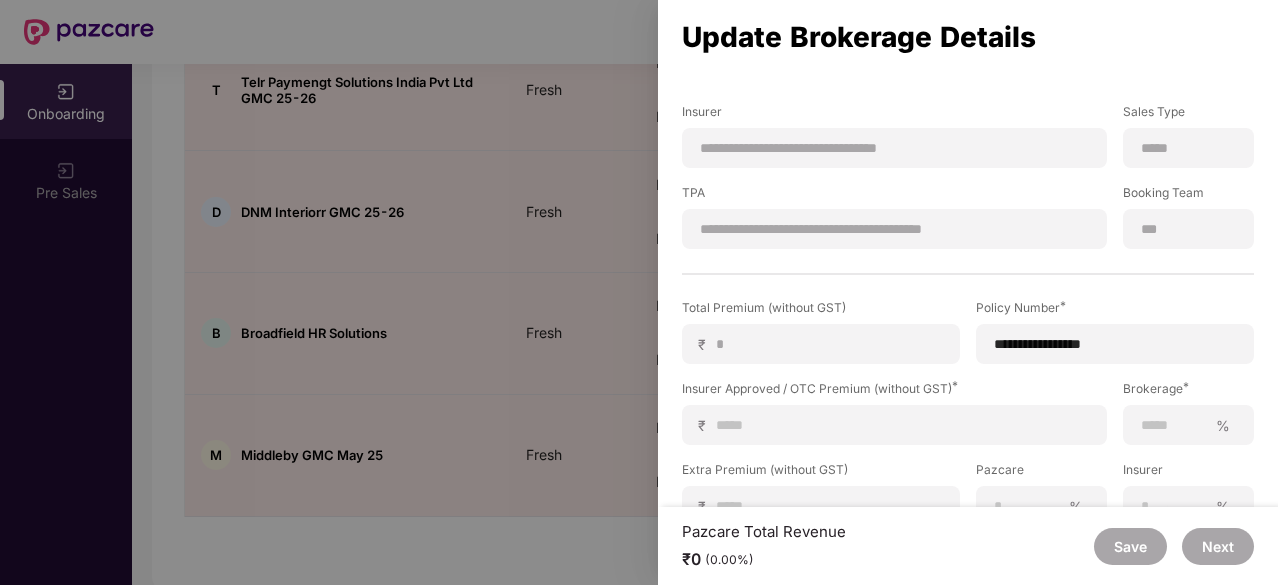 scroll, scrollTop: 336, scrollLeft: 0, axis: vertical 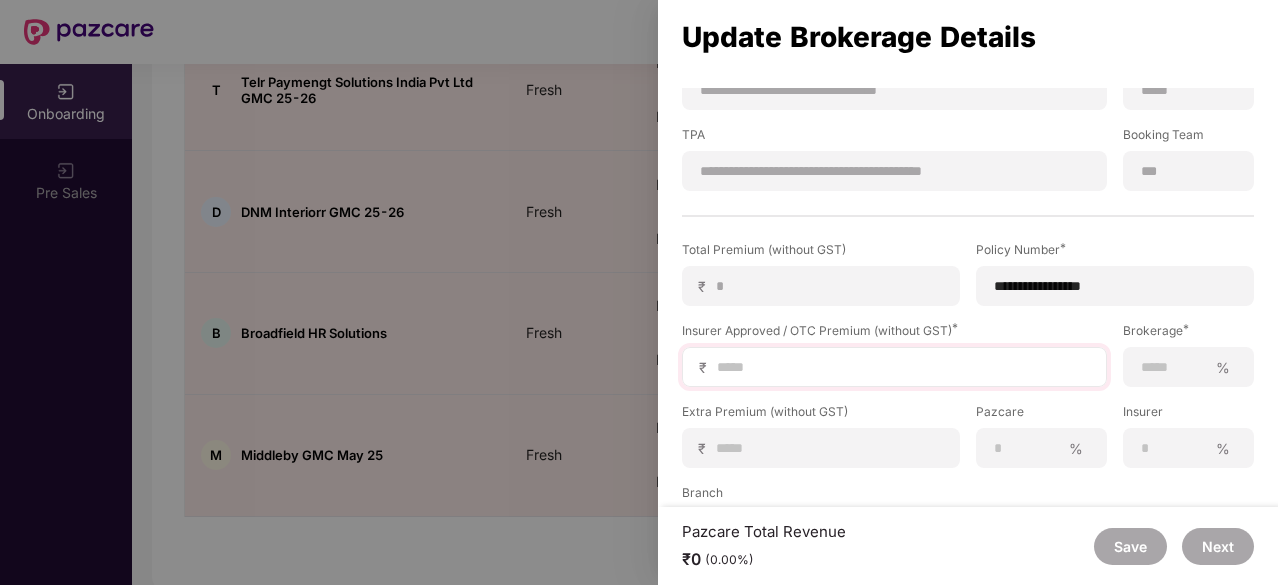 click on "₹" at bounding box center (894, 367) 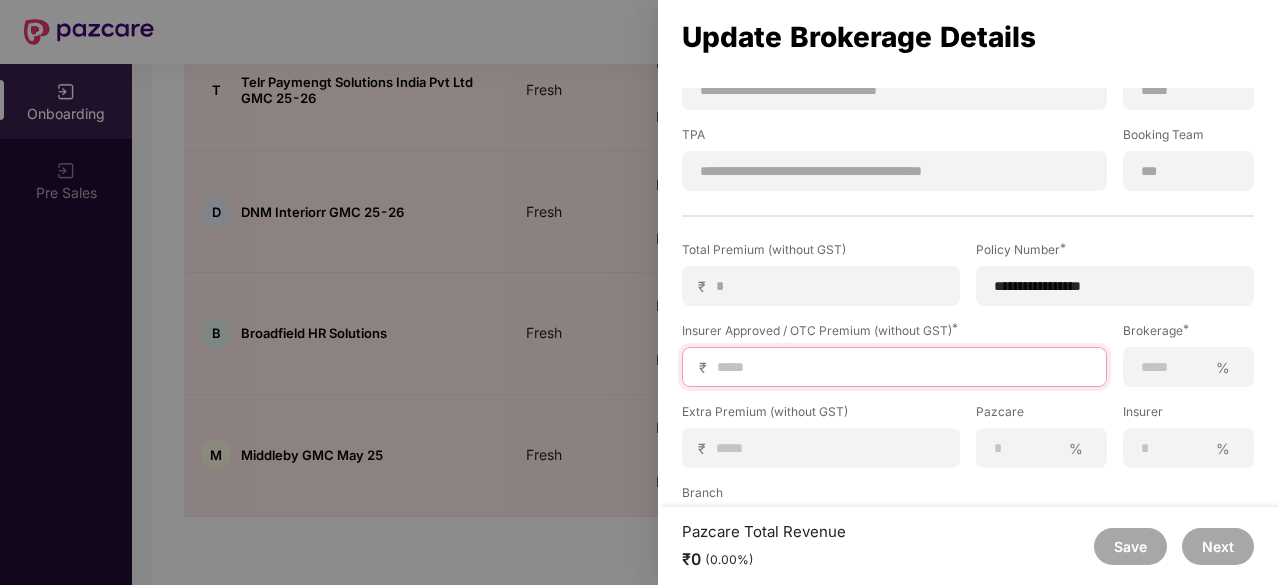 click at bounding box center [902, 367] 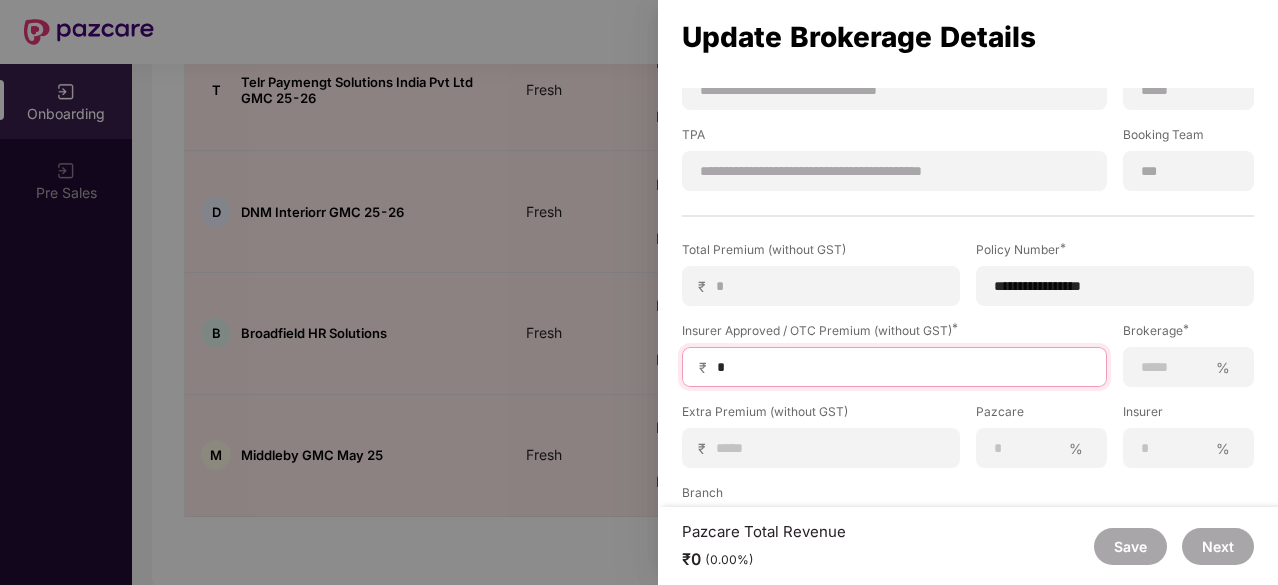 type on "**" 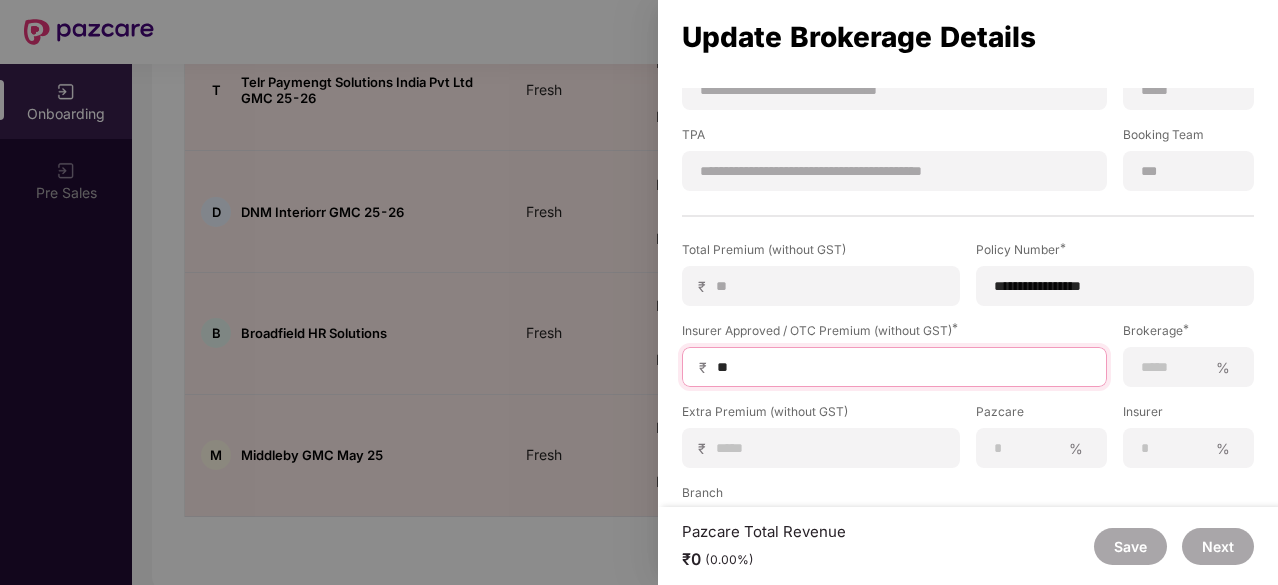 type on "***" 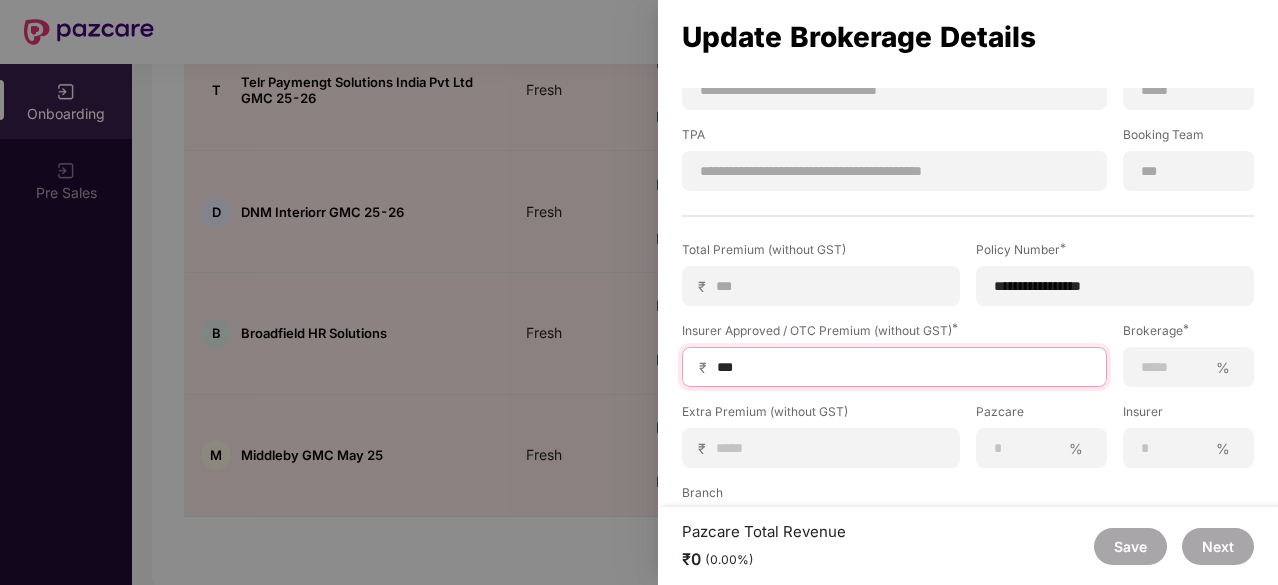 type on "***" 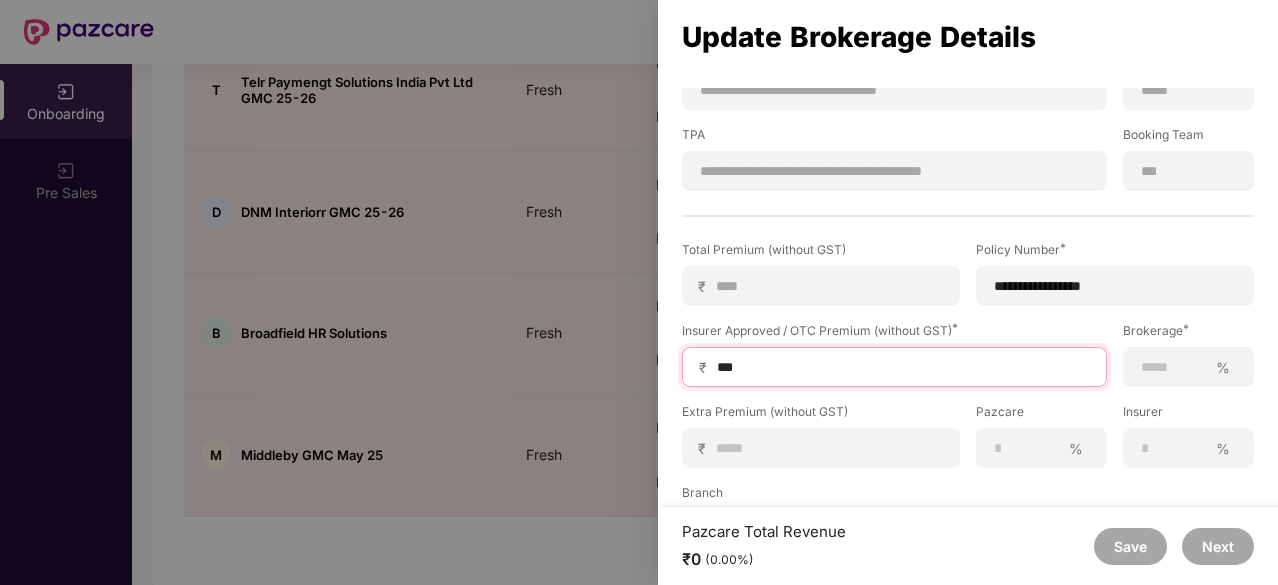 type on "****" 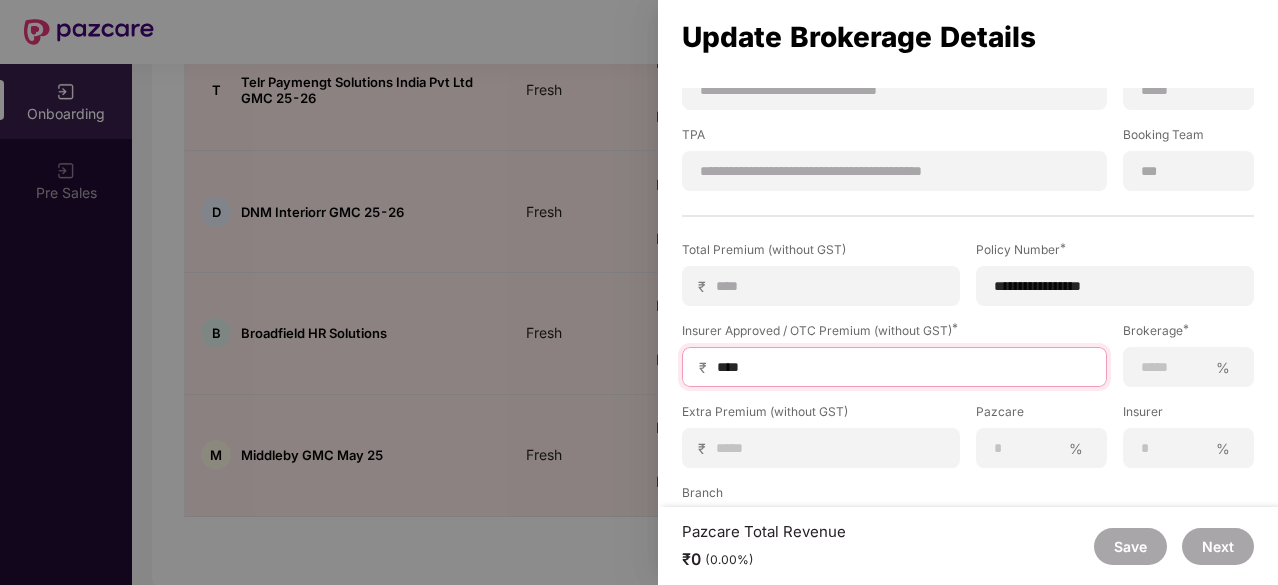 type on "*****" 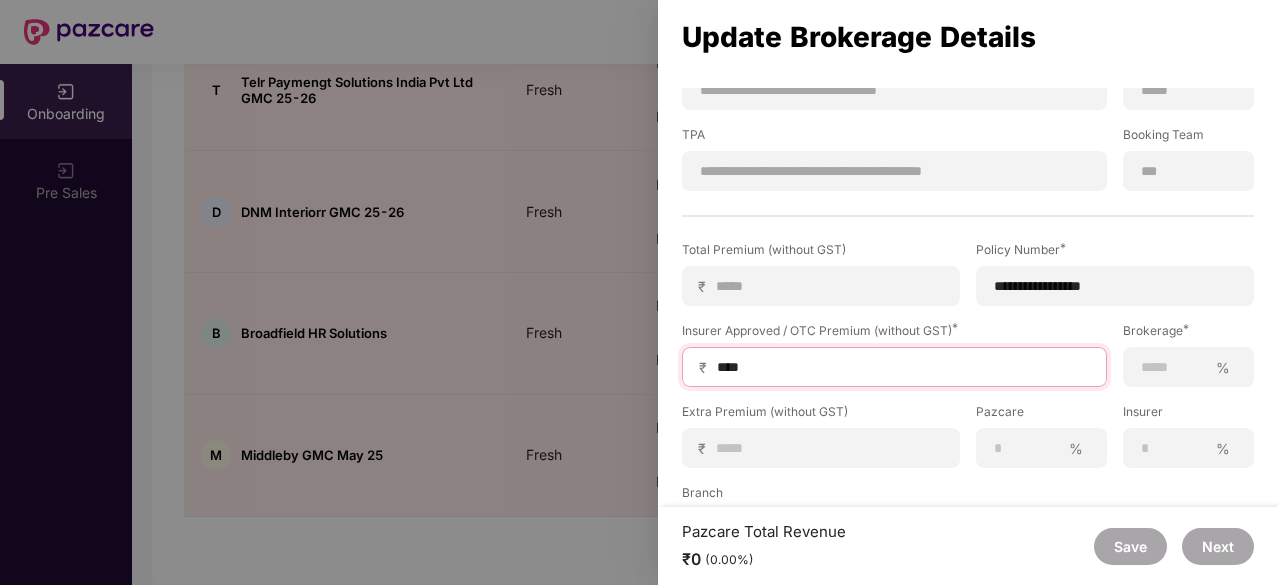 type on "*****" 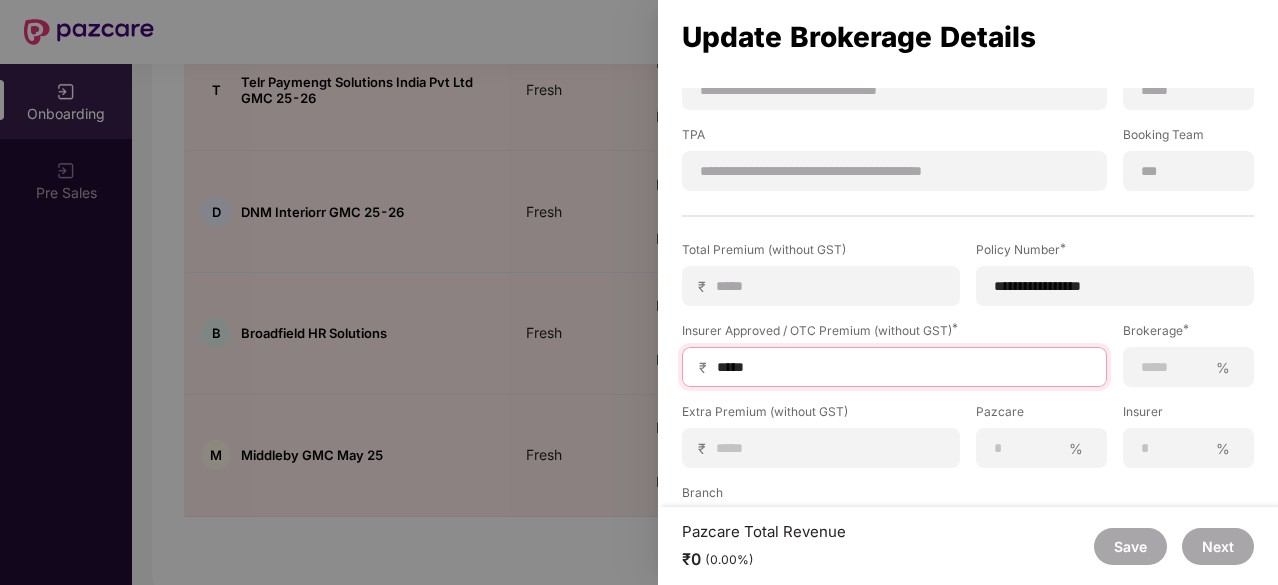 type on "******" 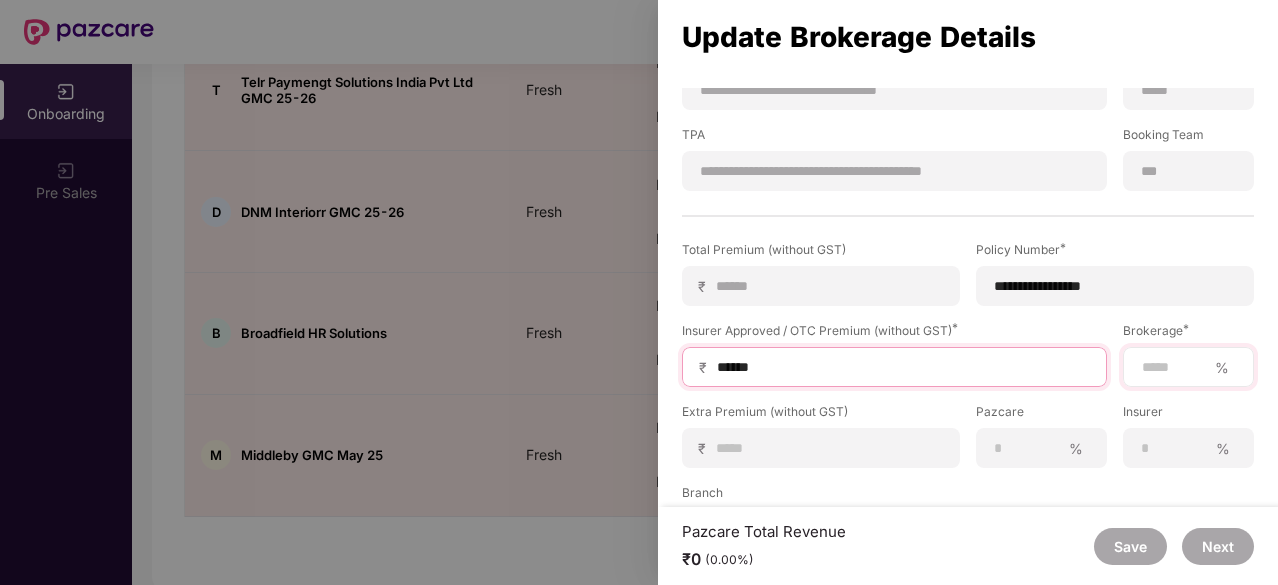 type on "******" 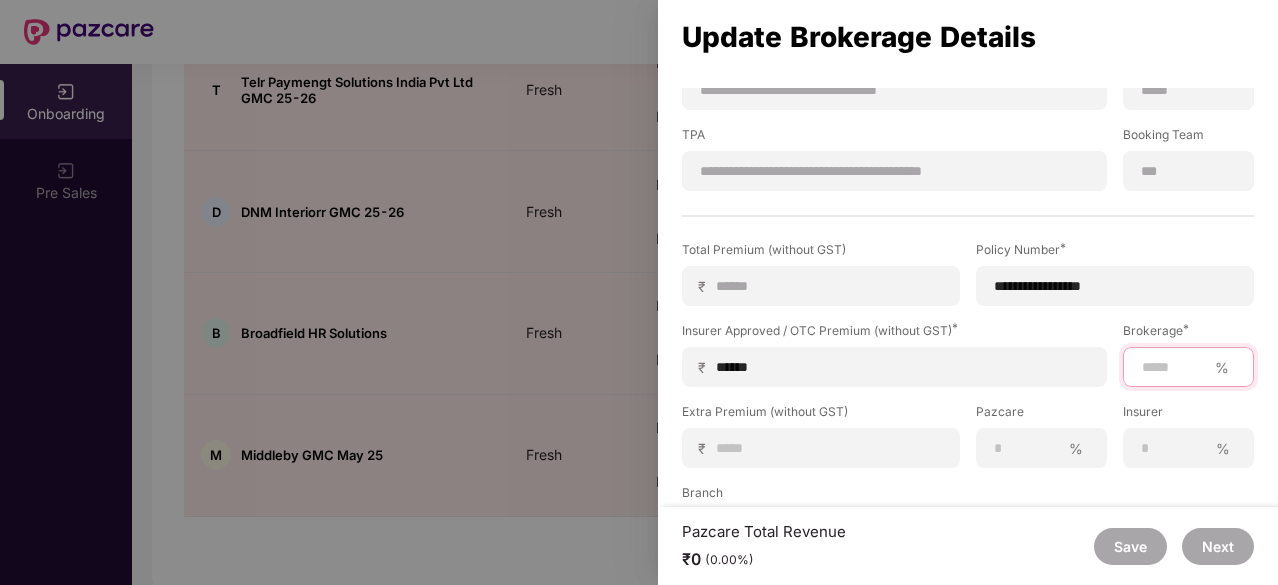 click at bounding box center [1173, 367] 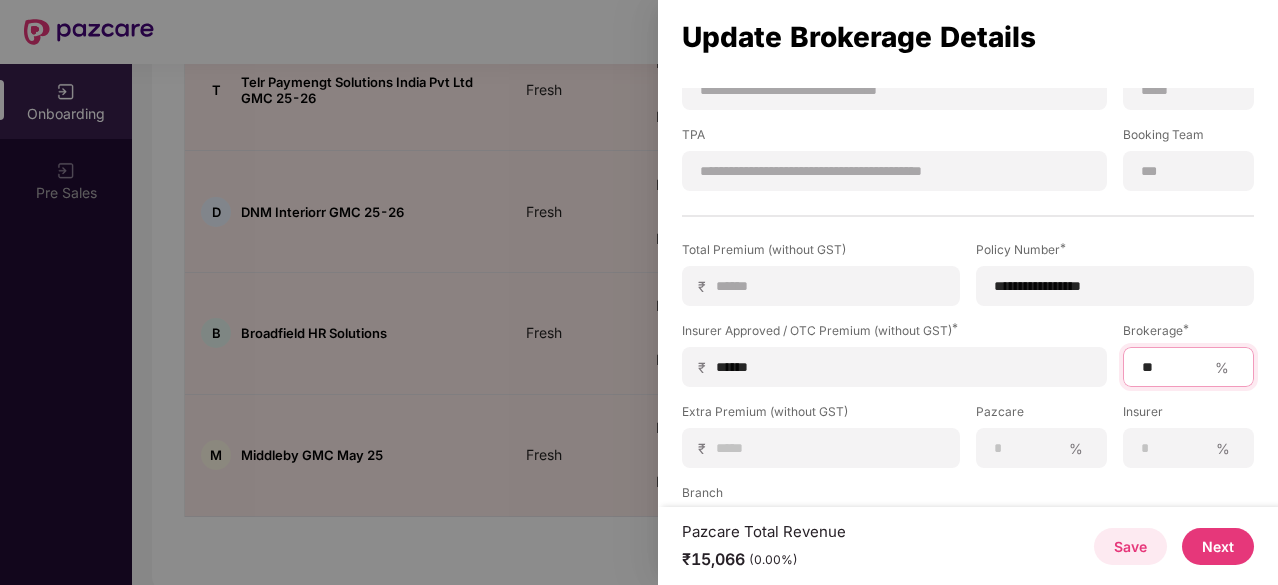 type on "**" 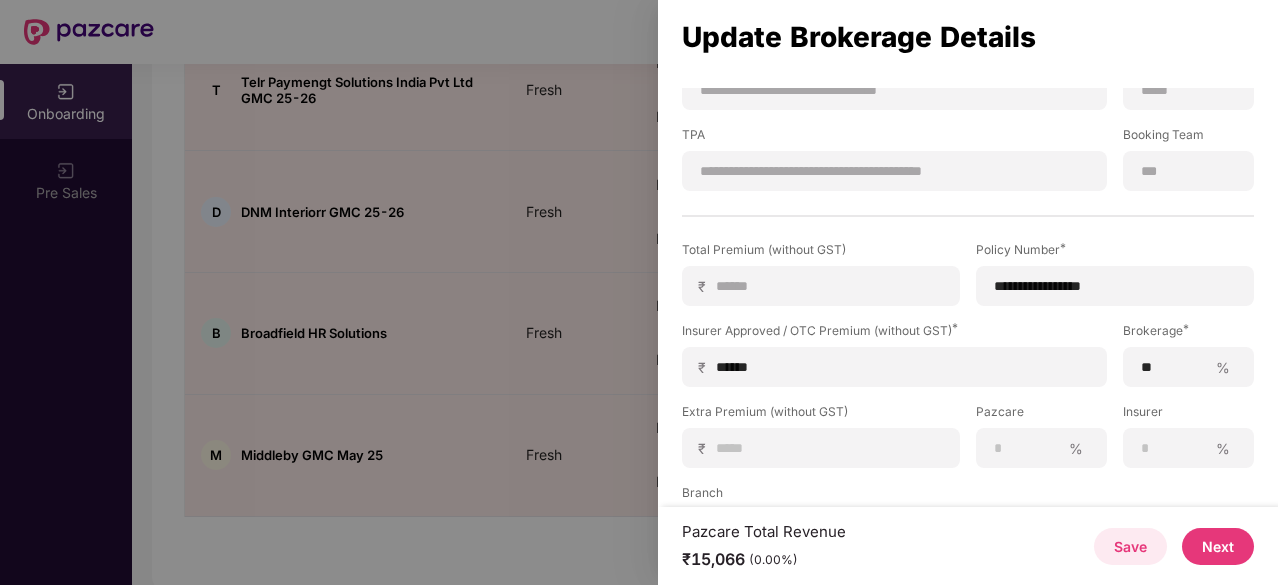 click on "Next" at bounding box center (1218, 546) 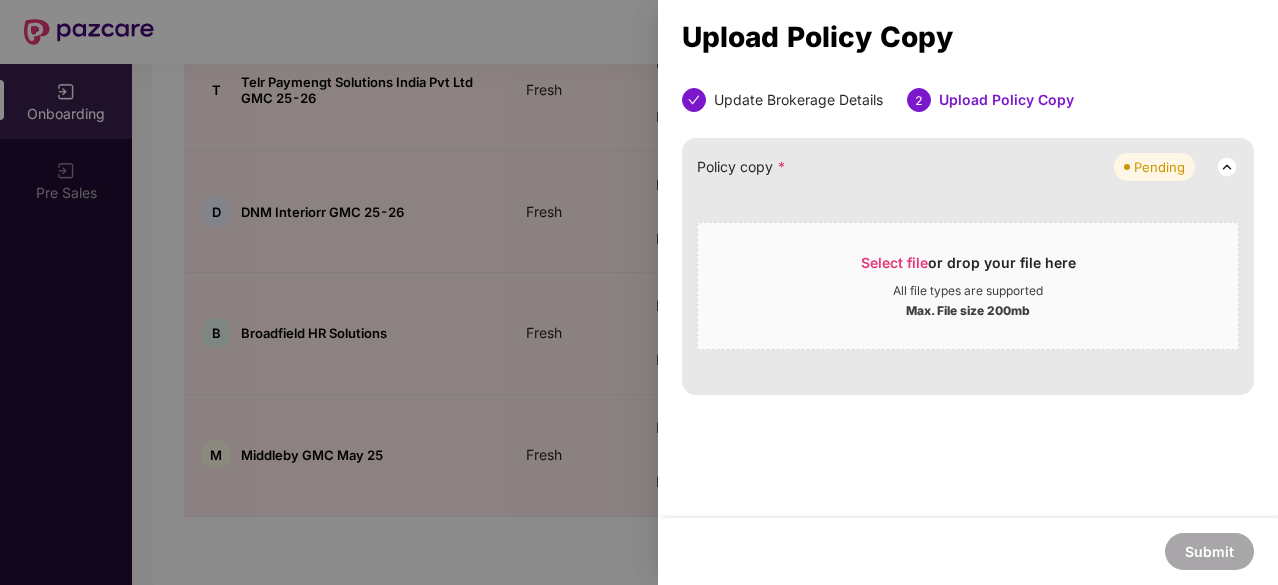 scroll, scrollTop: 0, scrollLeft: 0, axis: both 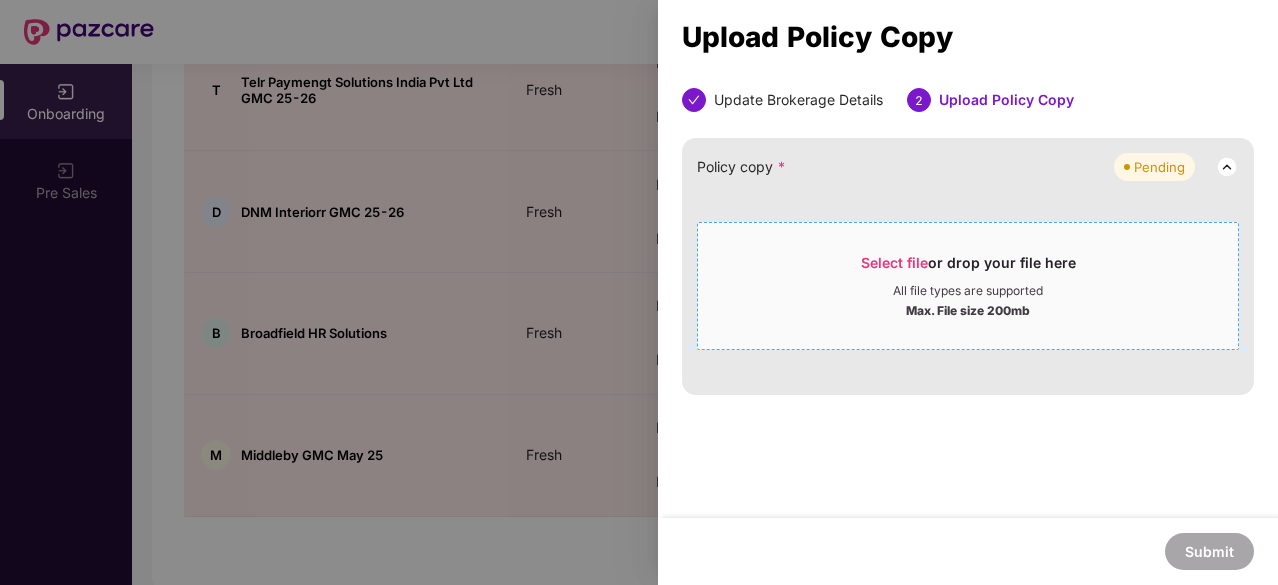click on "Select file" at bounding box center [894, 262] 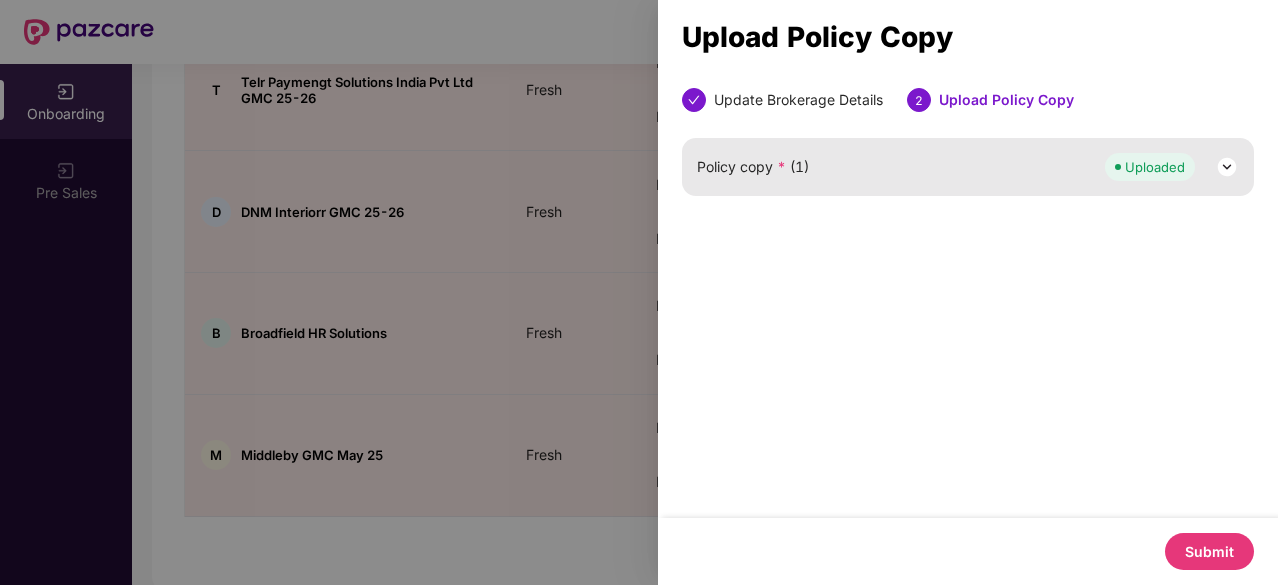 click on "Submit" at bounding box center [1209, 551] 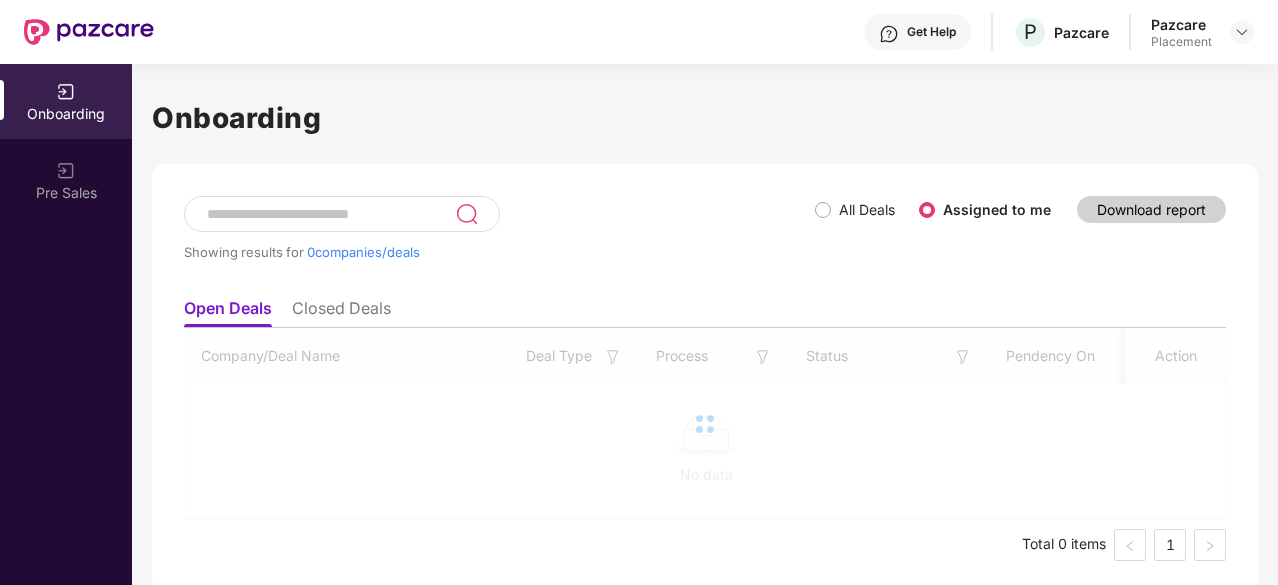 scroll, scrollTop: 0, scrollLeft: 0, axis: both 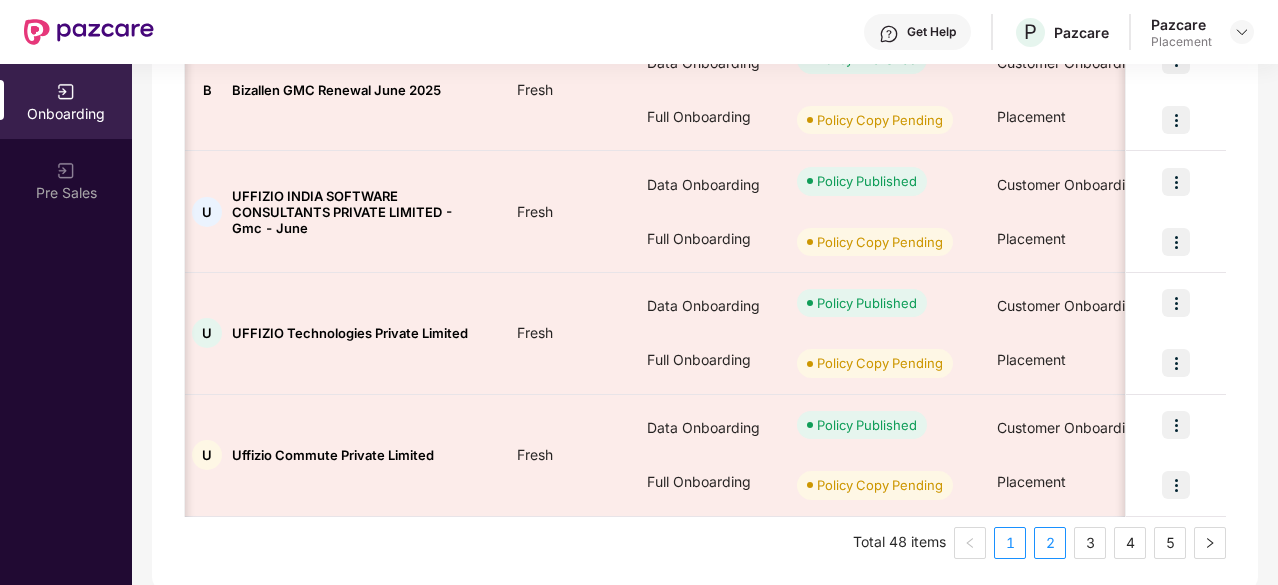 click on "2" at bounding box center [1050, 543] 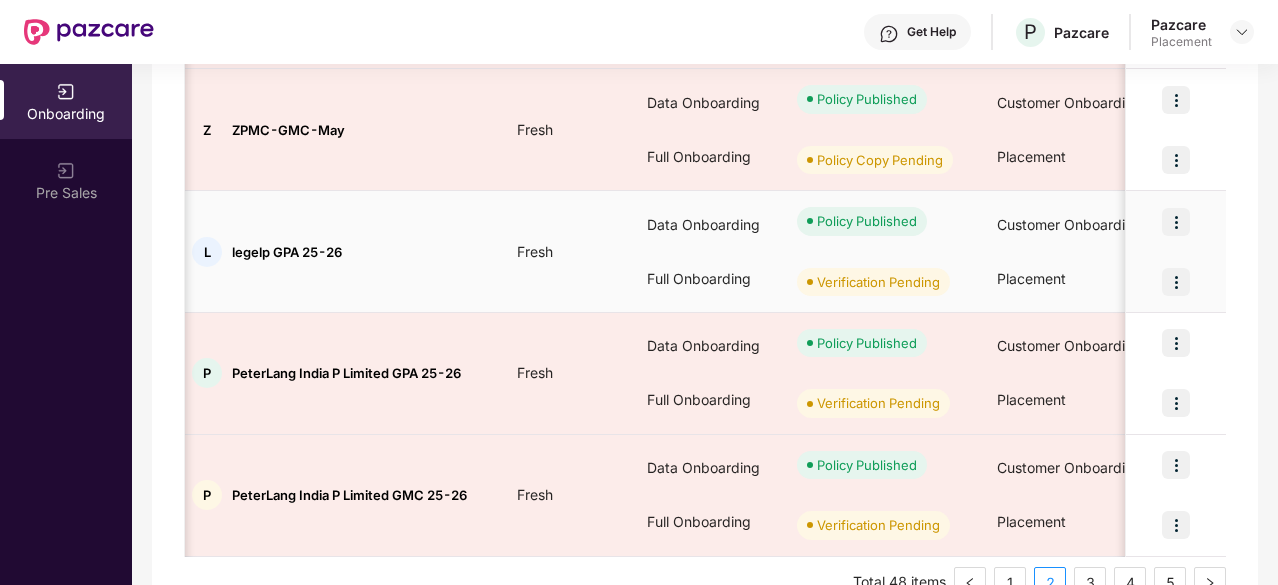 scroll, scrollTop: 1086, scrollLeft: 0, axis: vertical 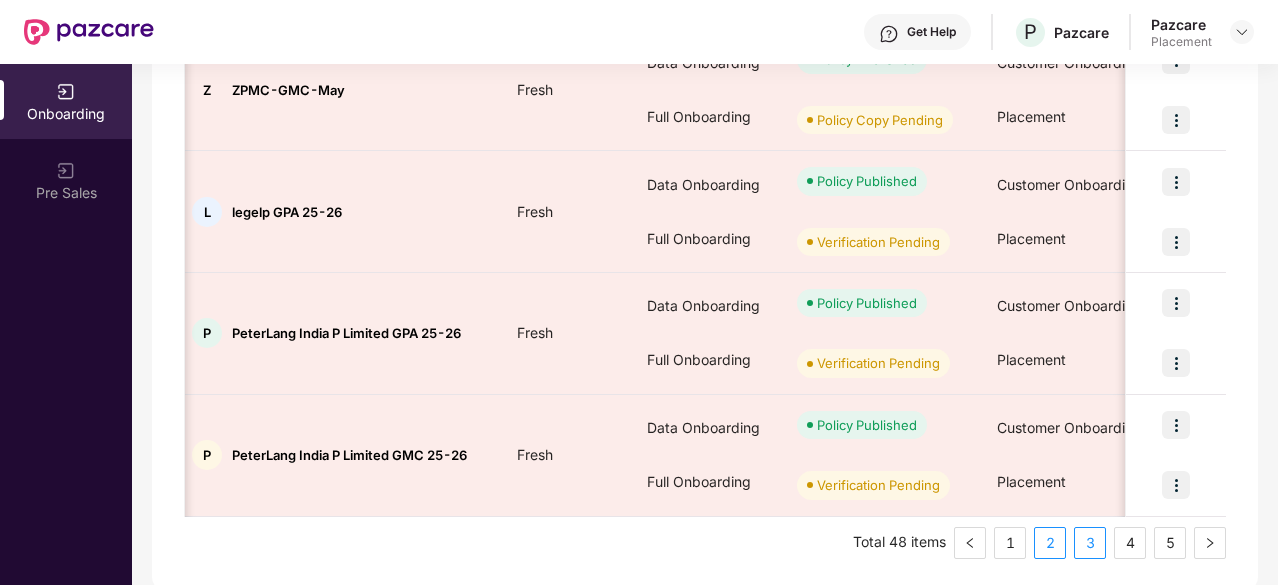 click on "3" at bounding box center [1090, 543] 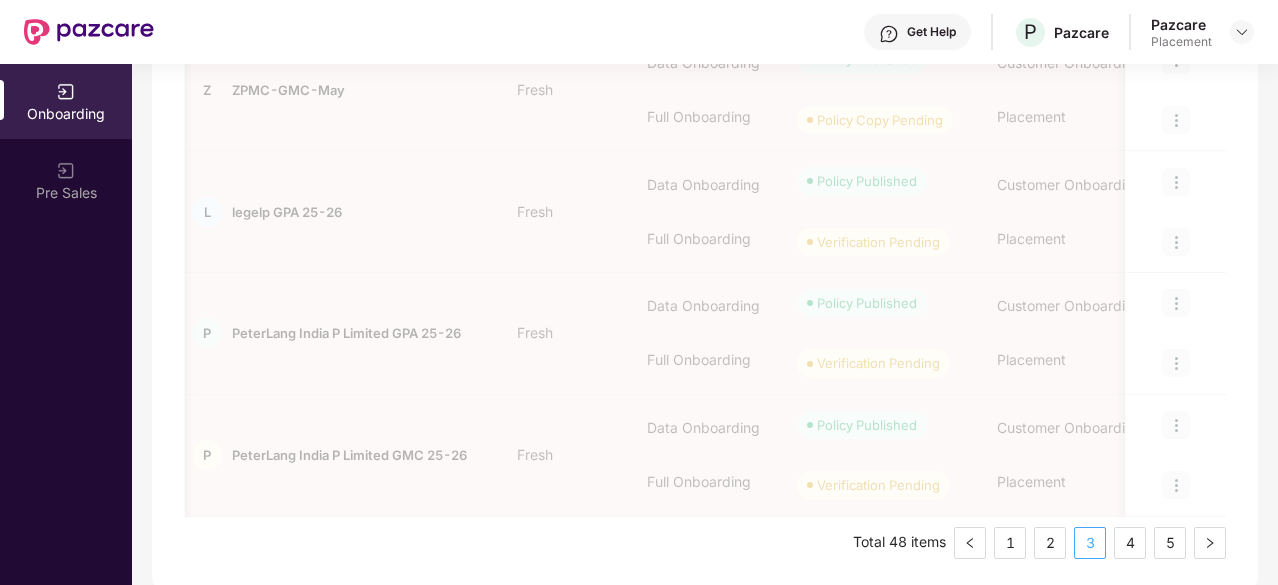 click on "3" at bounding box center [1090, 543] 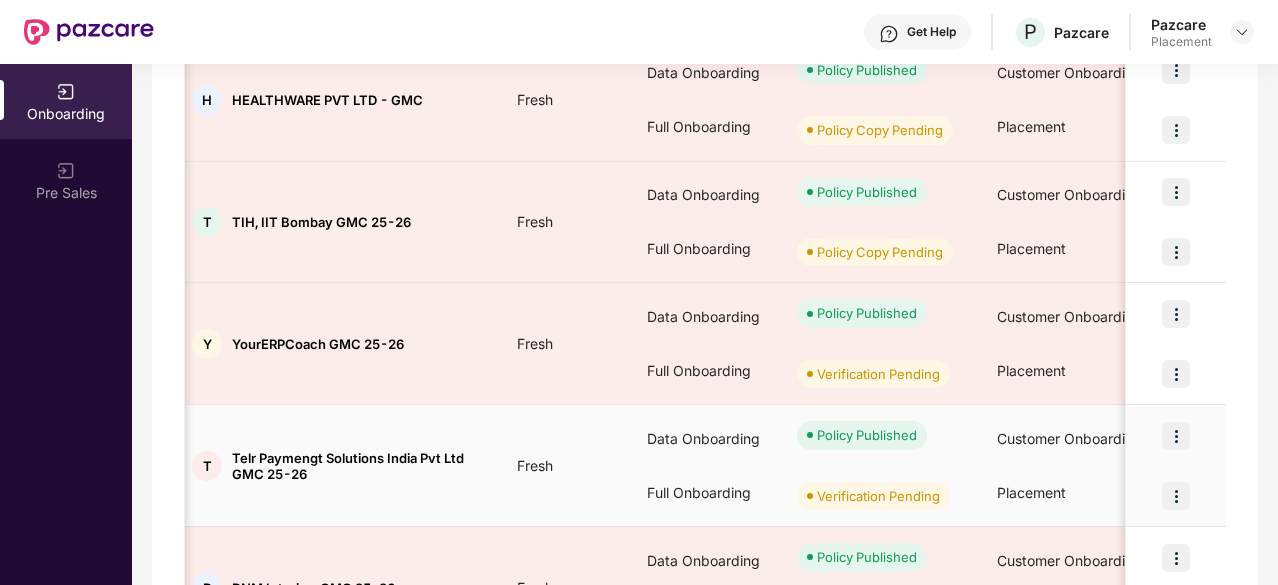 scroll, scrollTop: 690, scrollLeft: 0, axis: vertical 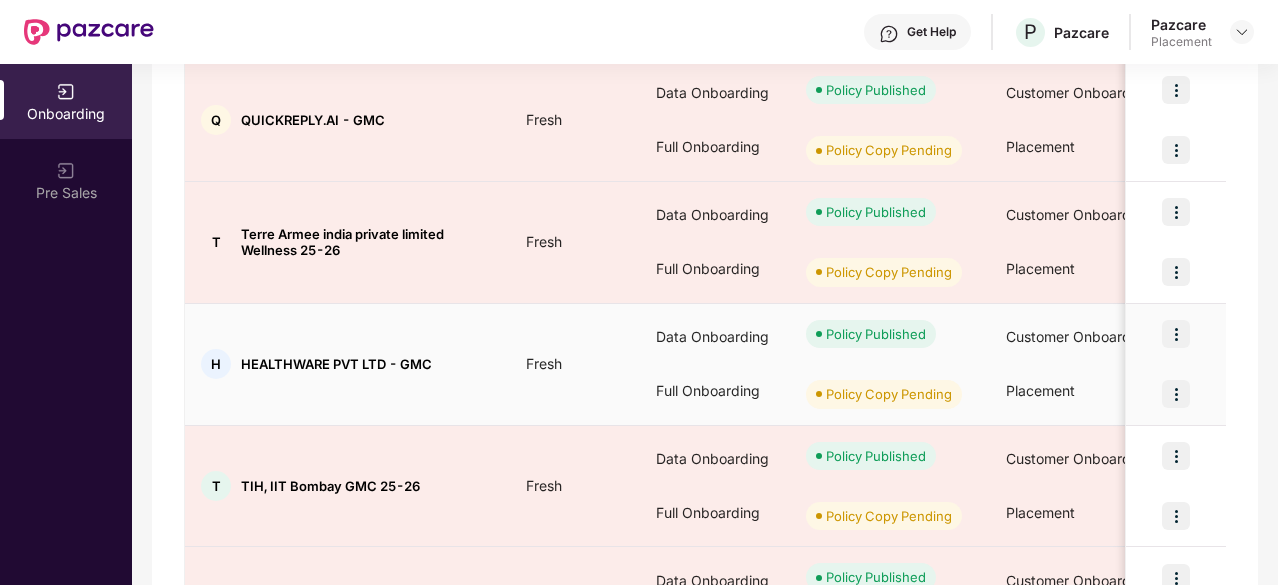 click at bounding box center (1176, 394) 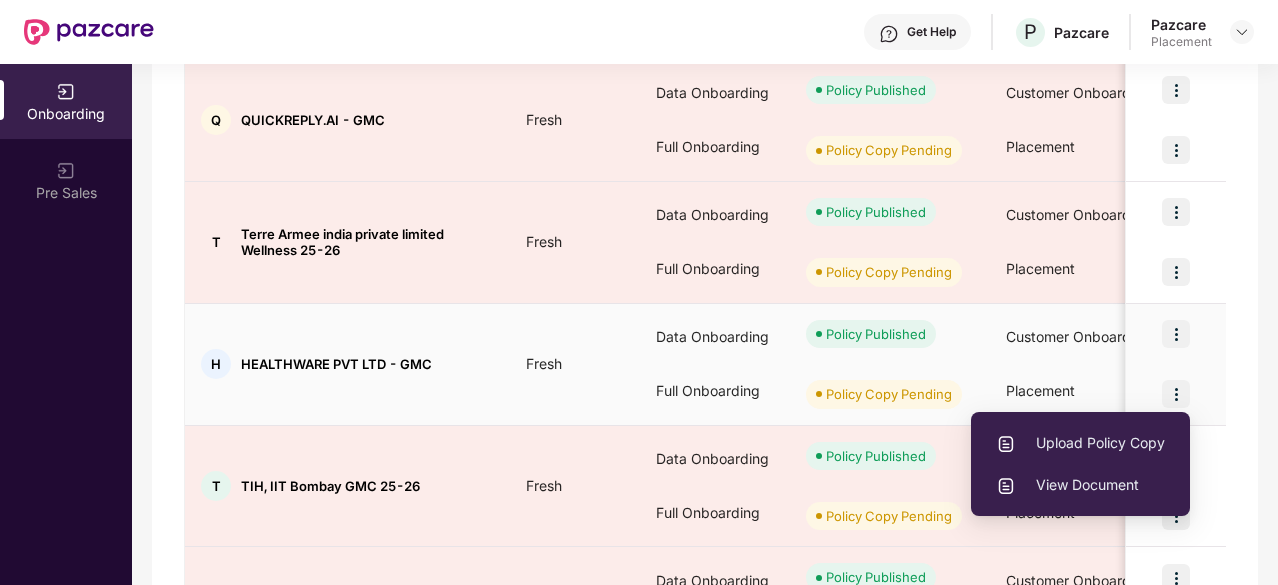 click on "Upload Policy Copy" at bounding box center (1080, 443) 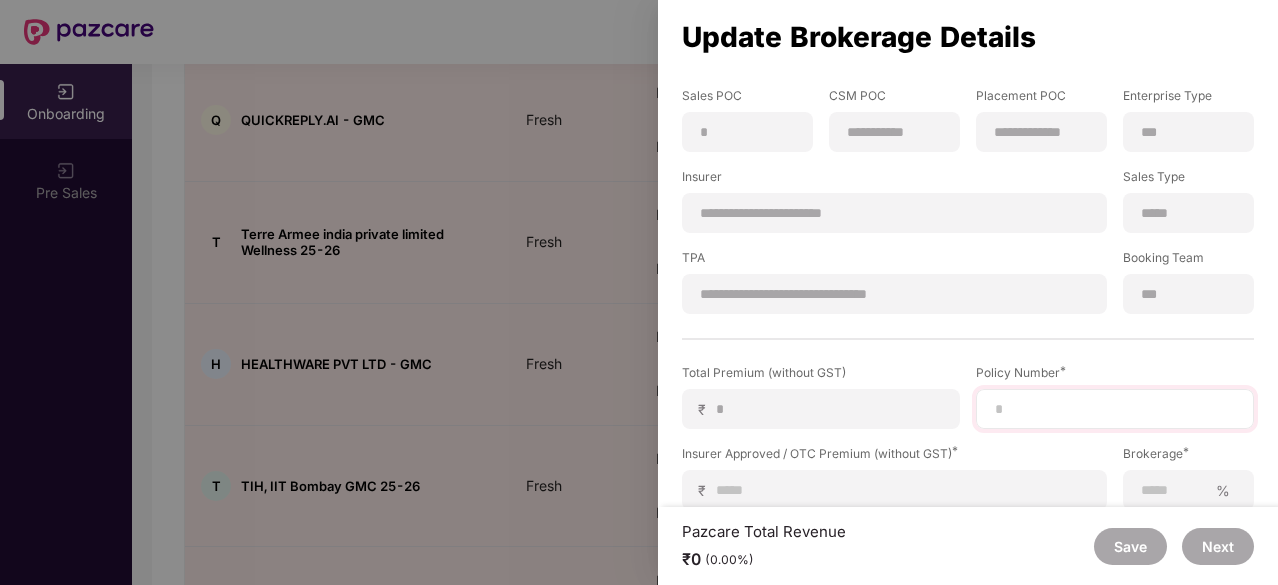 scroll, scrollTop: 215, scrollLeft: 0, axis: vertical 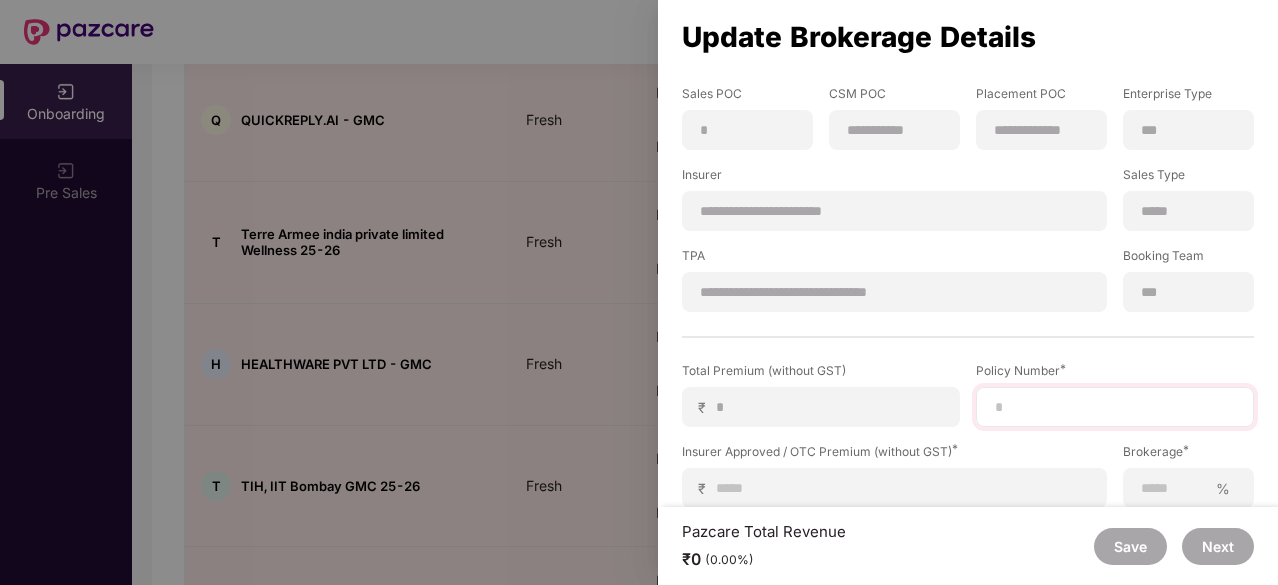 click at bounding box center [1115, 407] 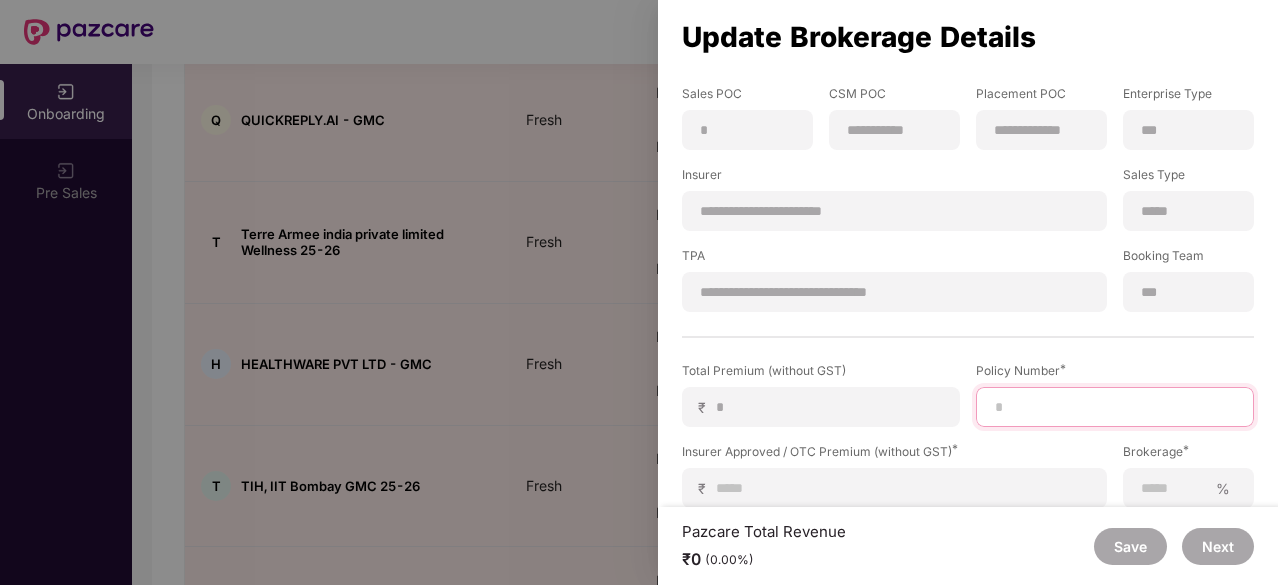 paste on "**********" 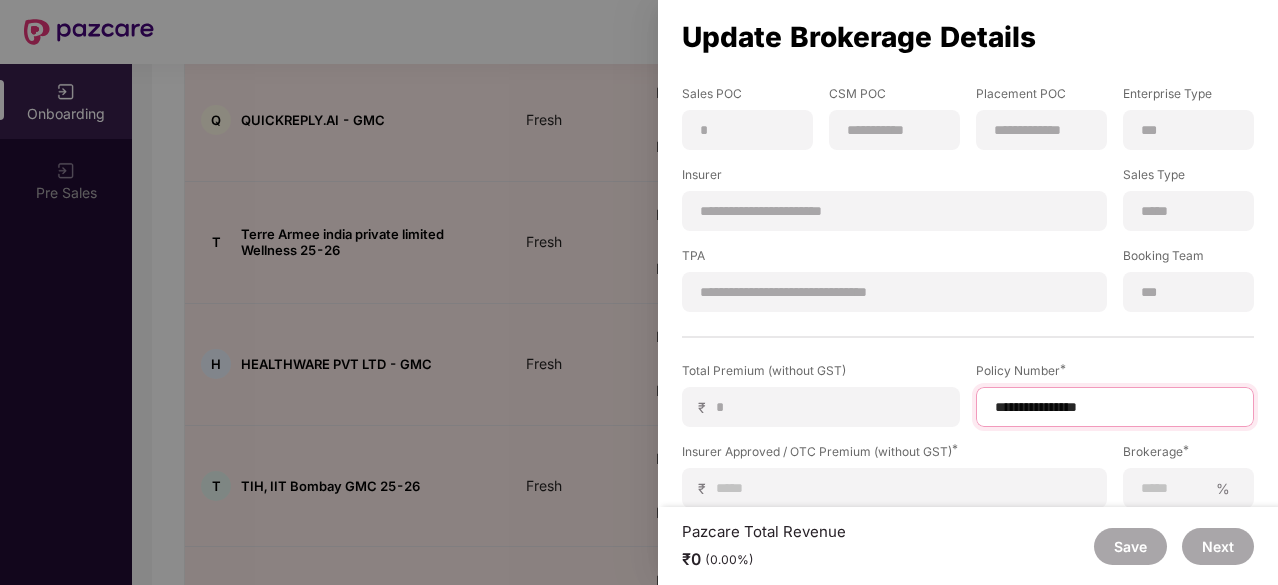 type on "**********" 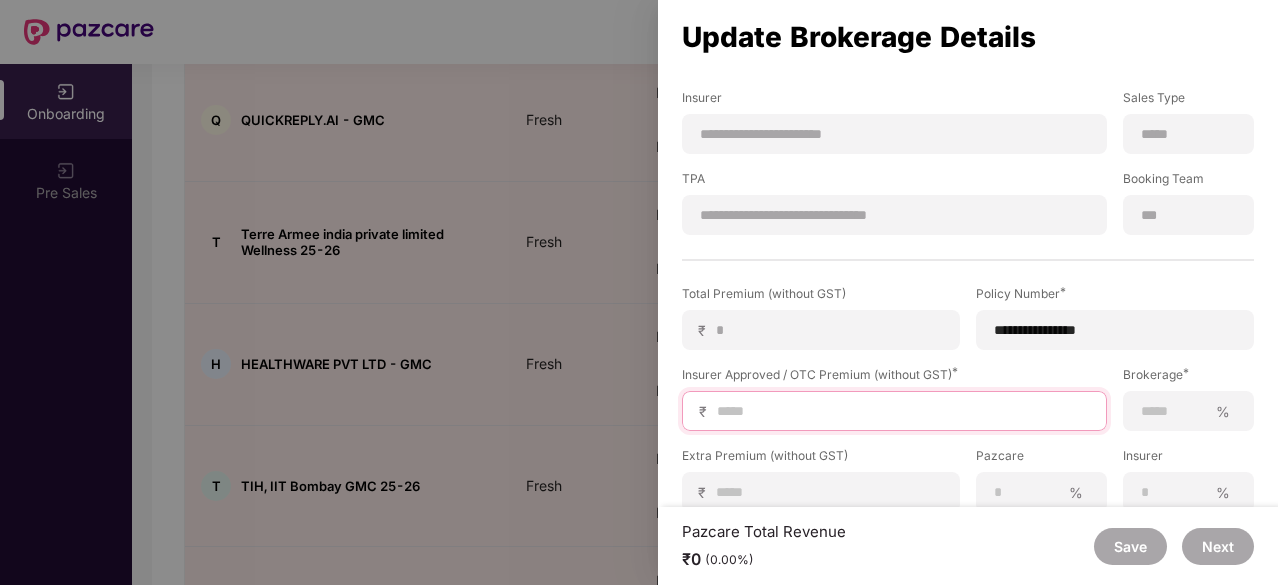 click at bounding box center (902, 411) 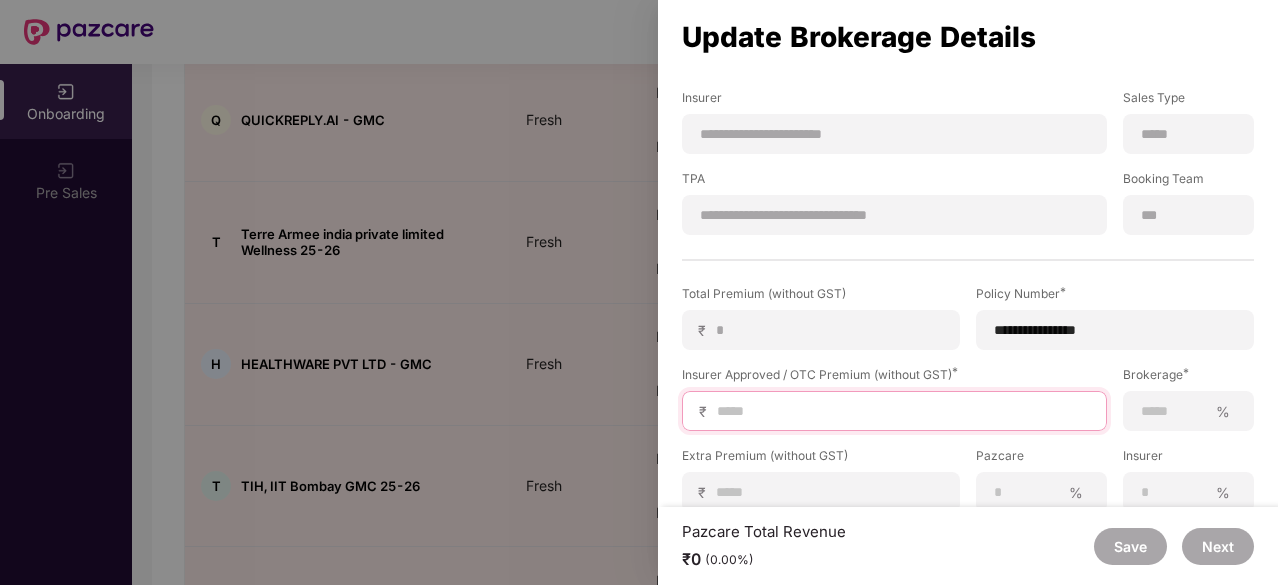 type on "*" 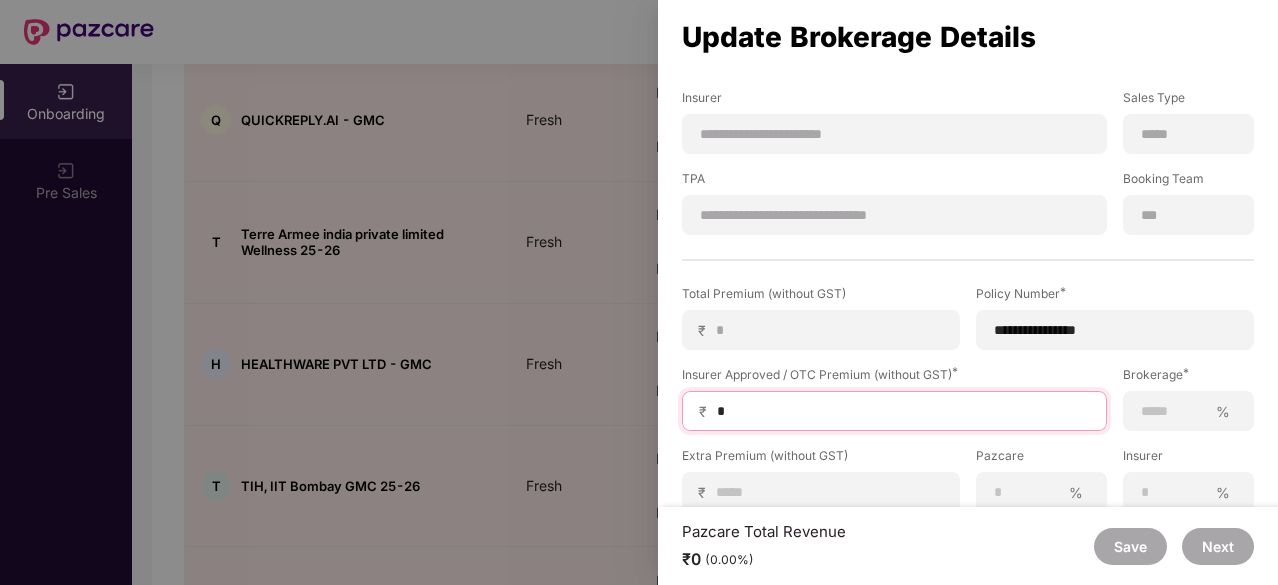 type on "**" 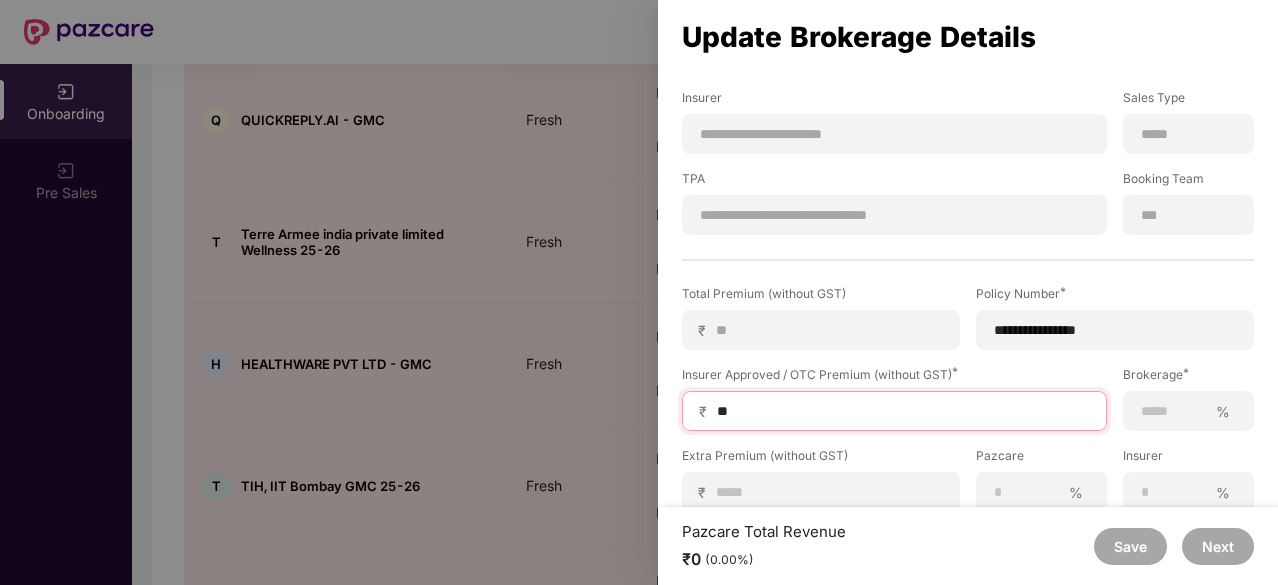 type on "***" 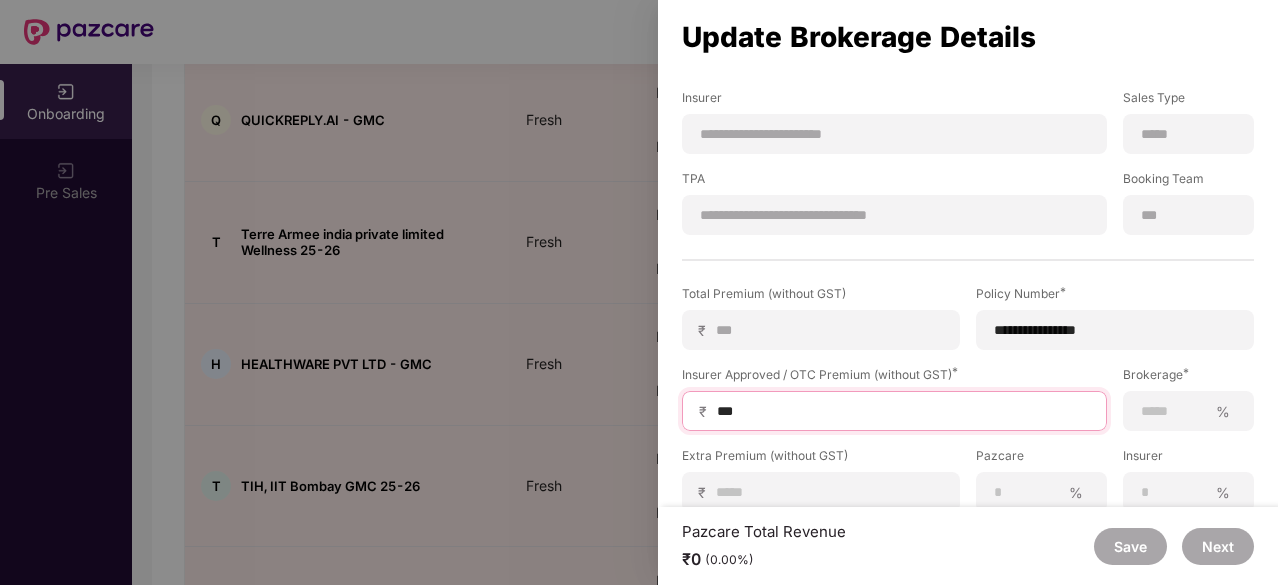 type on "****" 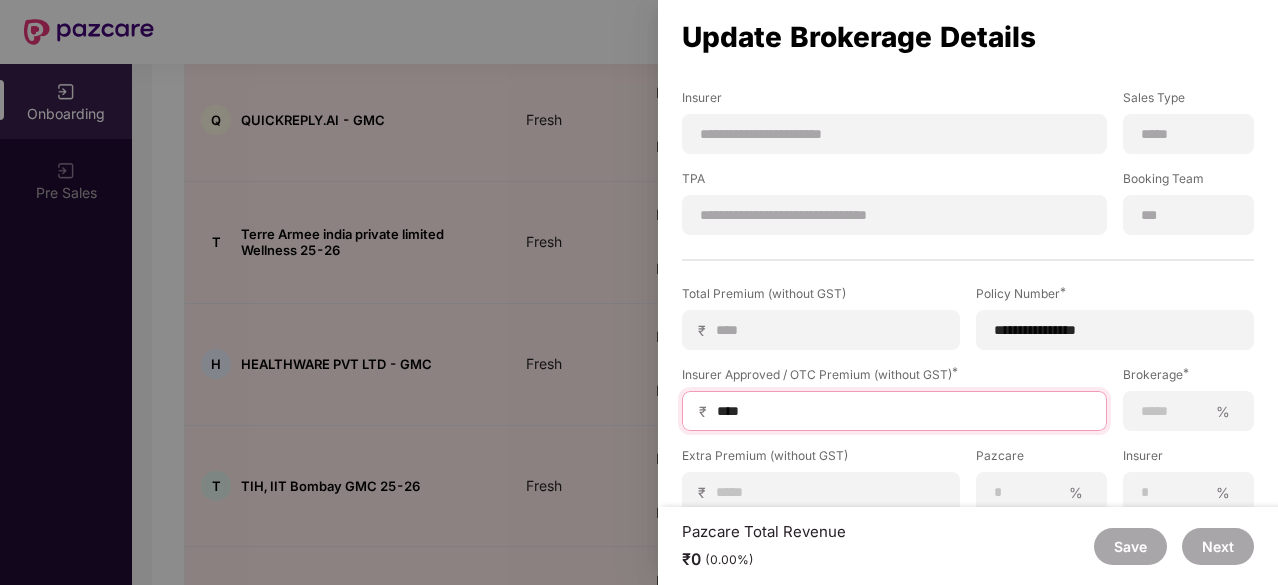 type on "*****" 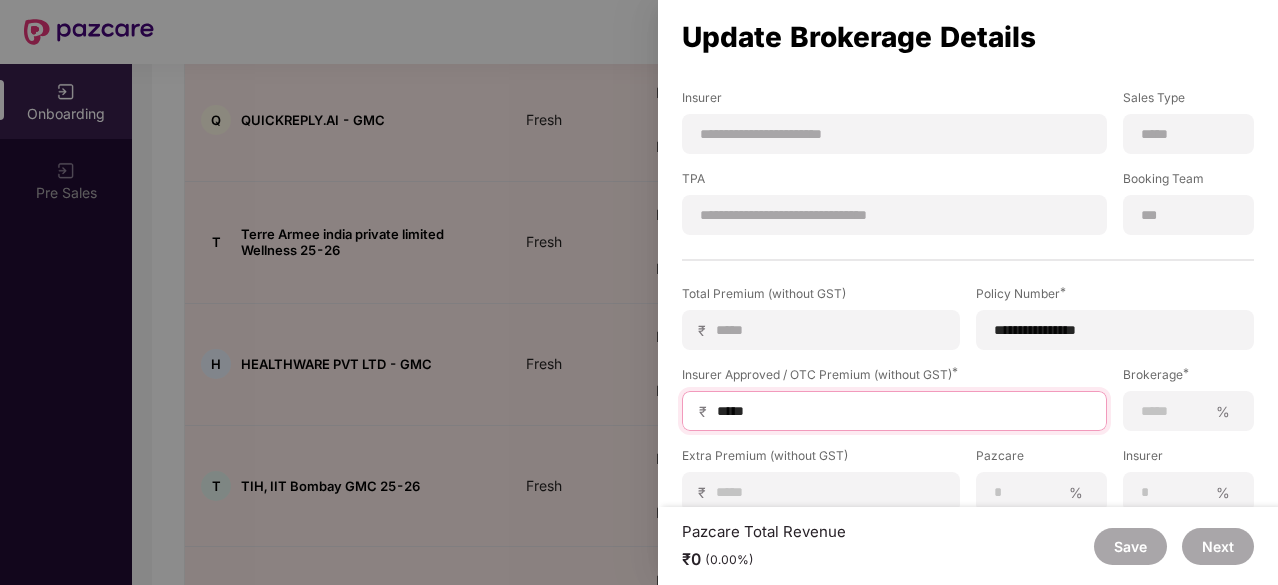 type on "******" 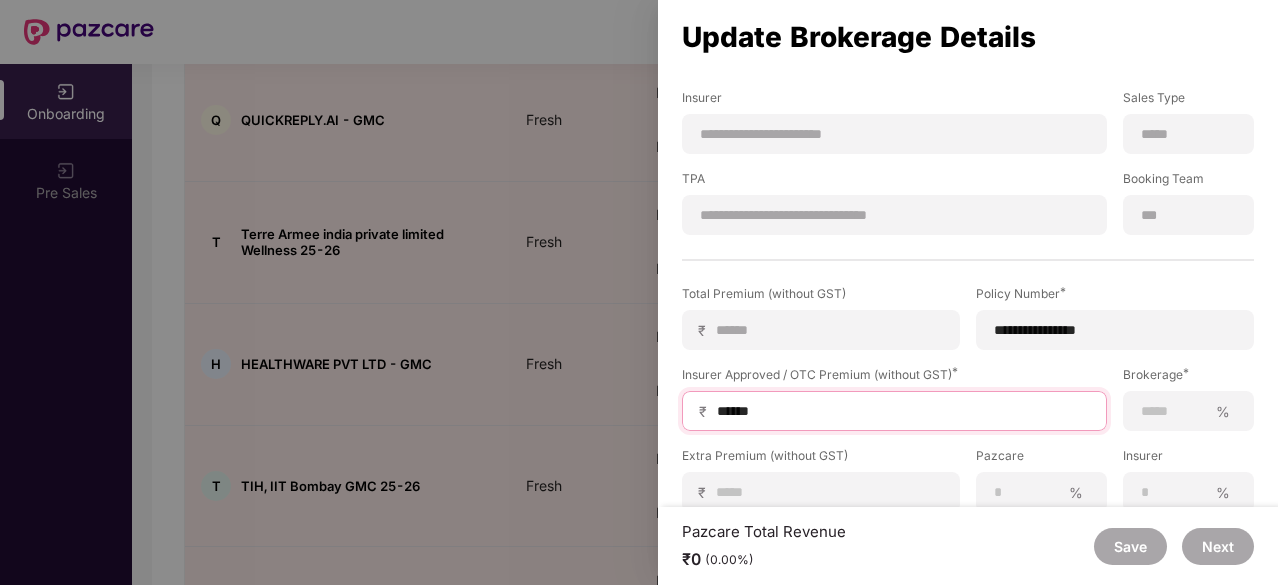 type on "*******" 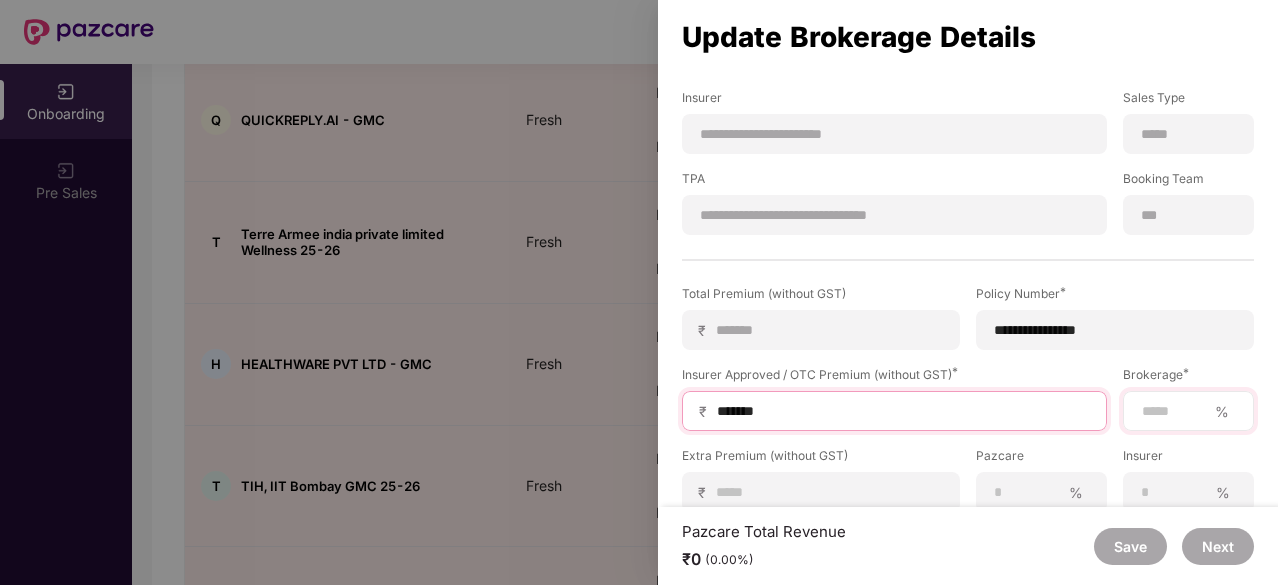 type on "*******" 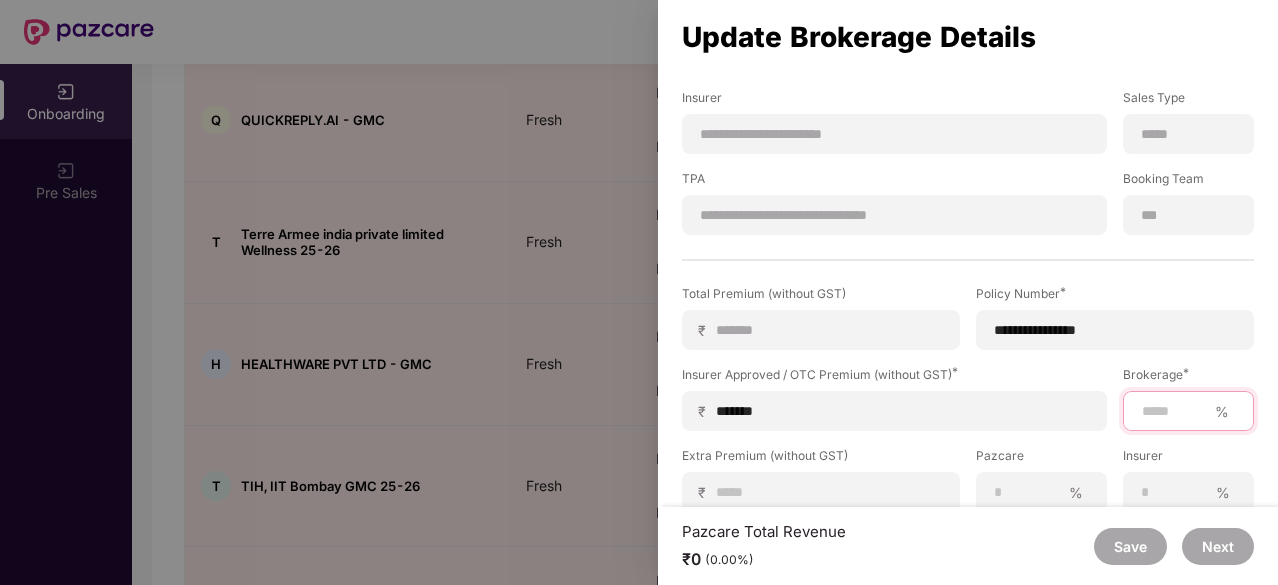 click at bounding box center (1173, 411) 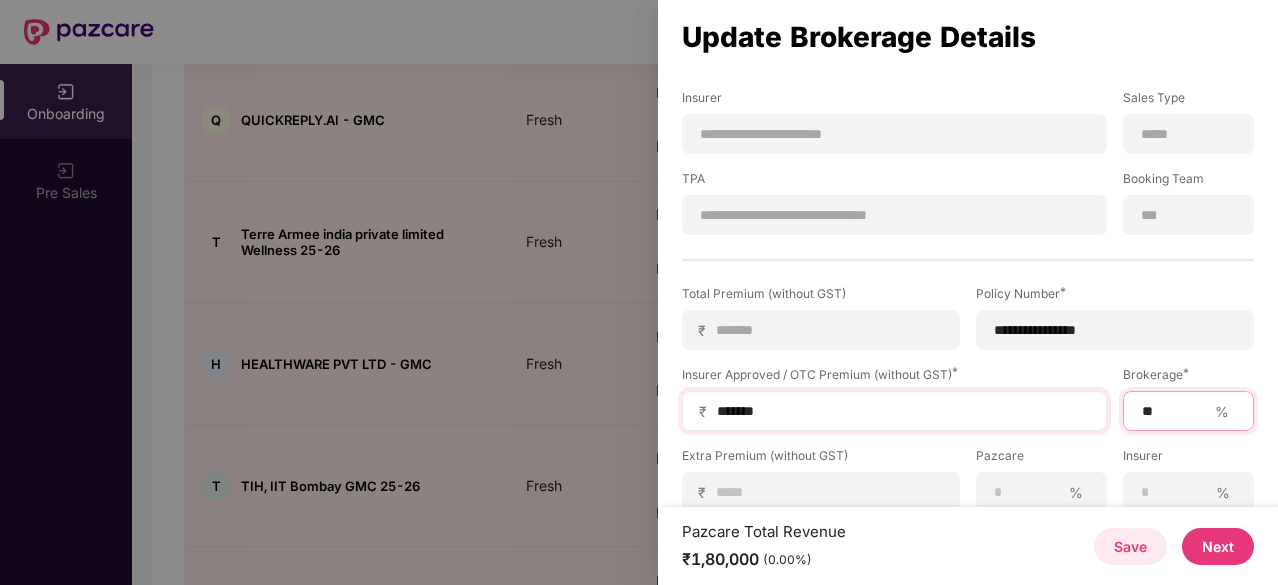 scroll, scrollTop: 394, scrollLeft: 0, axis: vertical 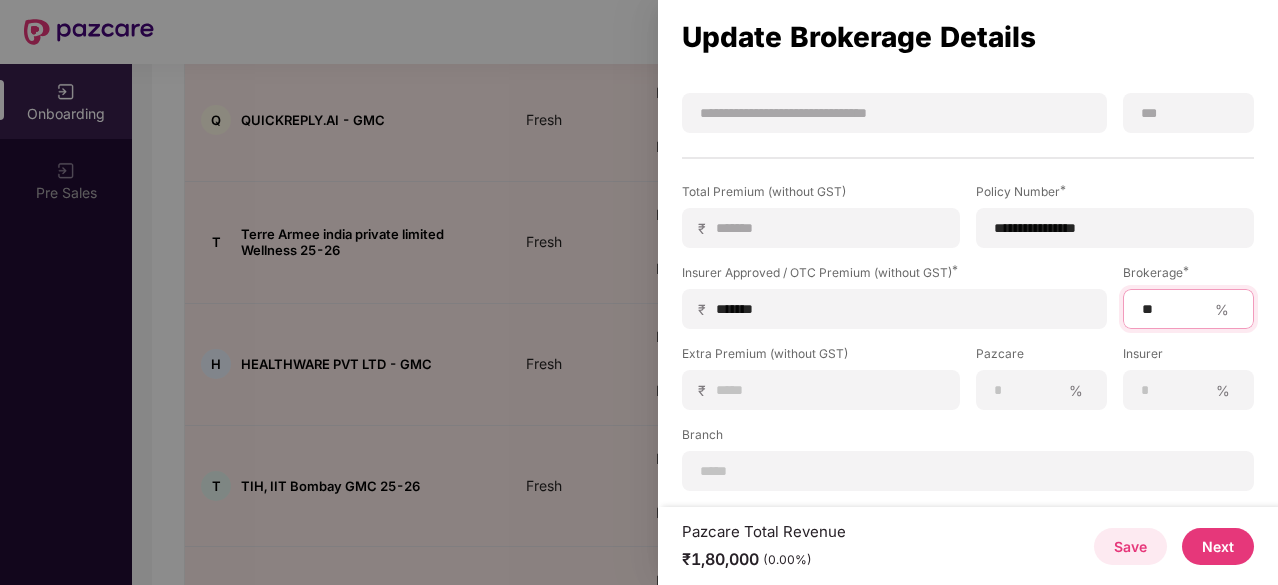 type on "**" 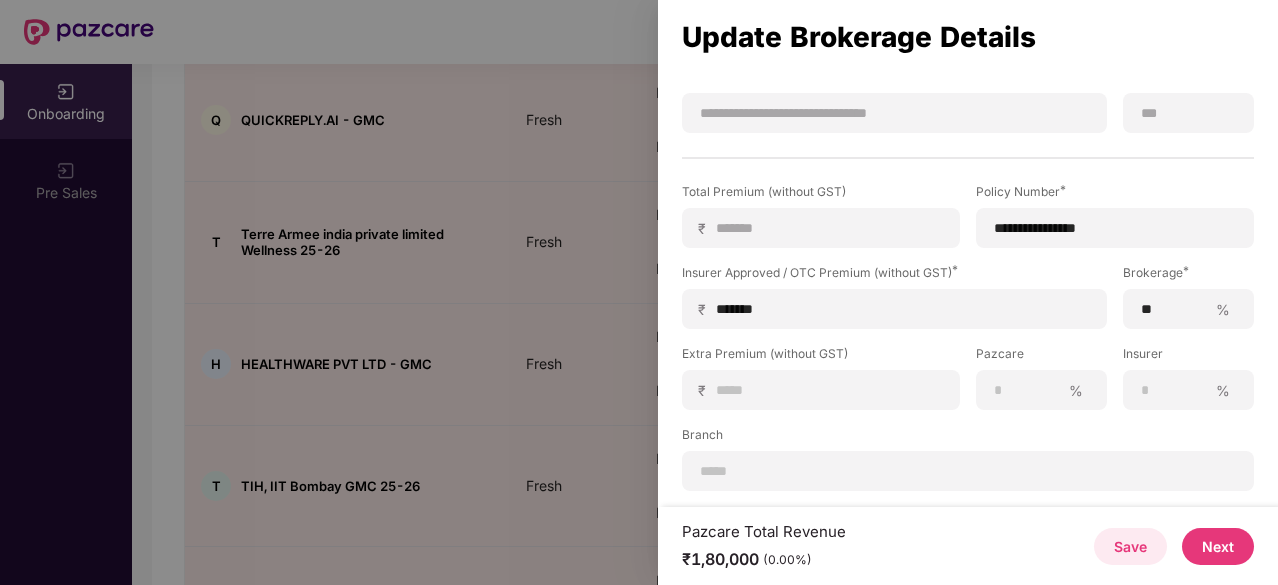 click on "Next" at bounding box center (1218, 546) 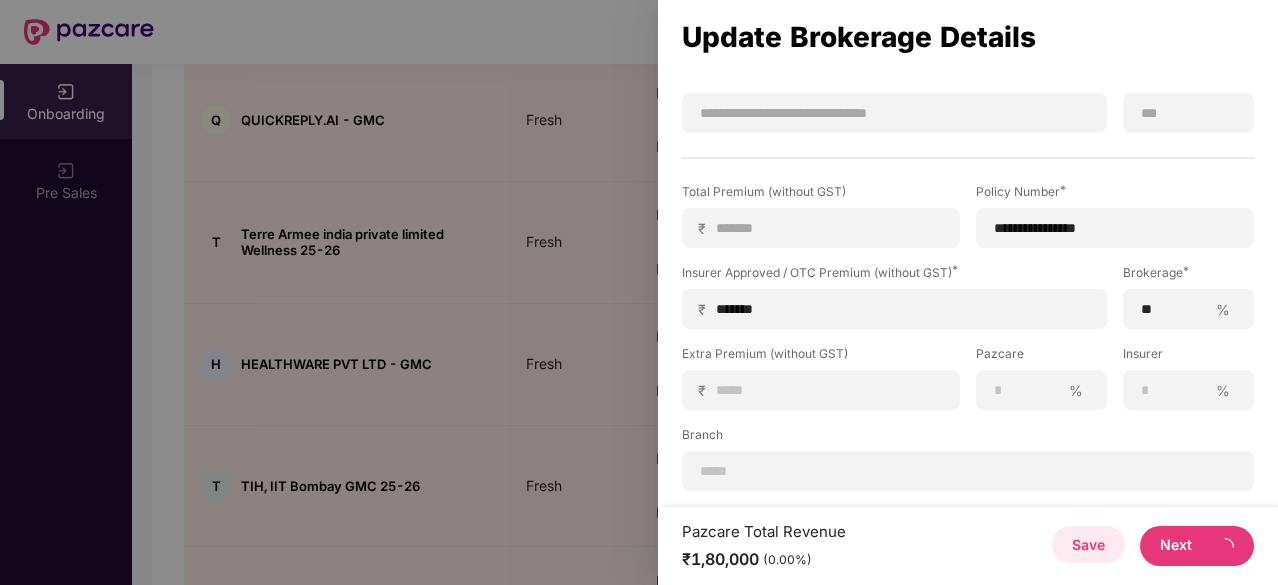 scroll, scrollTop: 0, scrollLeft: 0, axis: both 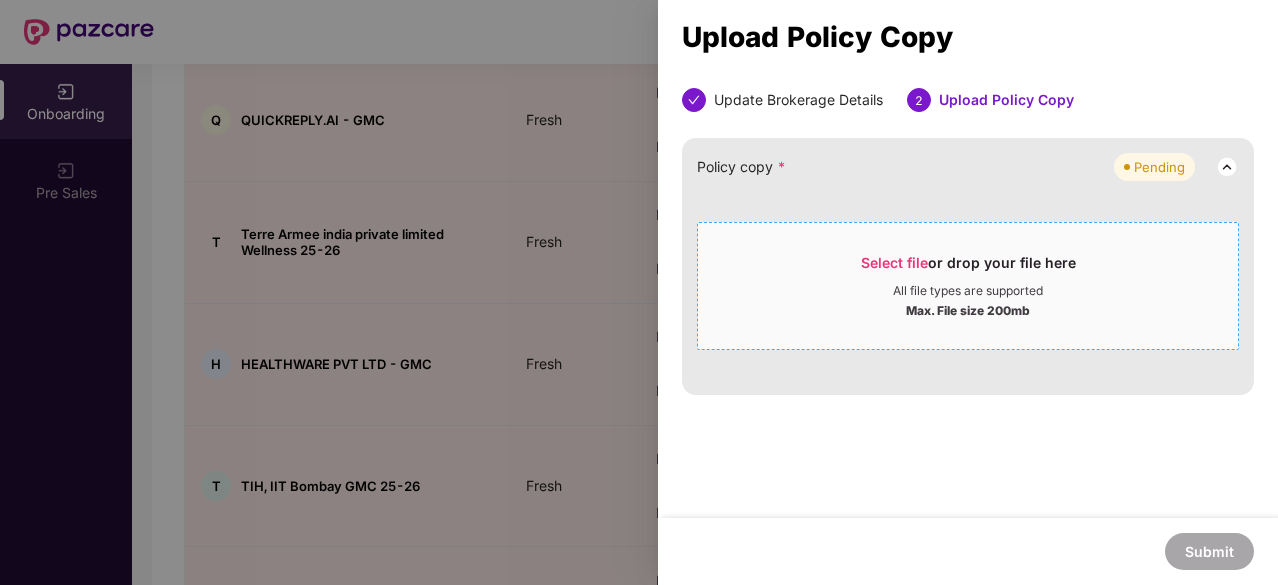 click on "Select file" at bounding box center (894, 262) 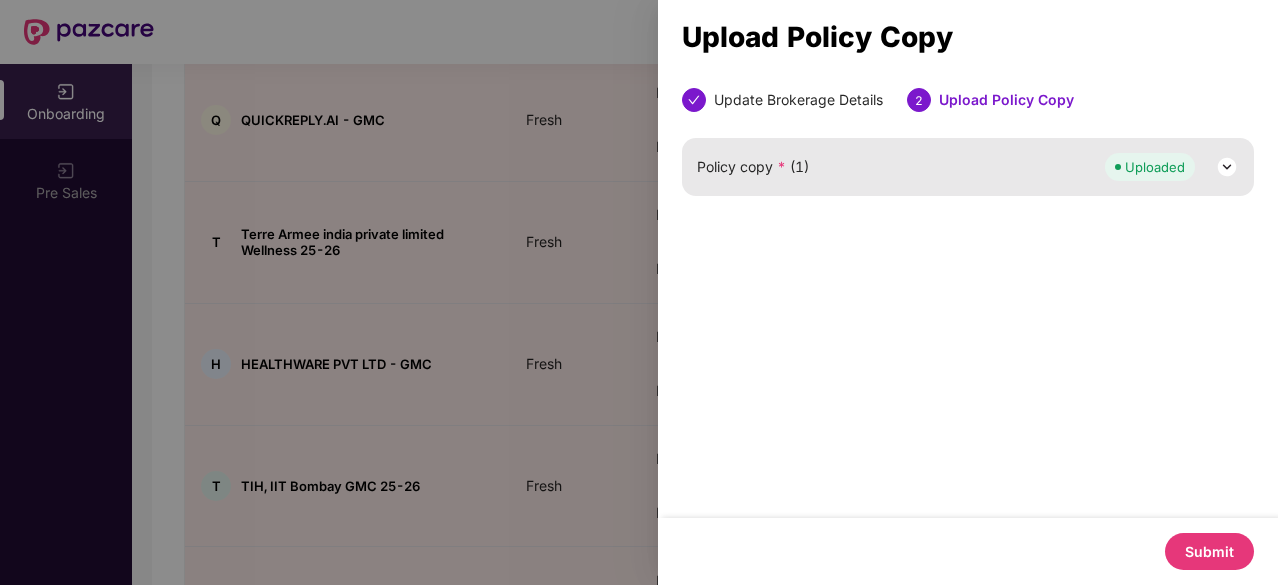 click on "Submit" at bounding box center (1209, 551) 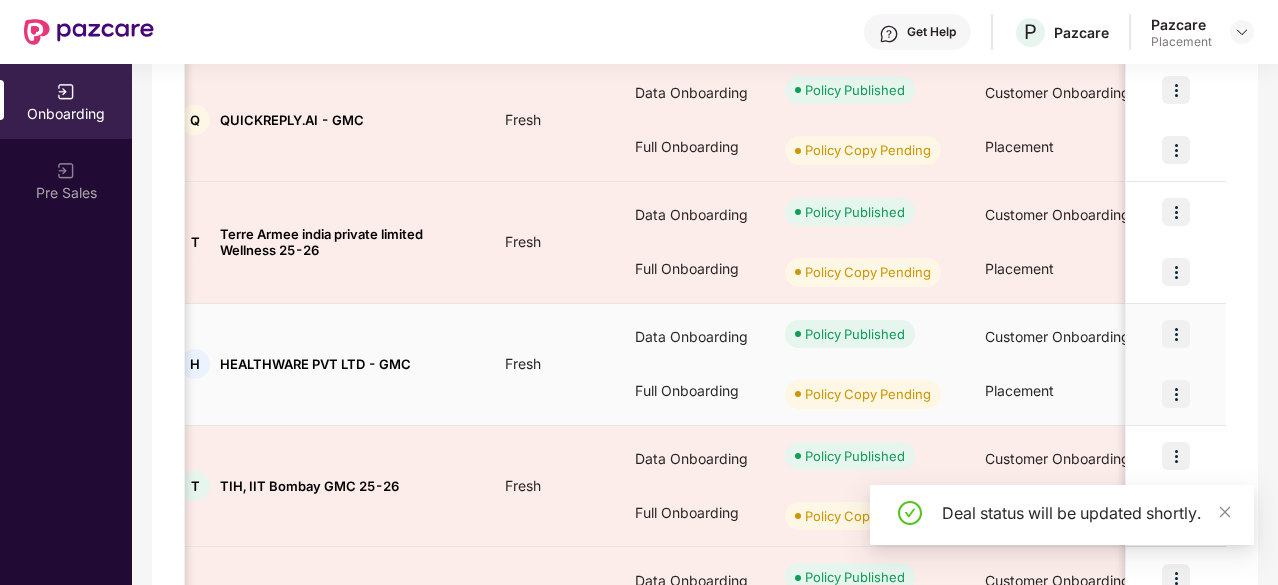 scroll, scrollTop: 0, scrollLeft: 23, axis: horizontal 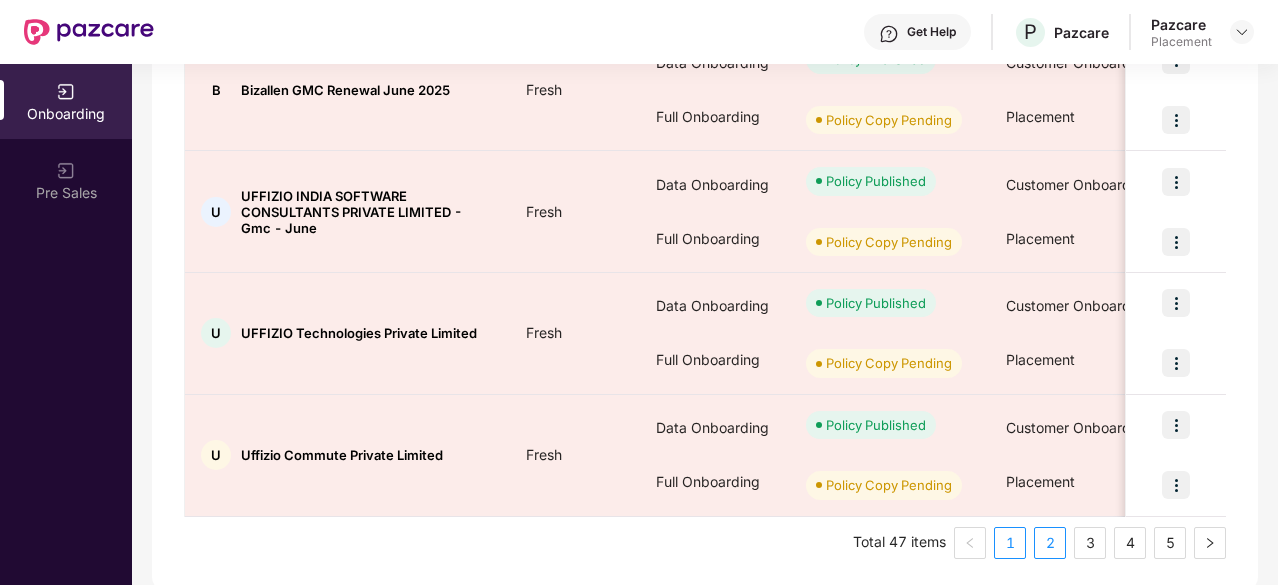 click on "2" at bounding box center [1050, 543] 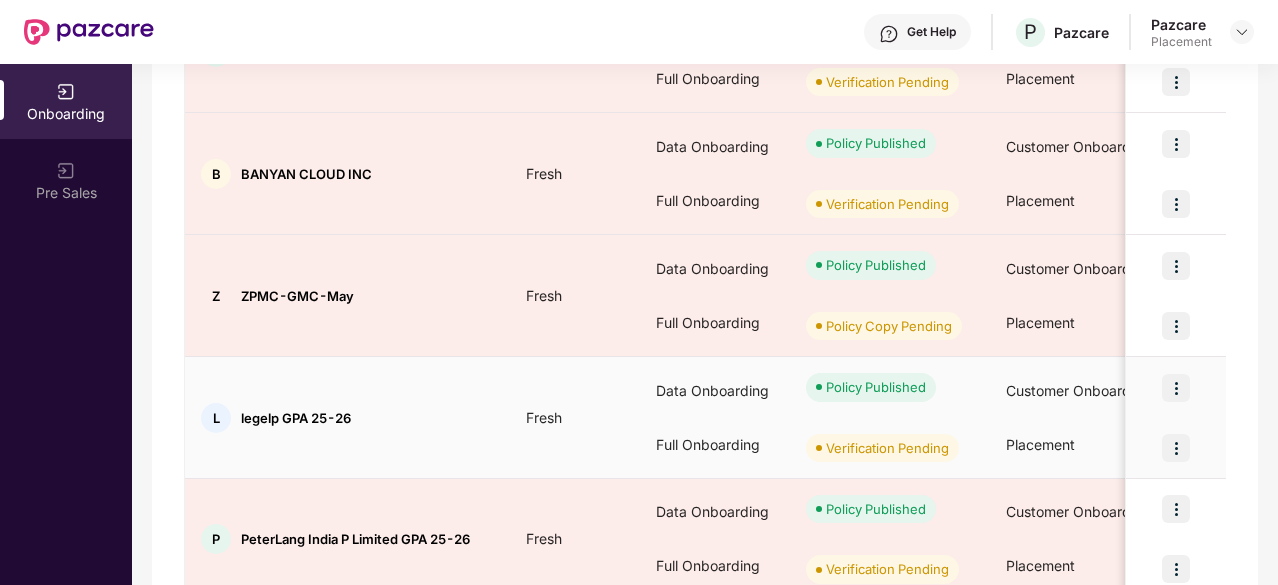 scroll, scrollTop: 1086, scrollLeft: 0, axis: vertical 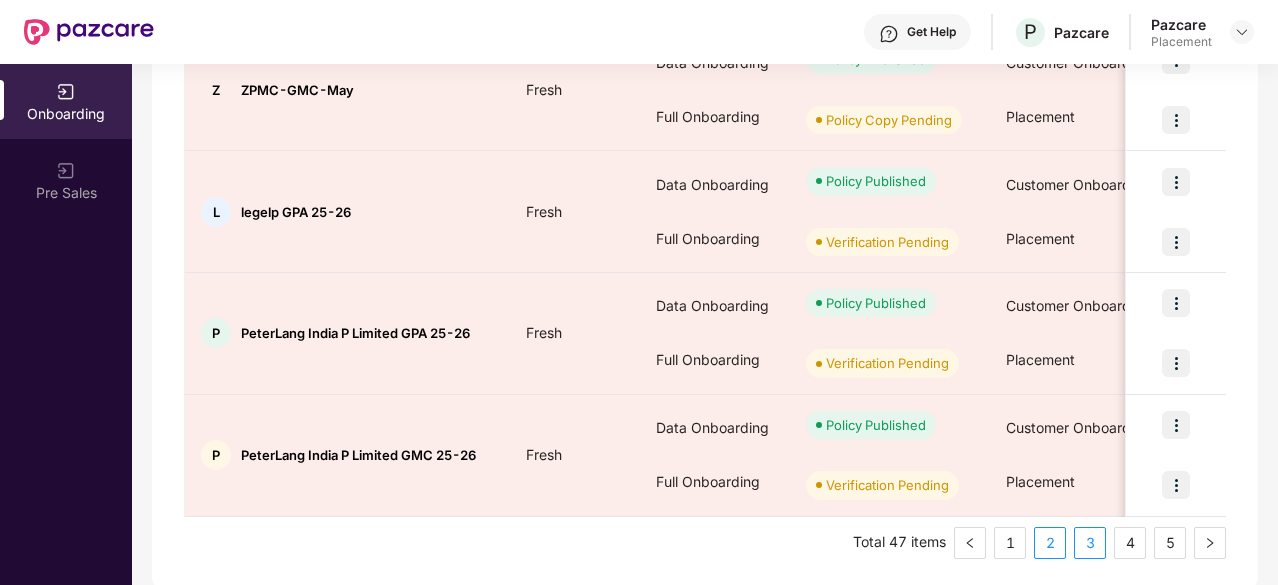 click on "3" at bounding box center [1090, 543] 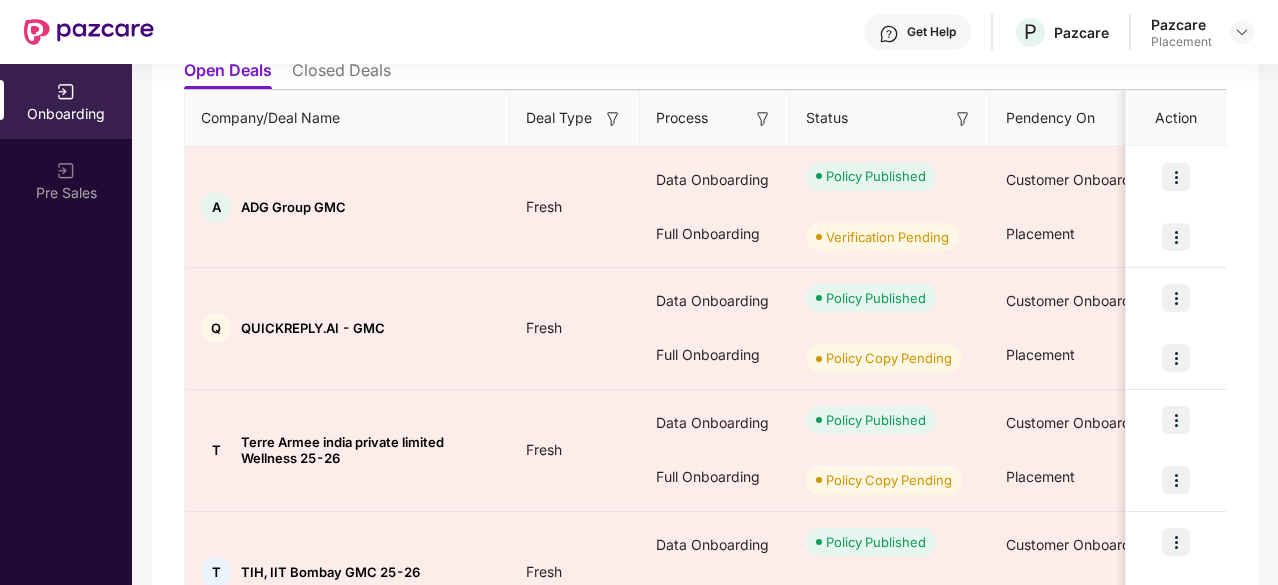 scroll, scrollTop: 270, scrollLeft: 0, axis: vertical 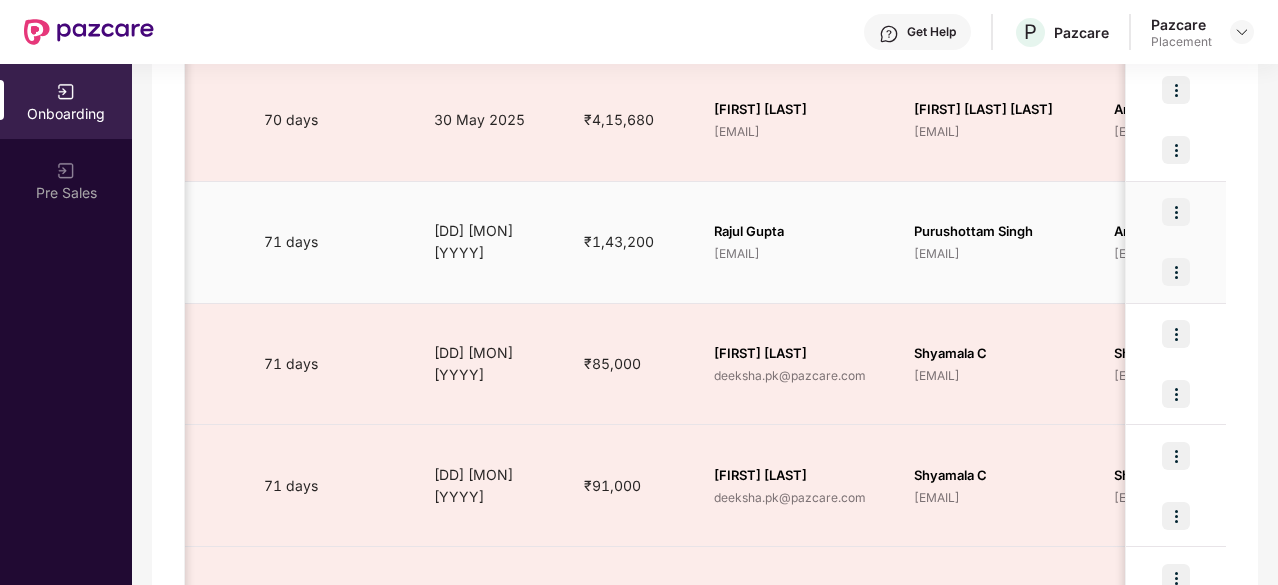 type 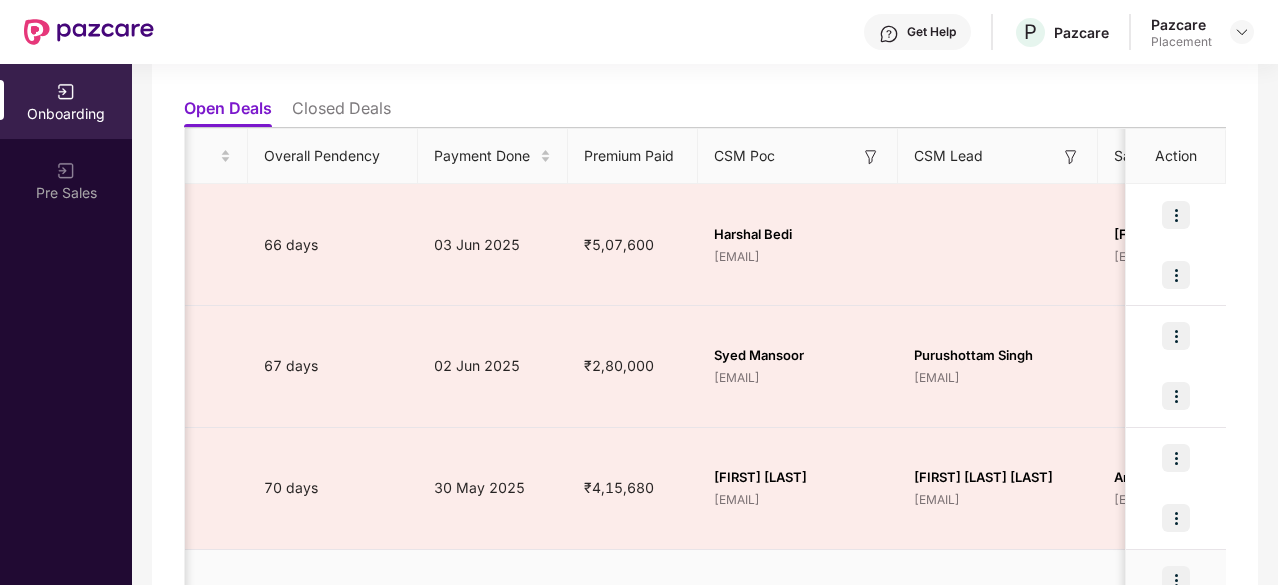 scroll, scrollTop: 201, scrollLeft: 0, axis: vertical 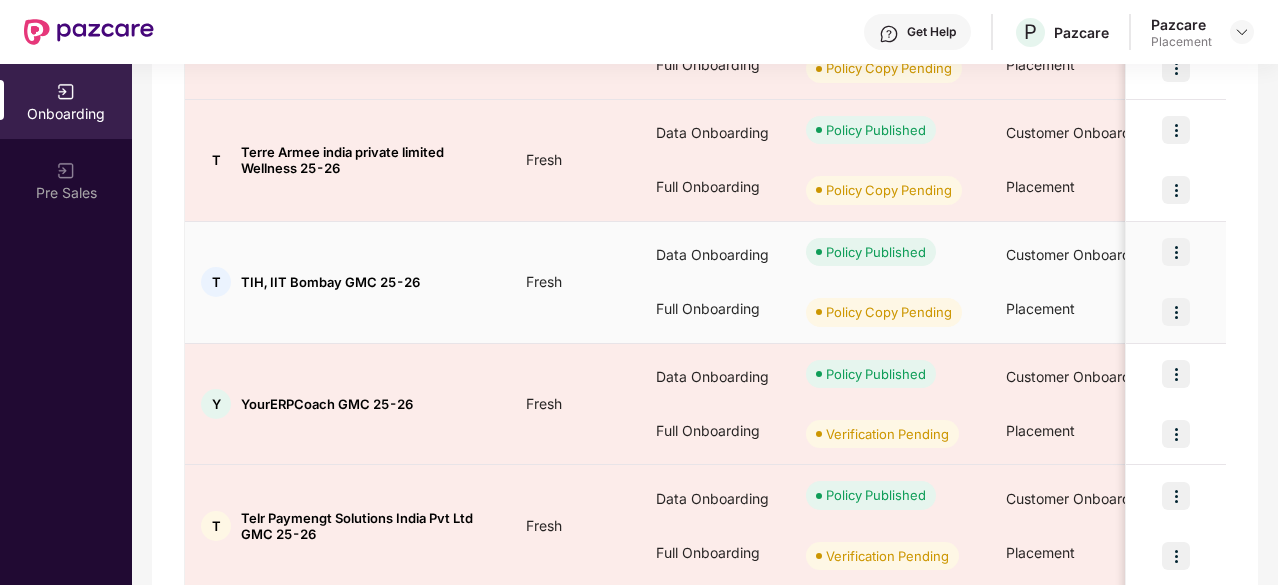 click at bounding box center [1176, 312] 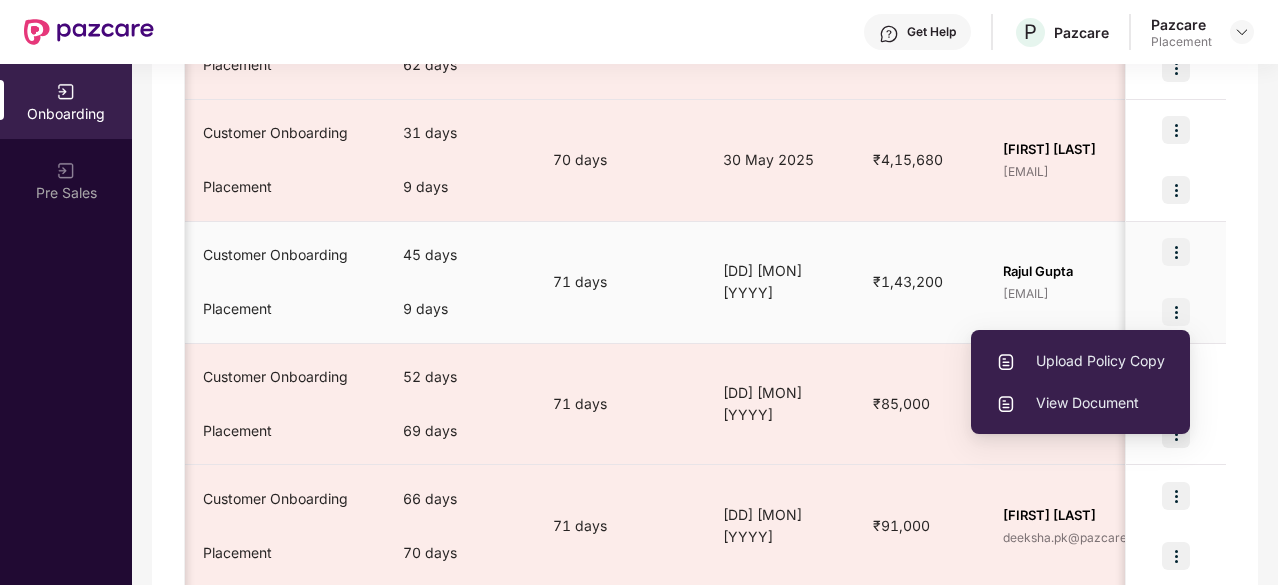 scroll, scrollTop: 0, scrollLeft: 806, axis: horizontal 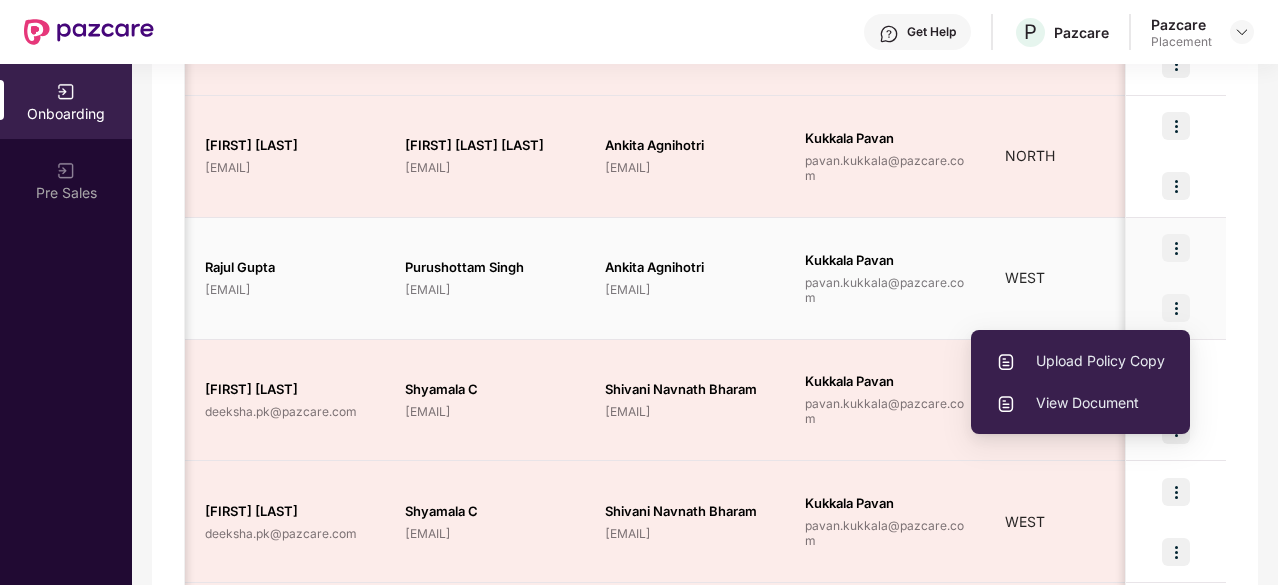 click on "Upload Policy Copy" at bounding box center (1080, 361) 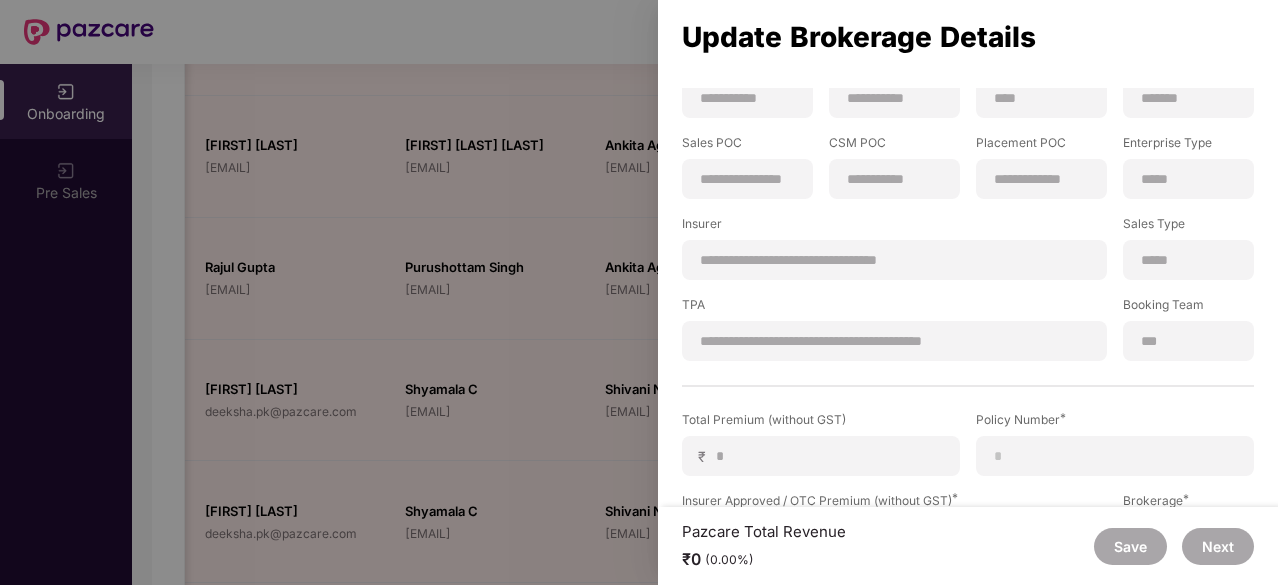 scroll, scrollTop: 168, scrollLeft: 0, axis: vertical 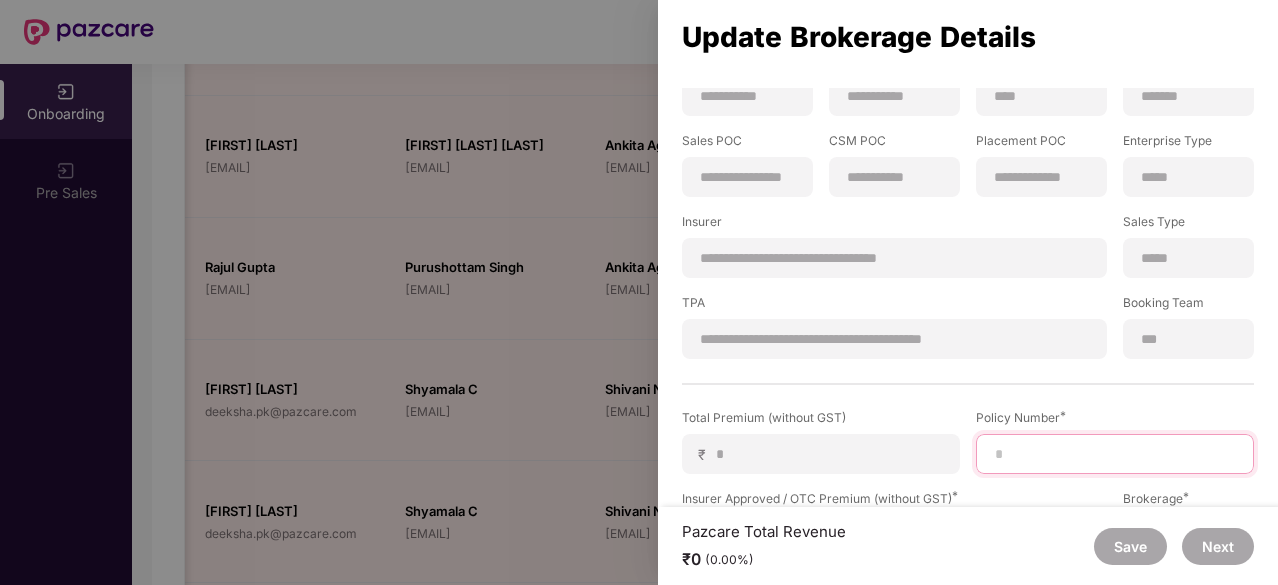 click at bounding box center (1115, 454) 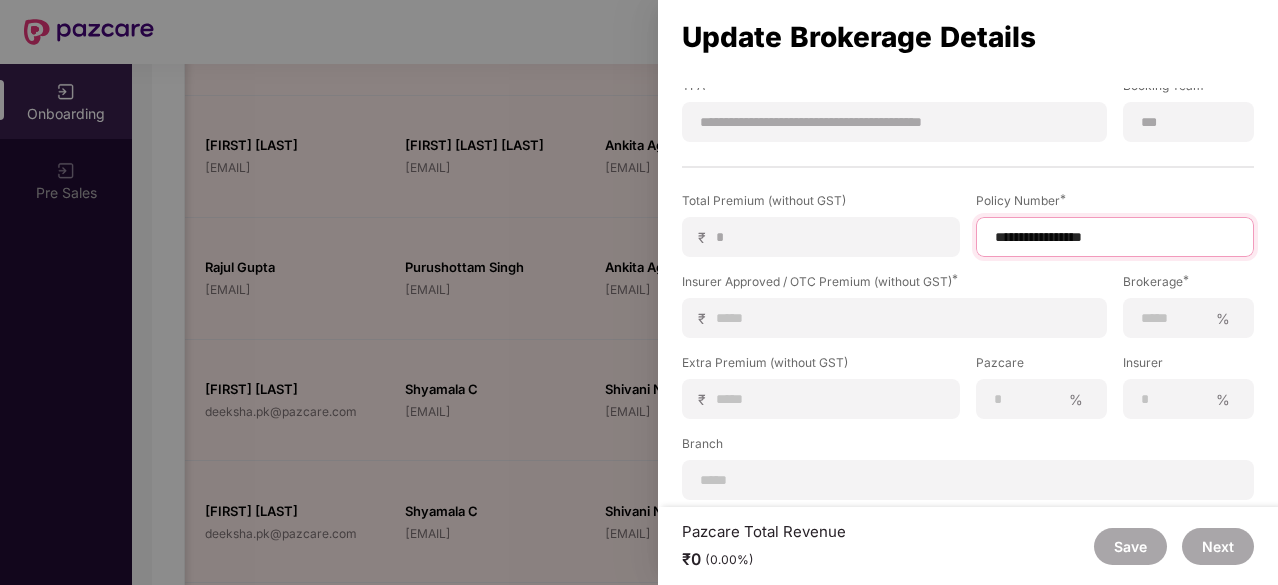 scroll, scrollTop: 390, scrollLeft: 0, axis: vertical 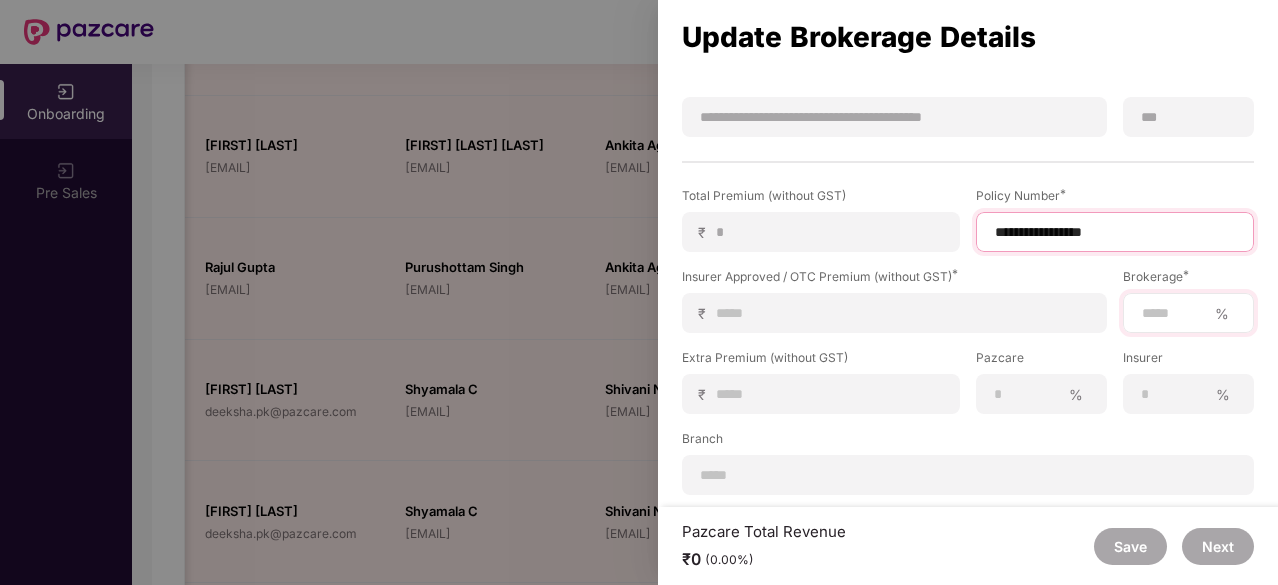 type on "**********" 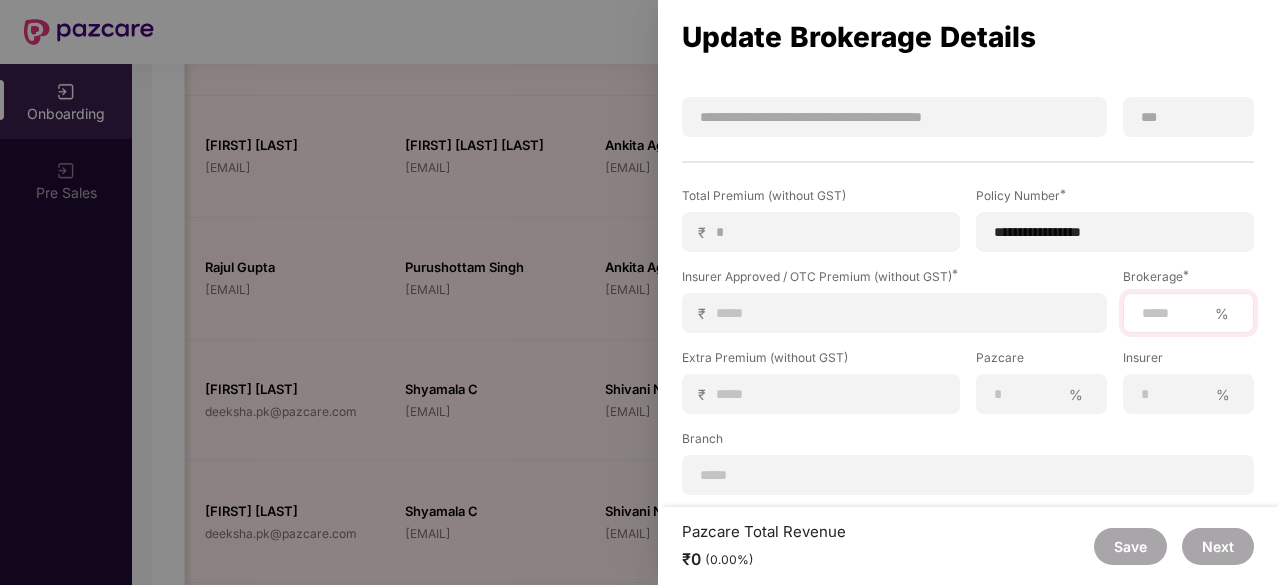 click on "%" at bounding box center [1188, 313] 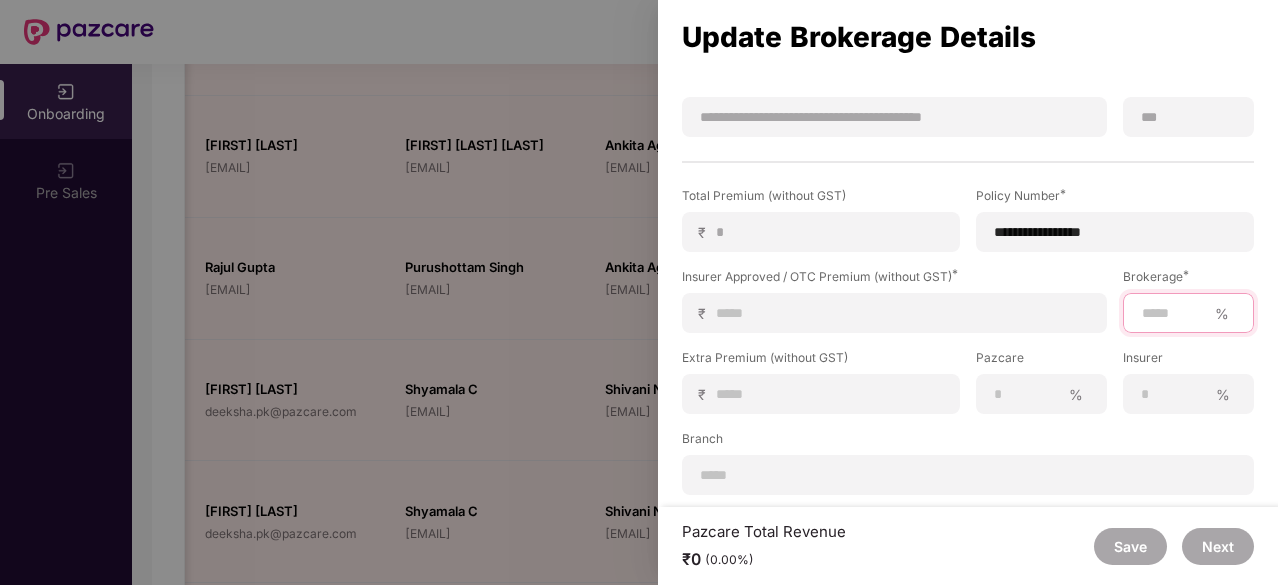 click at bounding box center (1173, 313) 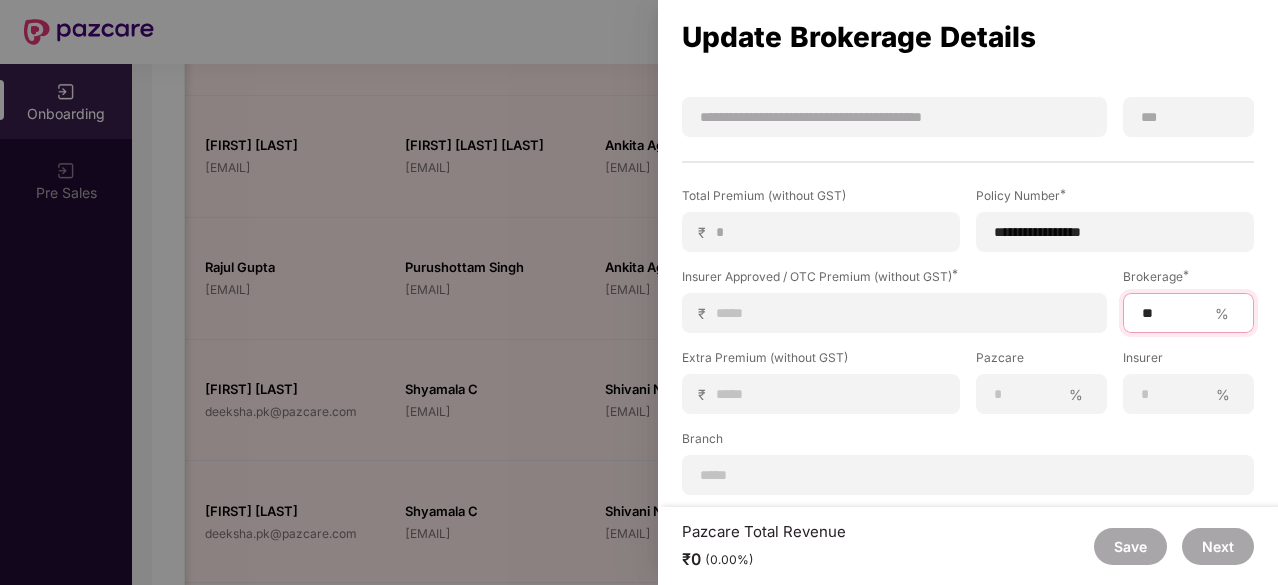 scroll, scrollTop: 394, scrollLeft: 0, axis: vertical 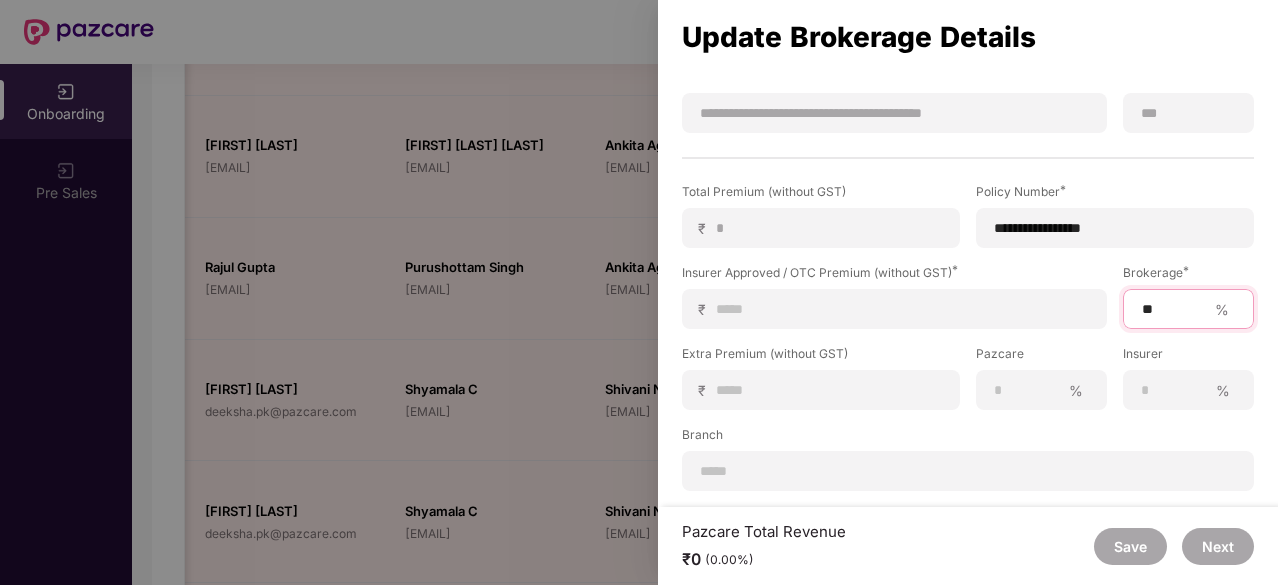 type on "**" 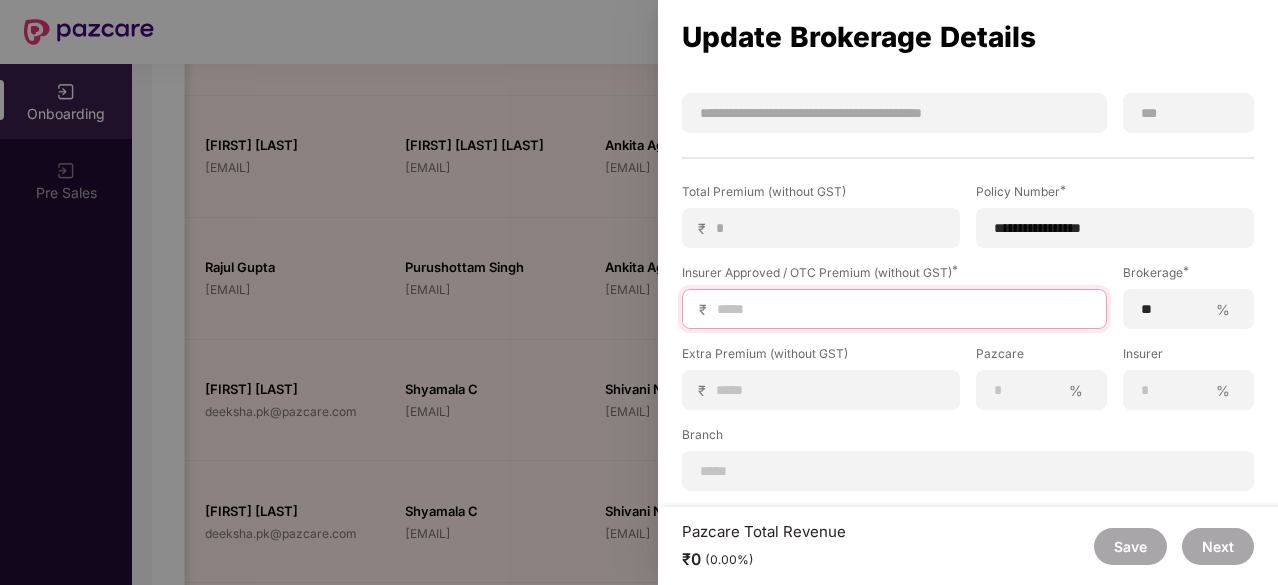 click at bounding box center (902, 309) 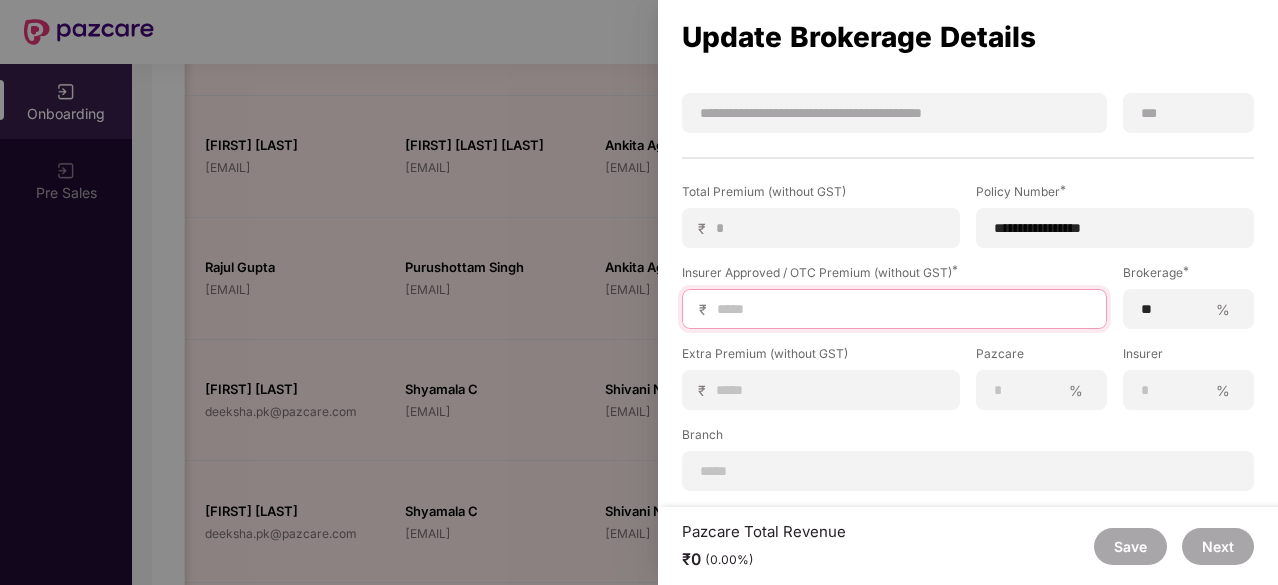 type on "*" 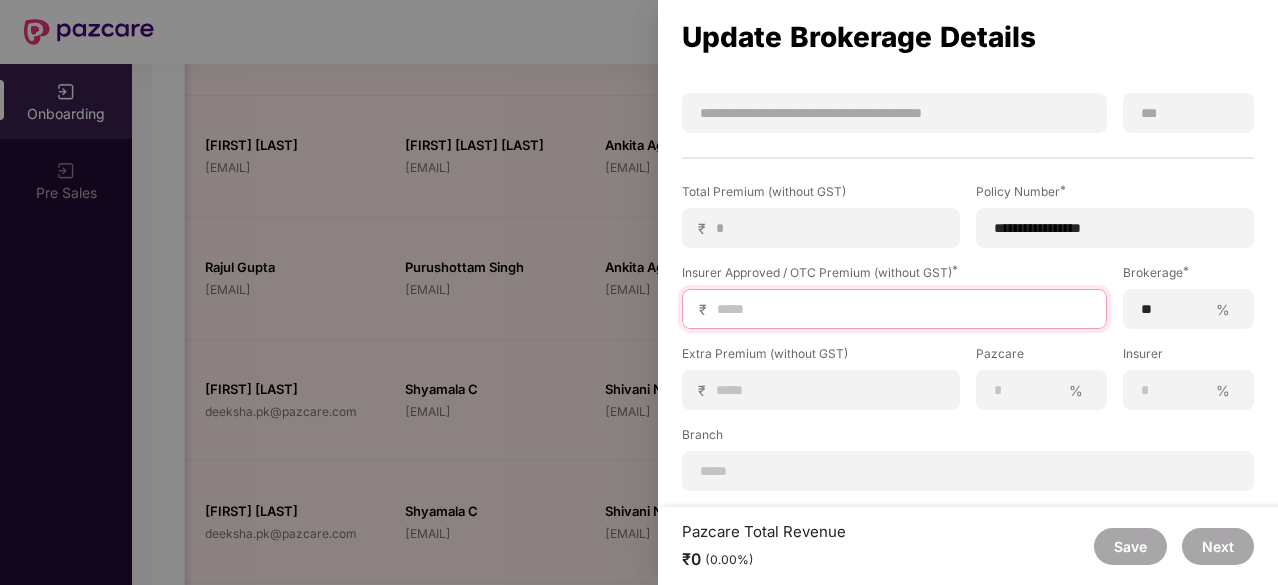type on "*" 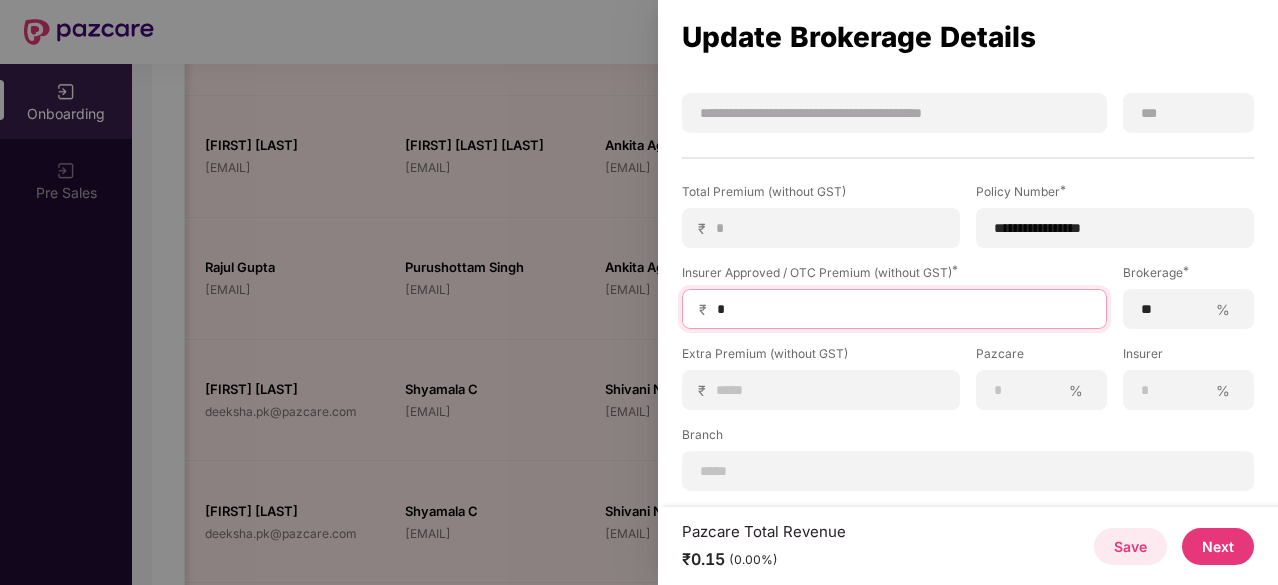 type on "**" 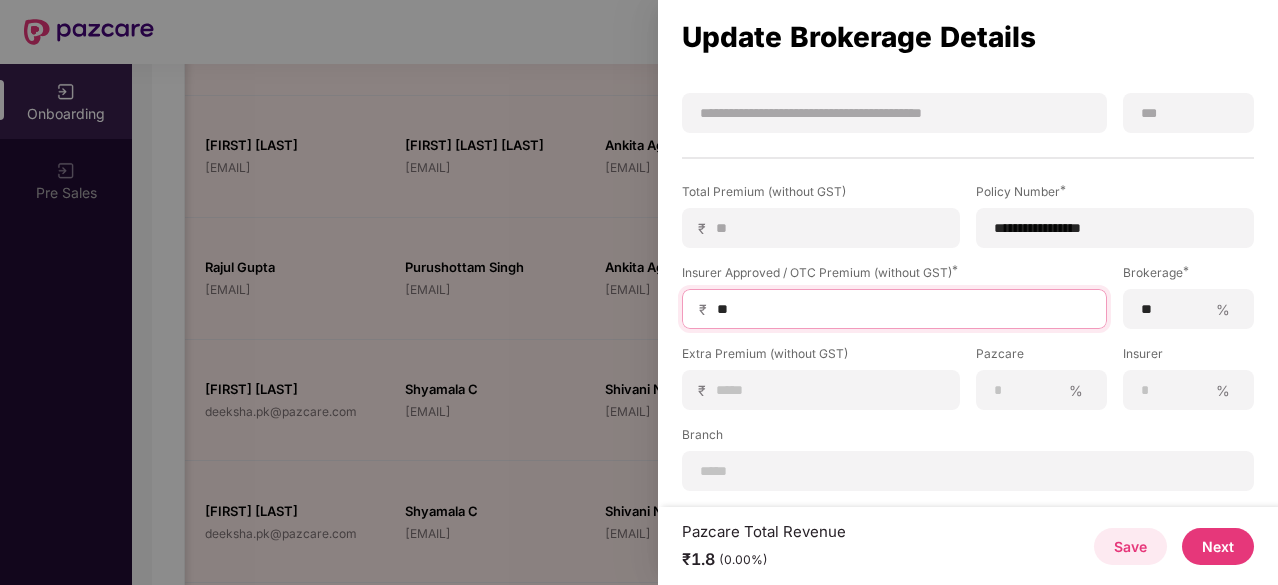 type on "***" 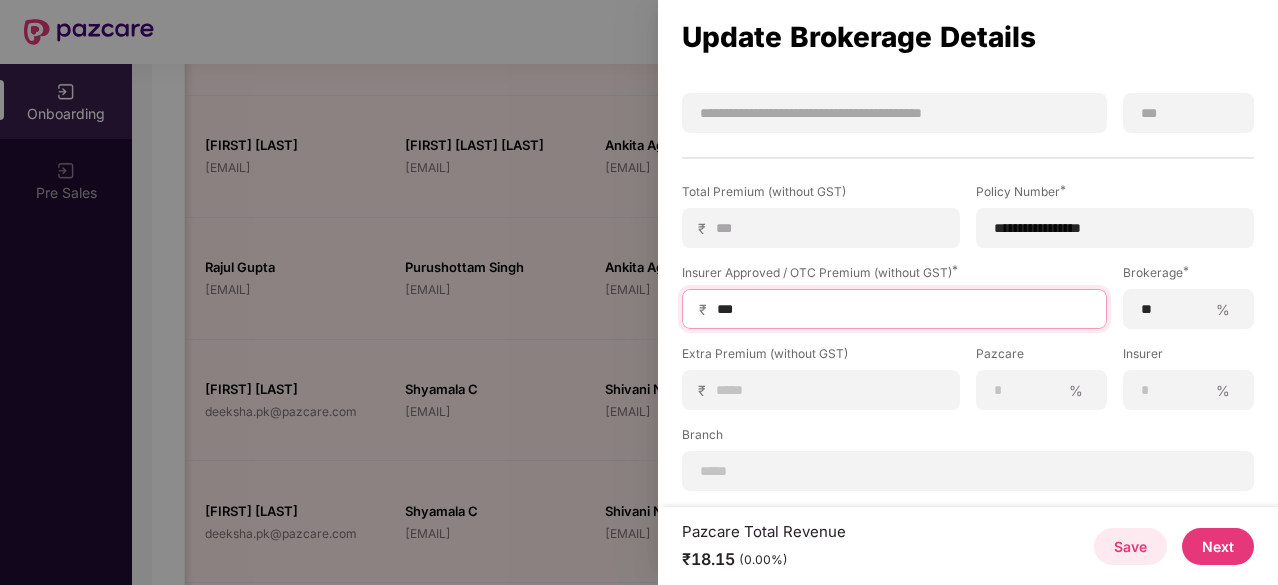 type on "****" 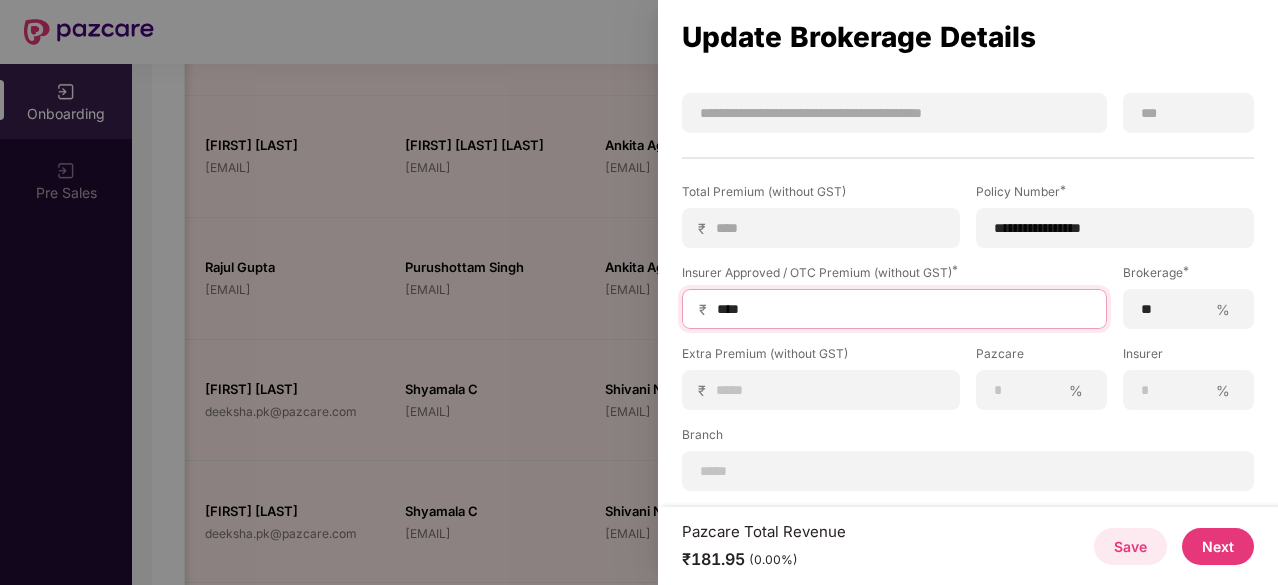 type on "*****" 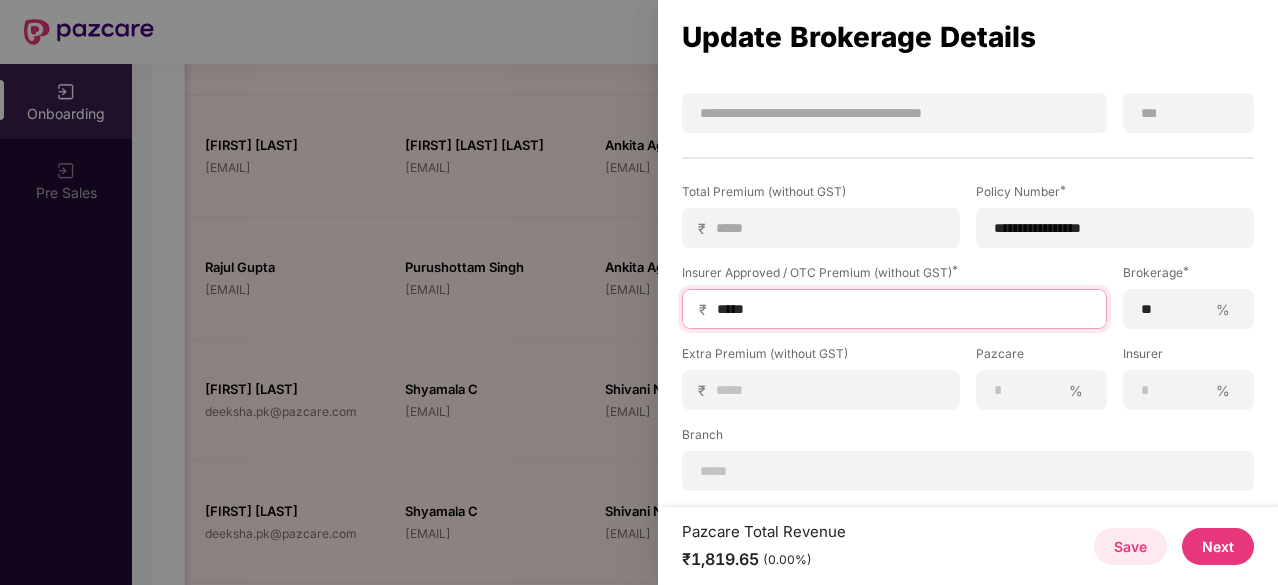 type on "******" 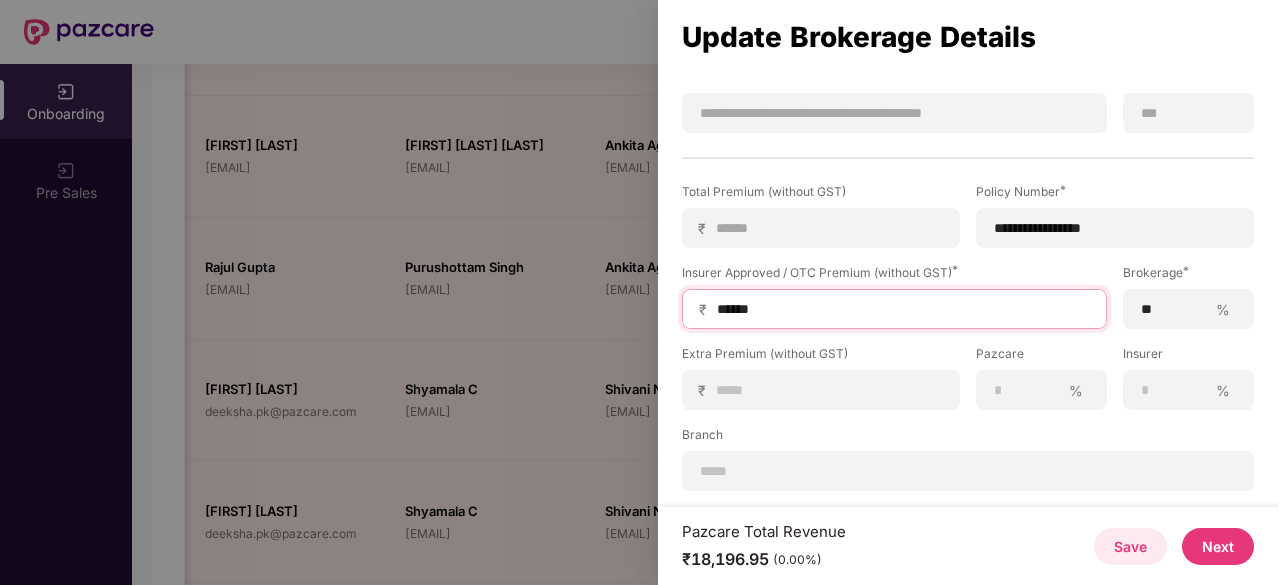 type on "******" 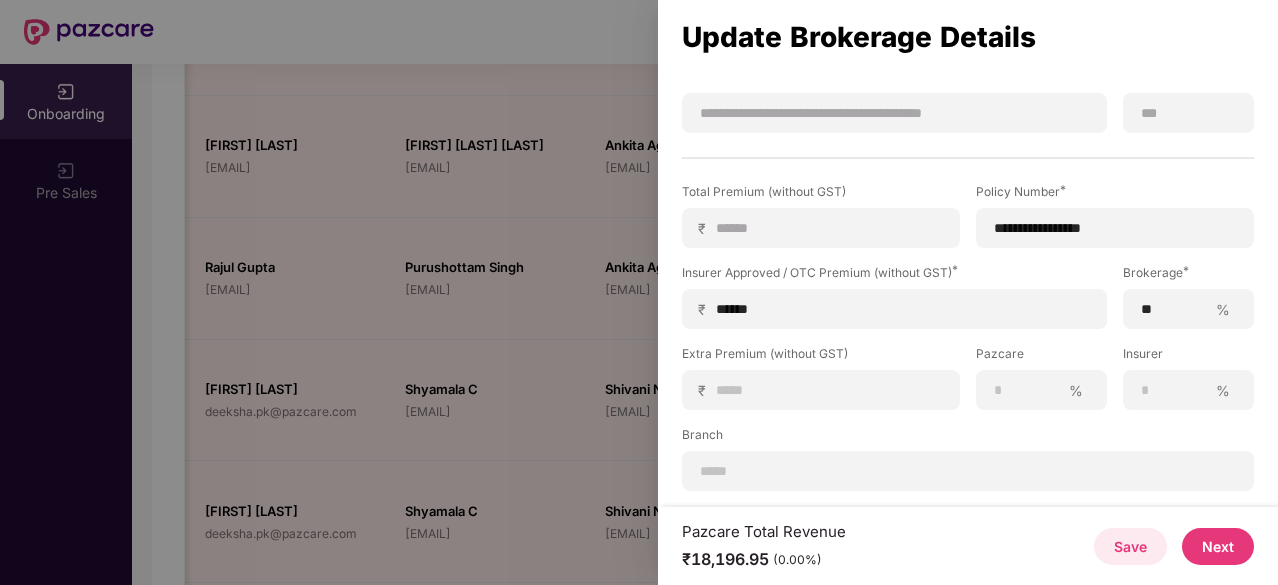 click on "Next" at bounding box center (1218, 546) 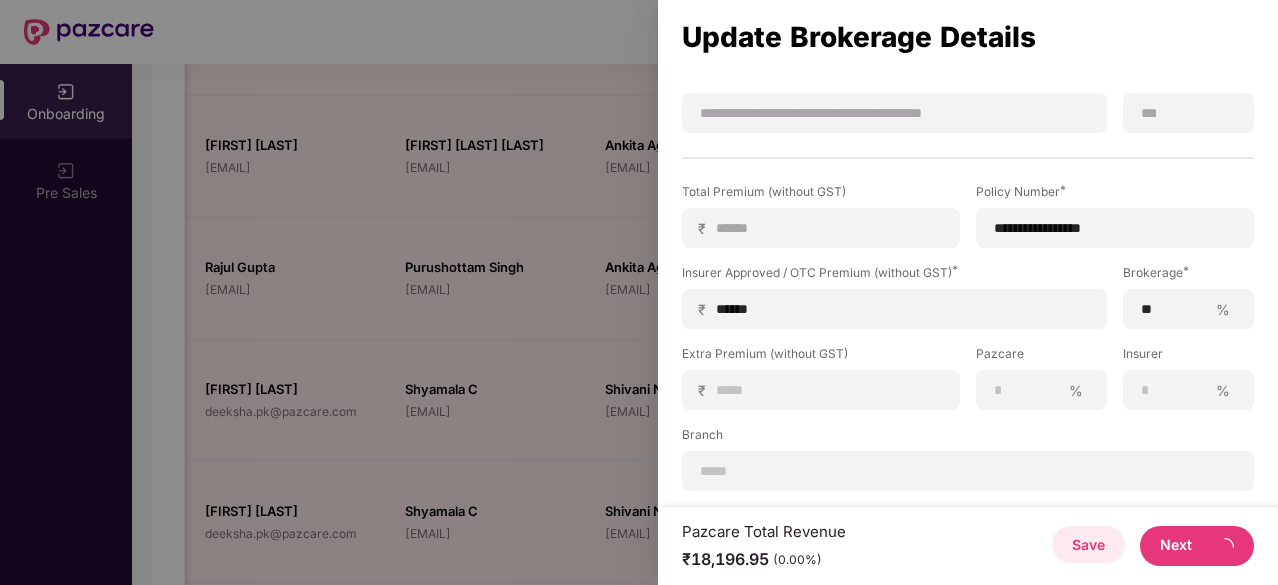 scroll, scrollTop: 0, scrollLeft: 0, axis: both 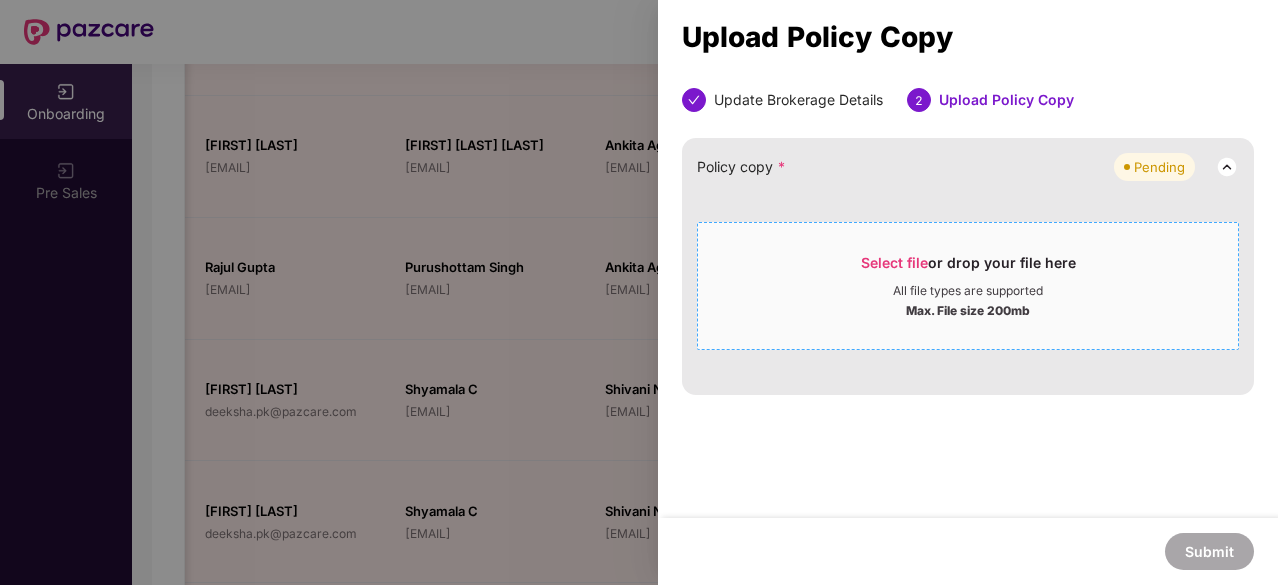 click on "Select file" at bounding box center (894, 262) 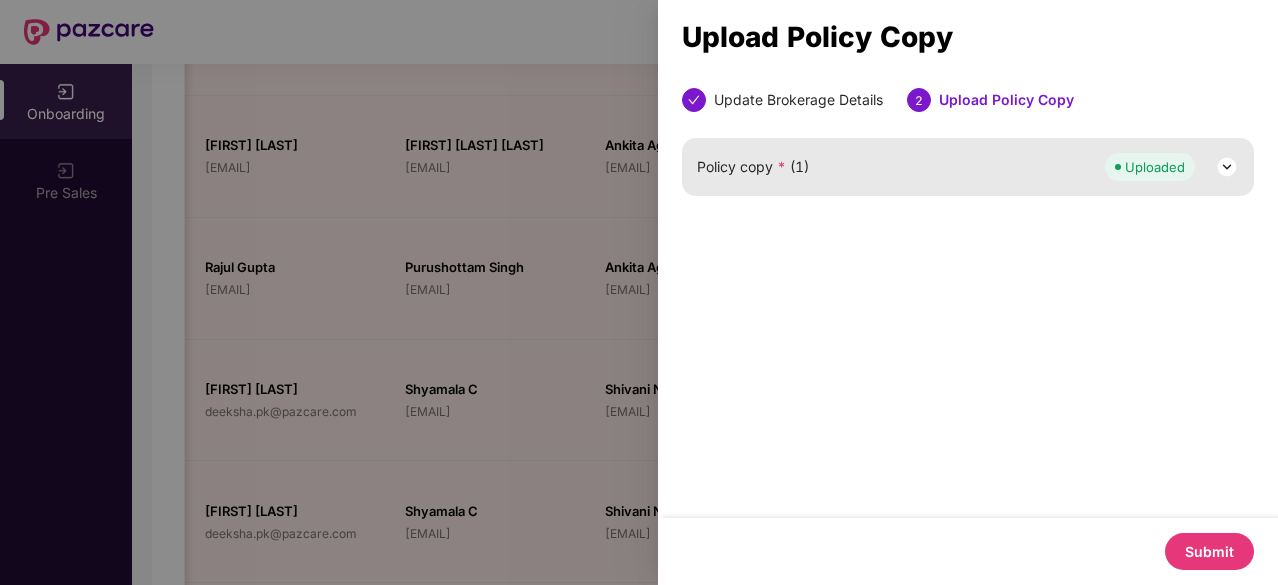 click on "Submit" at bounding box center (1209, 551) 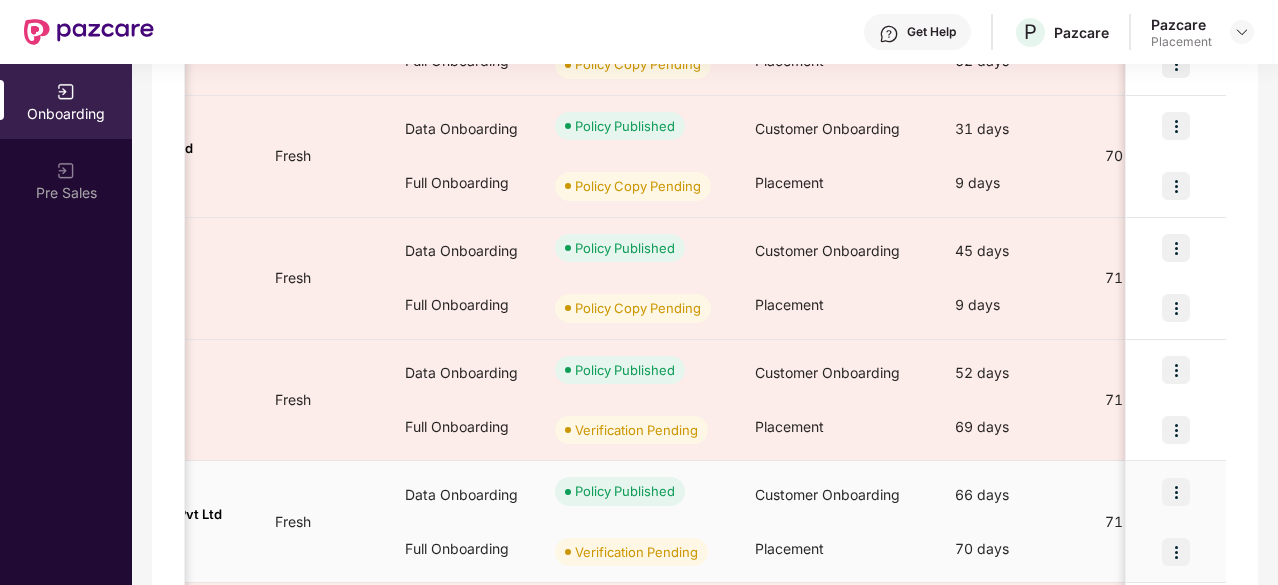 scroll, scrollTop: 0, scrollLeft: 0, axis: both 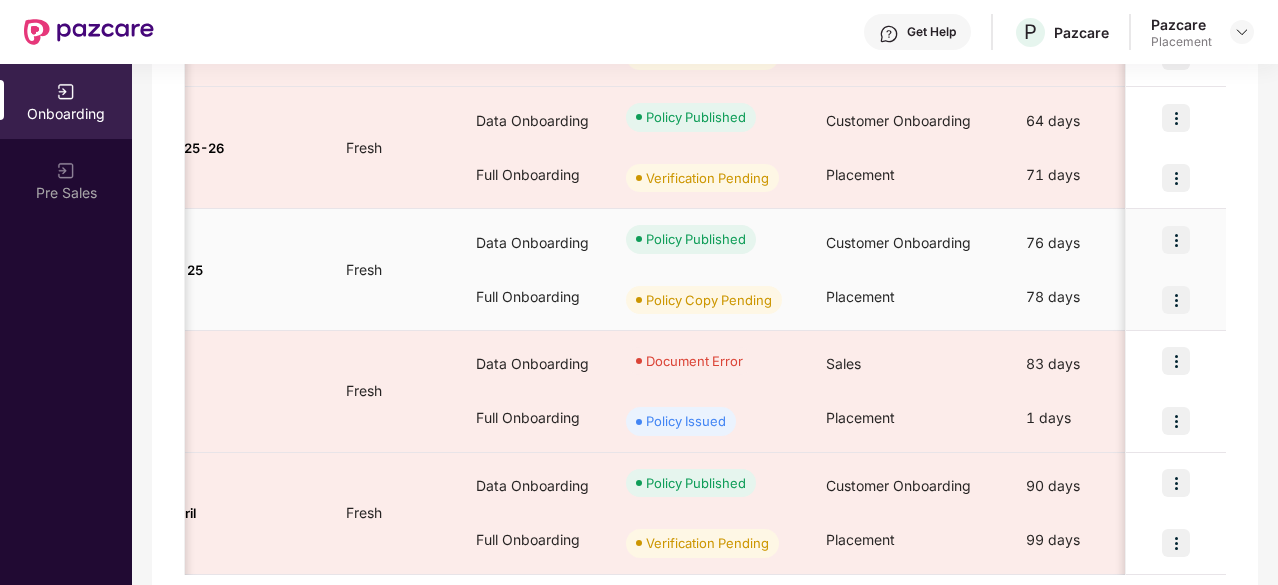 click at bounding box center [1176, 300] 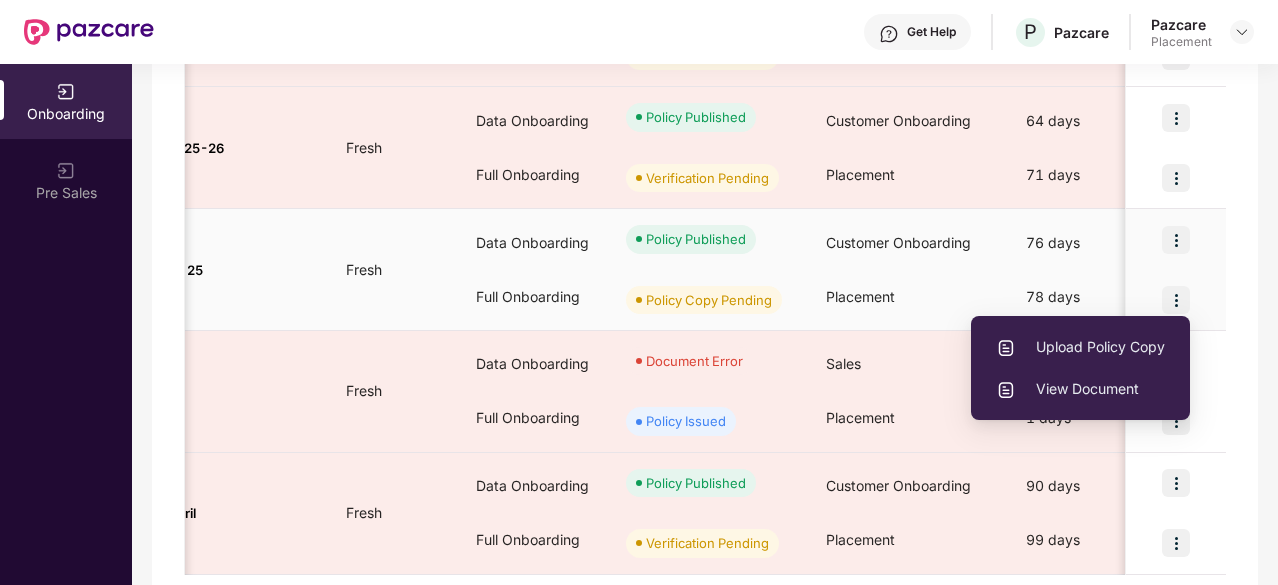 click on "Upload Policy Copy" at bounding box center (1080, 347) 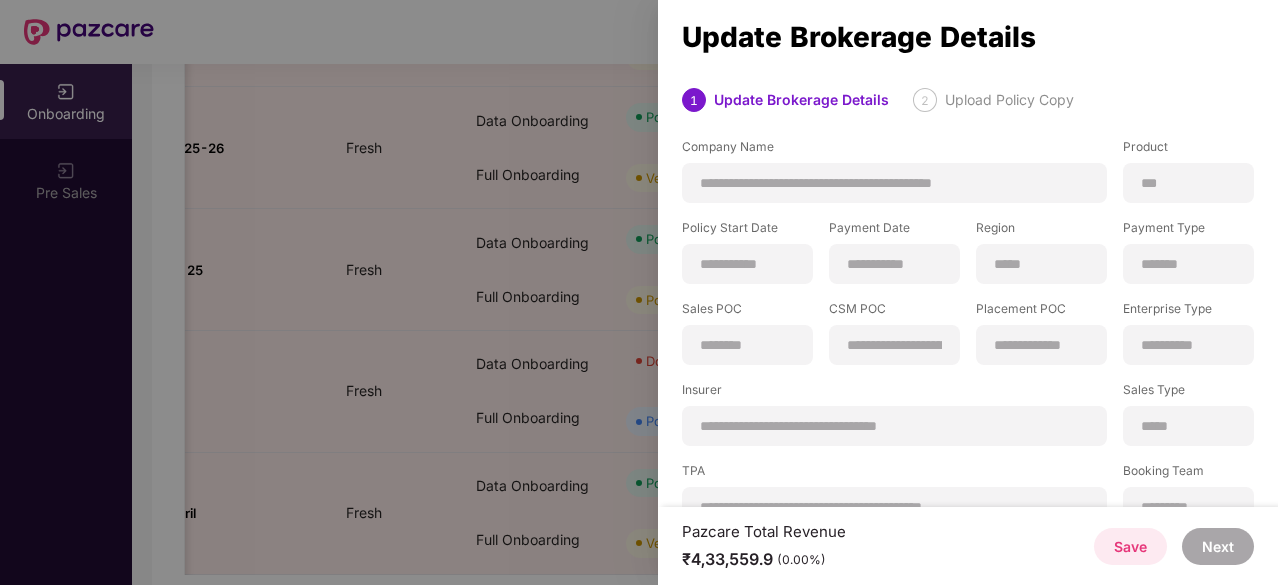 scroll, scrollTop: 394, scrollLeft: 0, axis: vertical 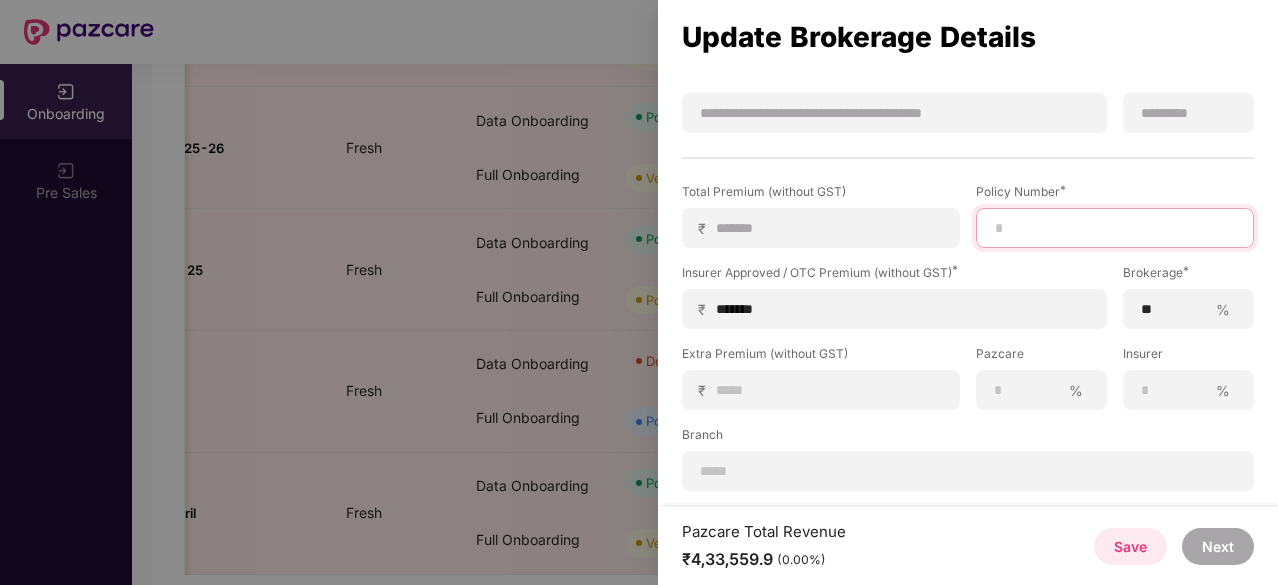 click at bounding box center (1115, 228) 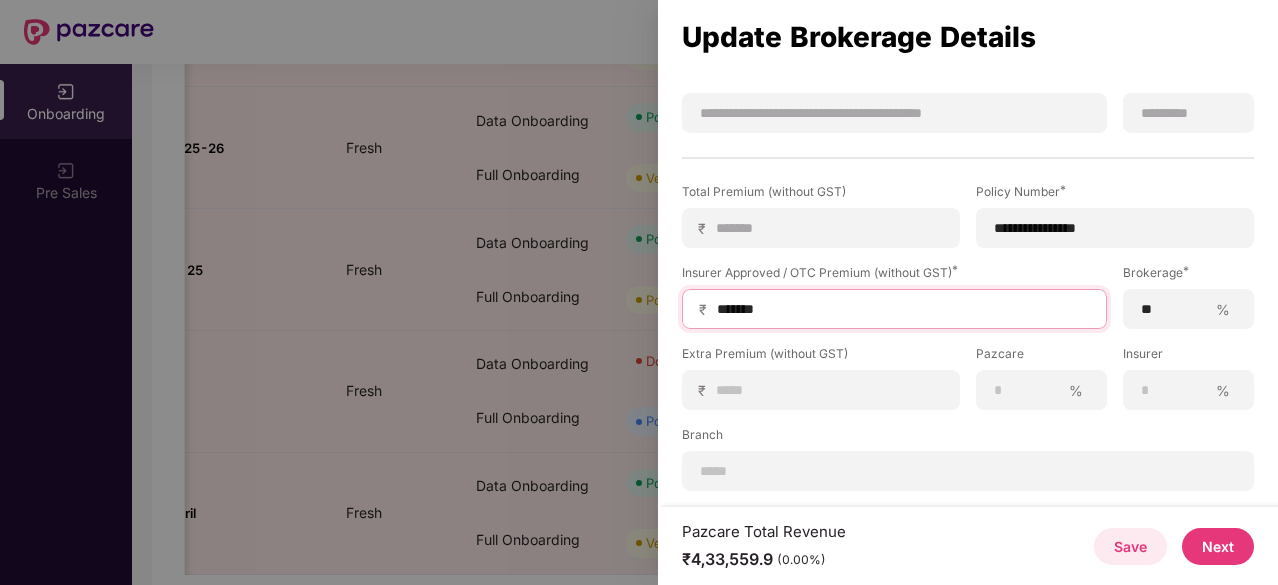 click on "*******" at bounding box center (902, 309) 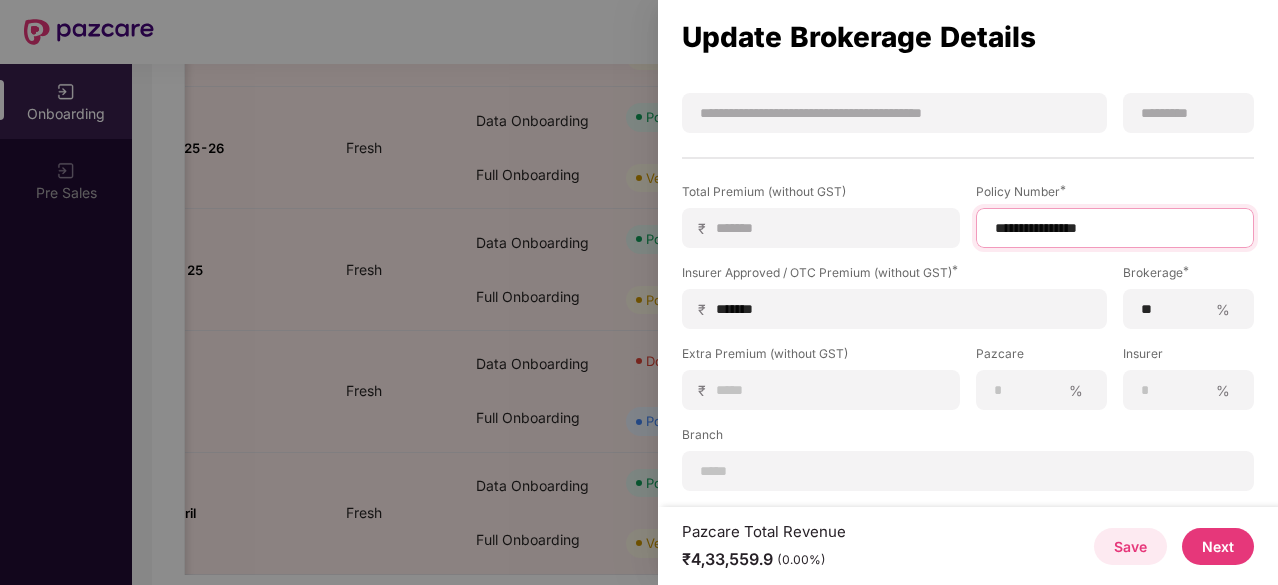 click on "**********" at bounding box center [1115, 228] 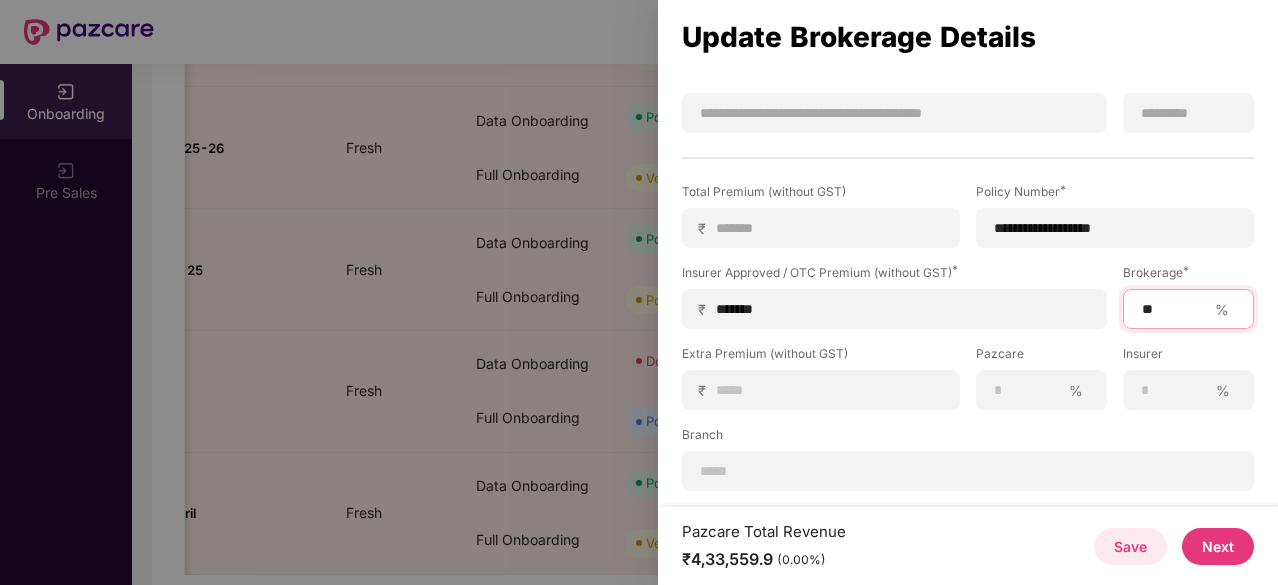 click on "**" at bounding box center (1173, 309) 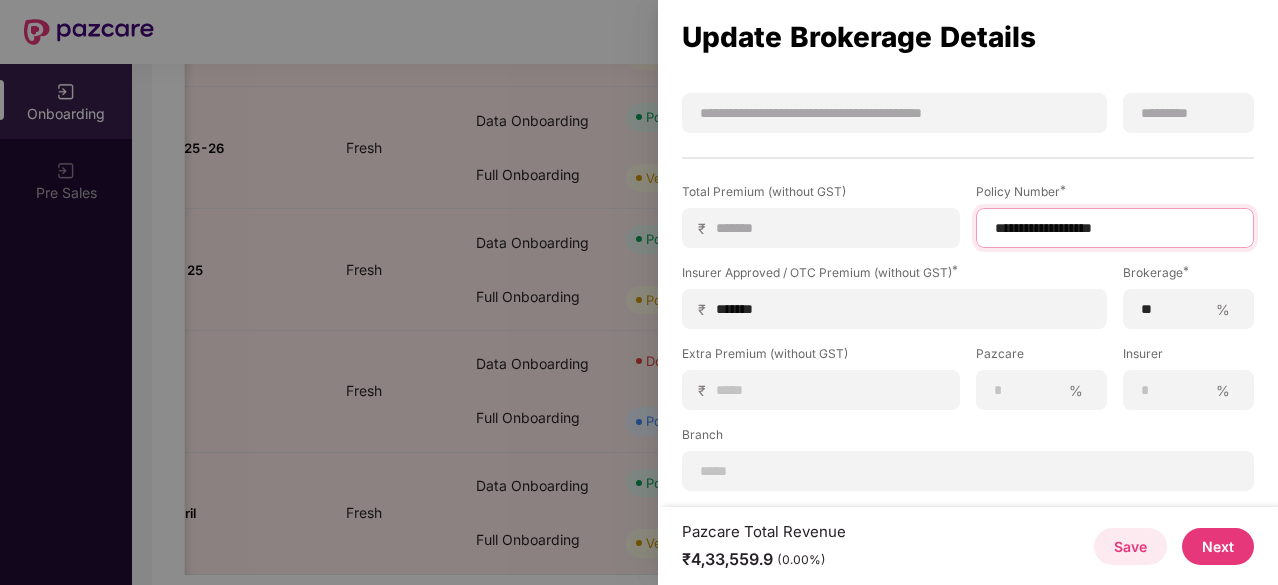 click on "**********" at bounding box center [1115, 228] 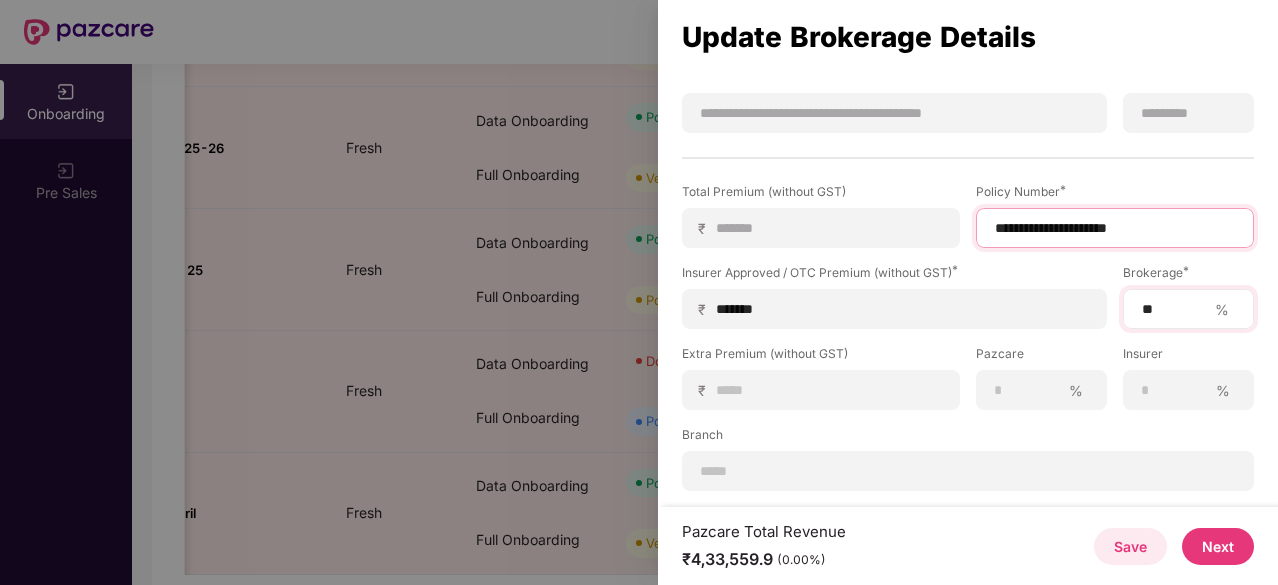 type on "**********" 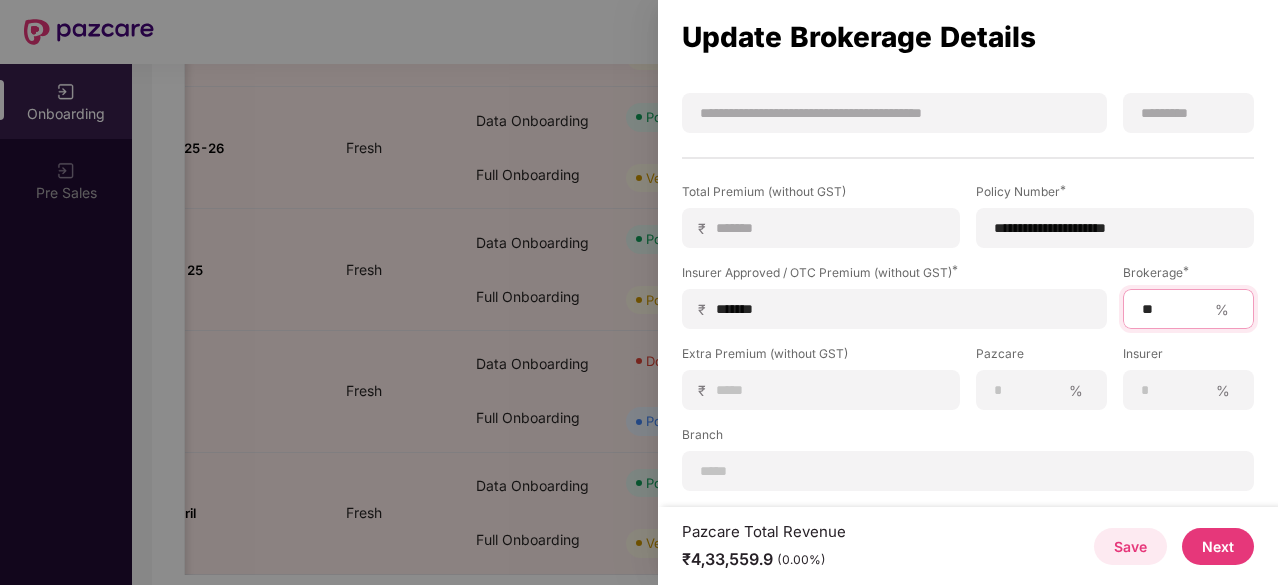 click on "**" at bounding box center [1173, 309] 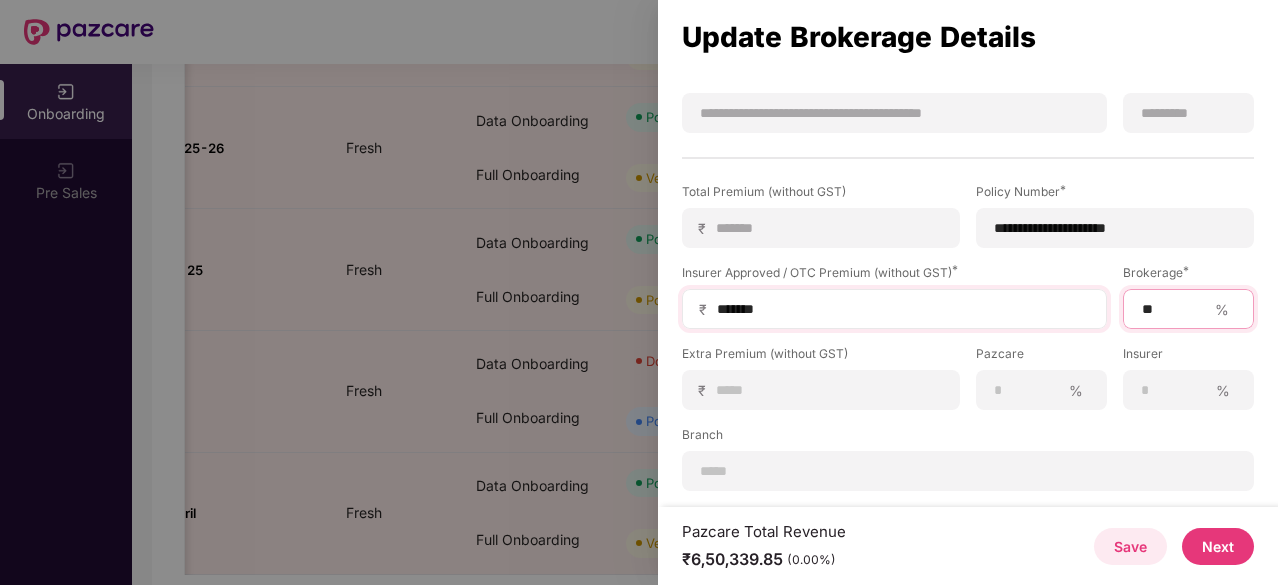 type on "**" 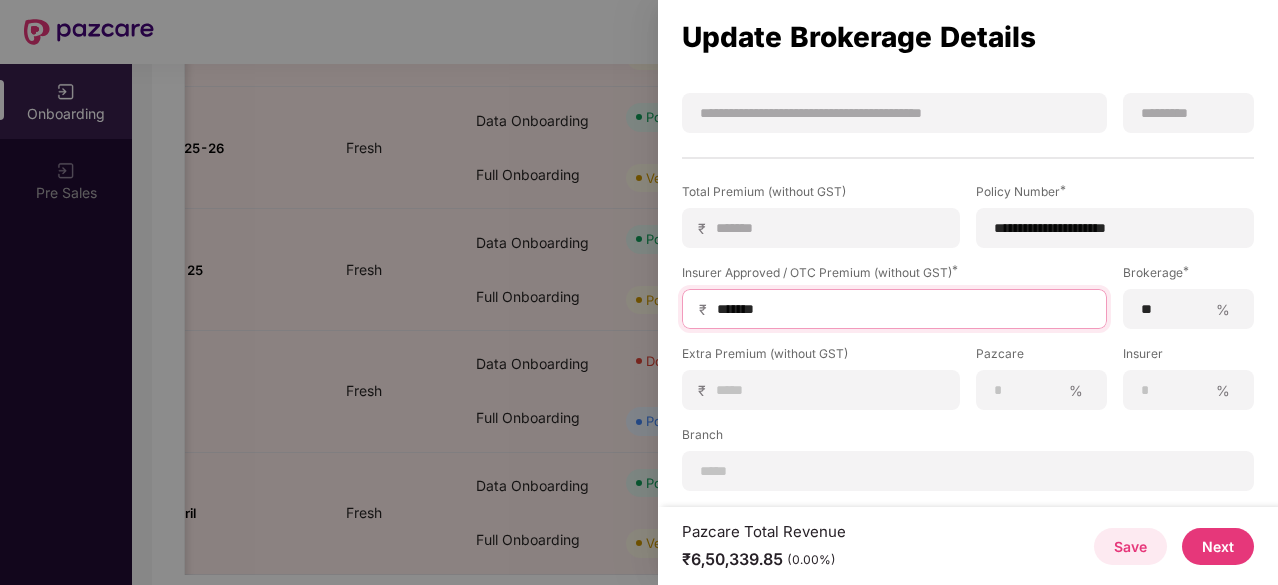 click on "*******" at bounding box center (902, 309) 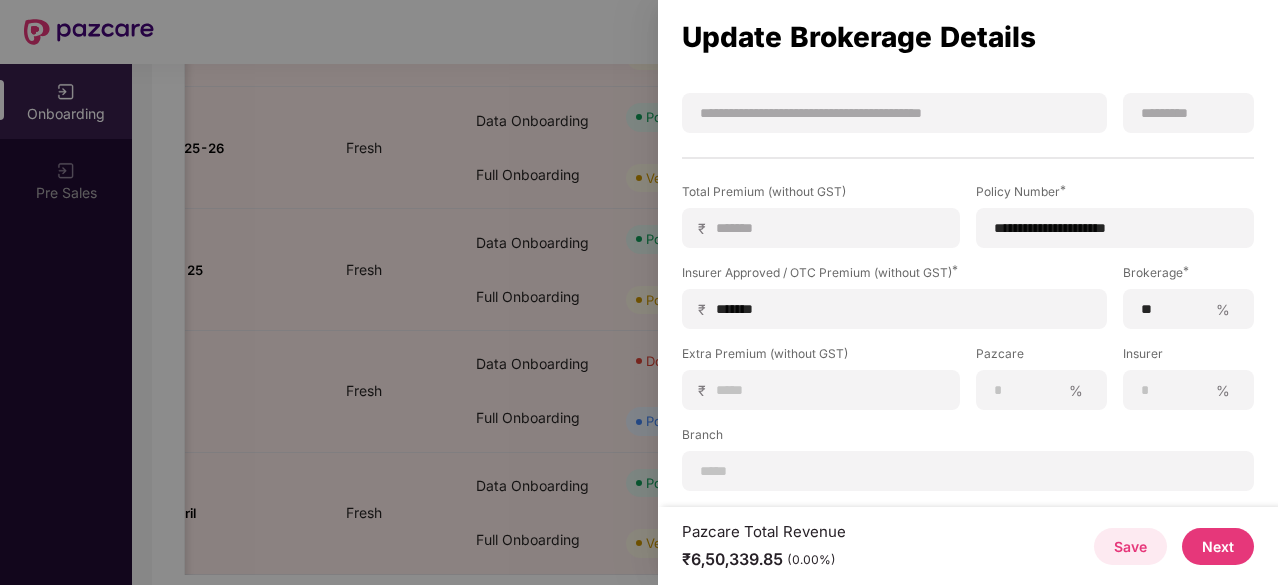 click on "Next" at bounding box center (1218, 546) 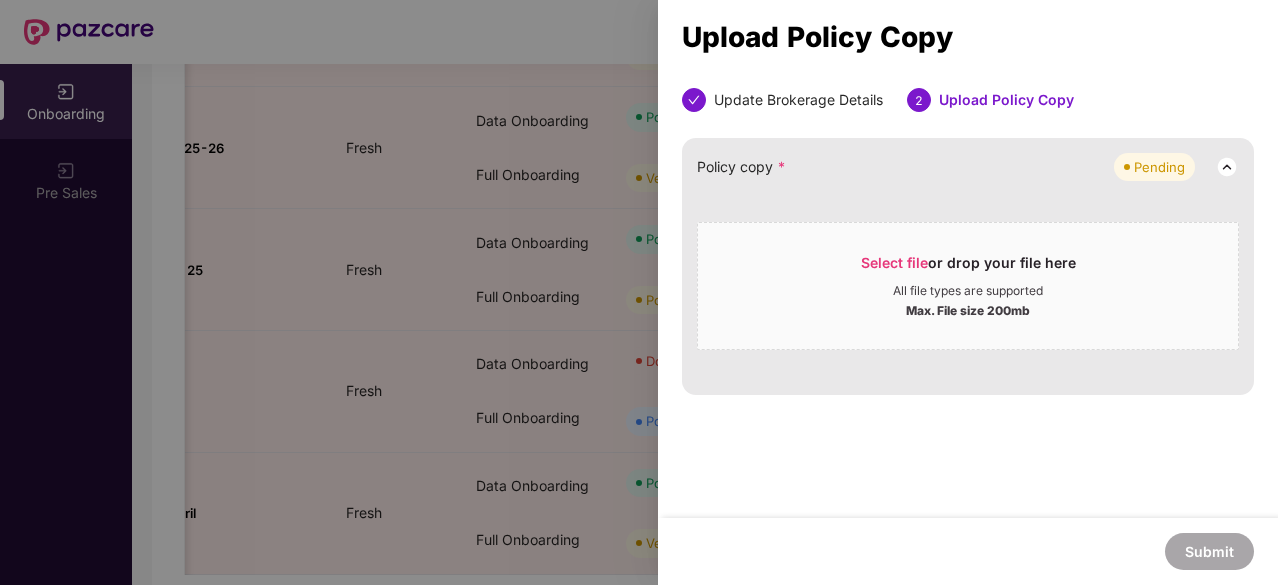 scroll, scrollTop: 0, scrollLeft: 0, axis: both 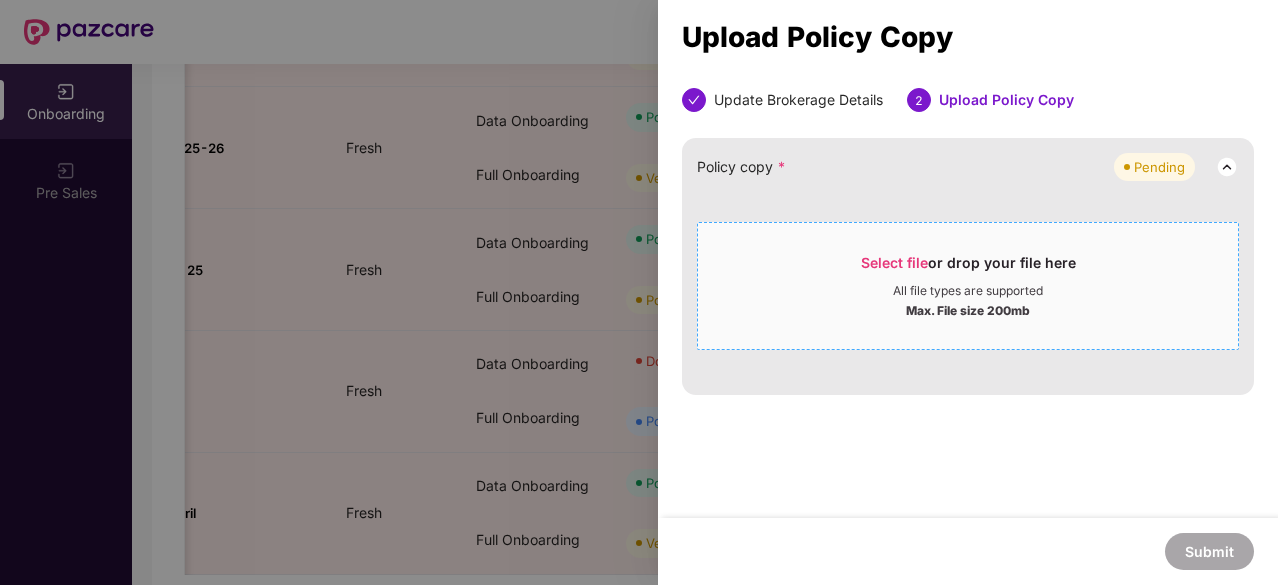 click on "Select file" at bounding box center (894, 262) 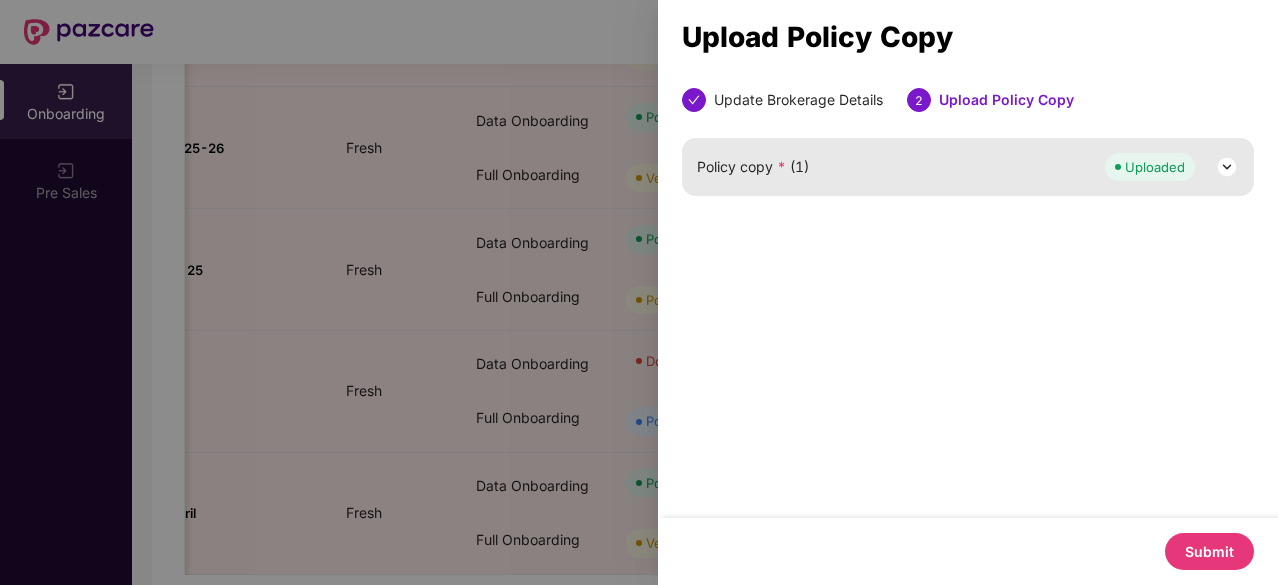 click on "Submit" at bounding box center (1209, 551) 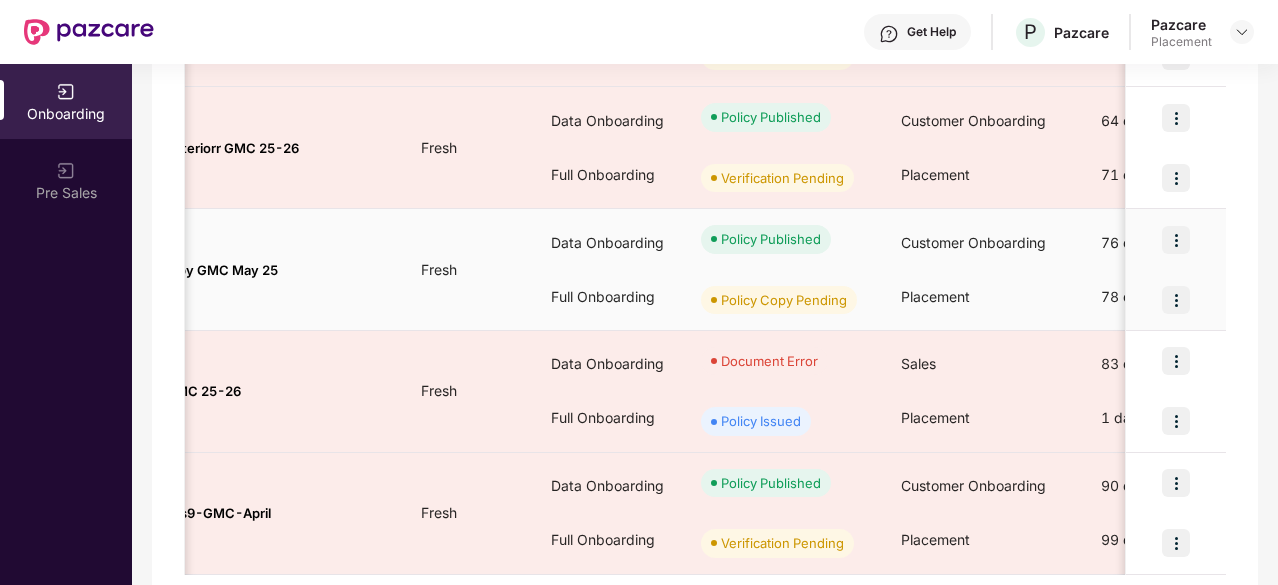 scroll, scrollTop: 0, scrollLeft: 110, axis: horizontal 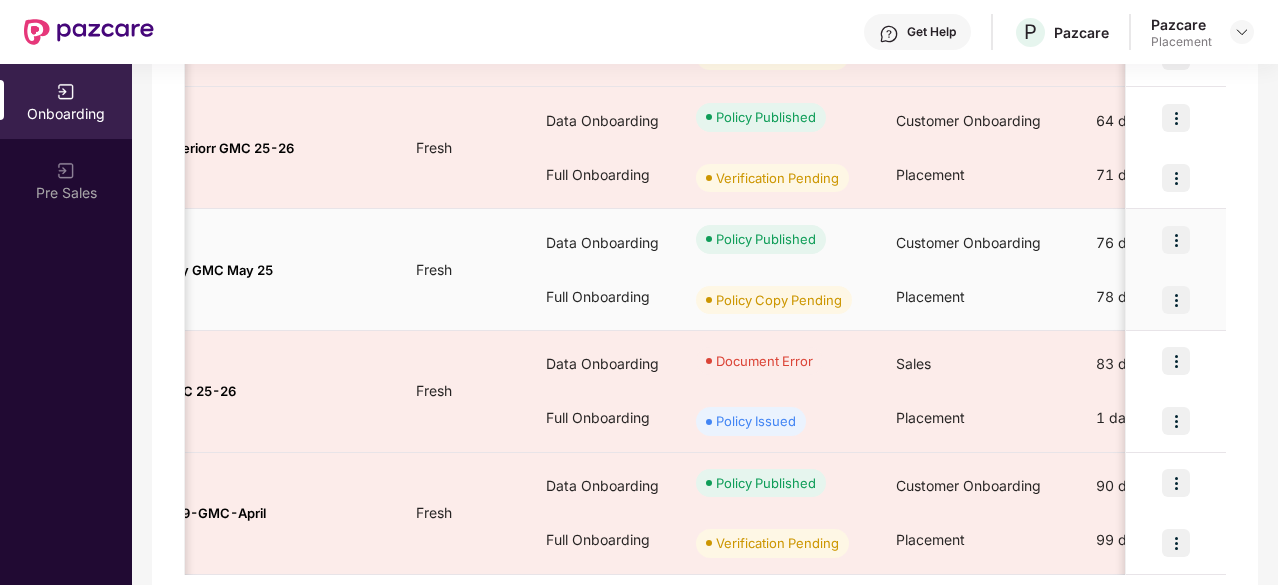 click at bounding box center [1176, 300] 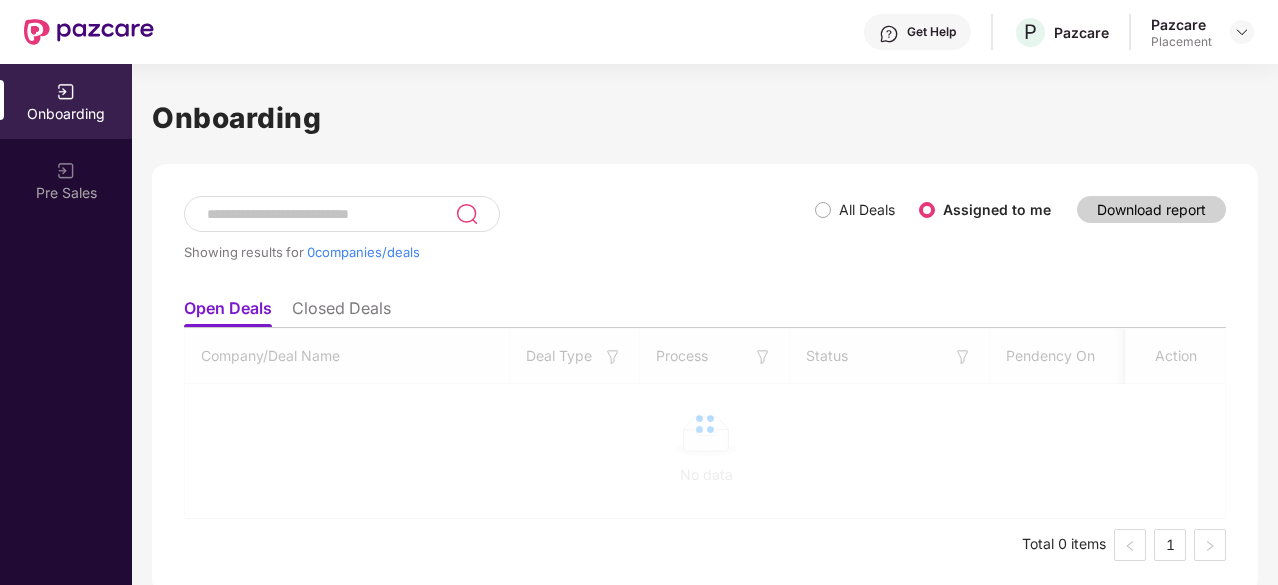 scroll, scrollTop: 0, scrollLeft: 0, axis: both 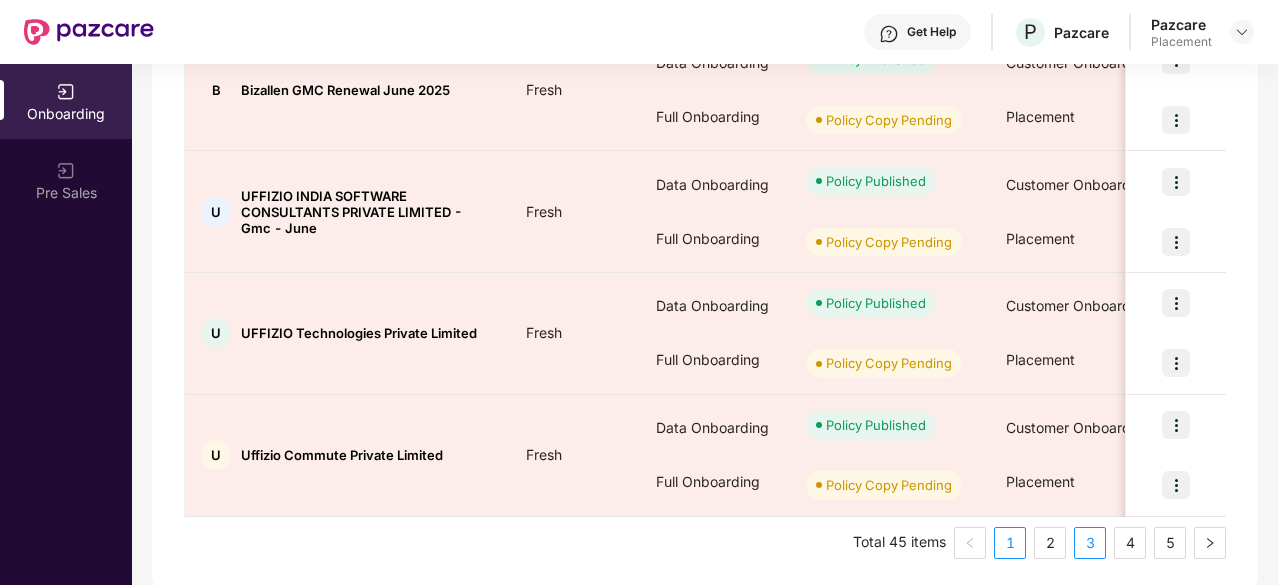 click on "3" at bounding box center (1090, 543) 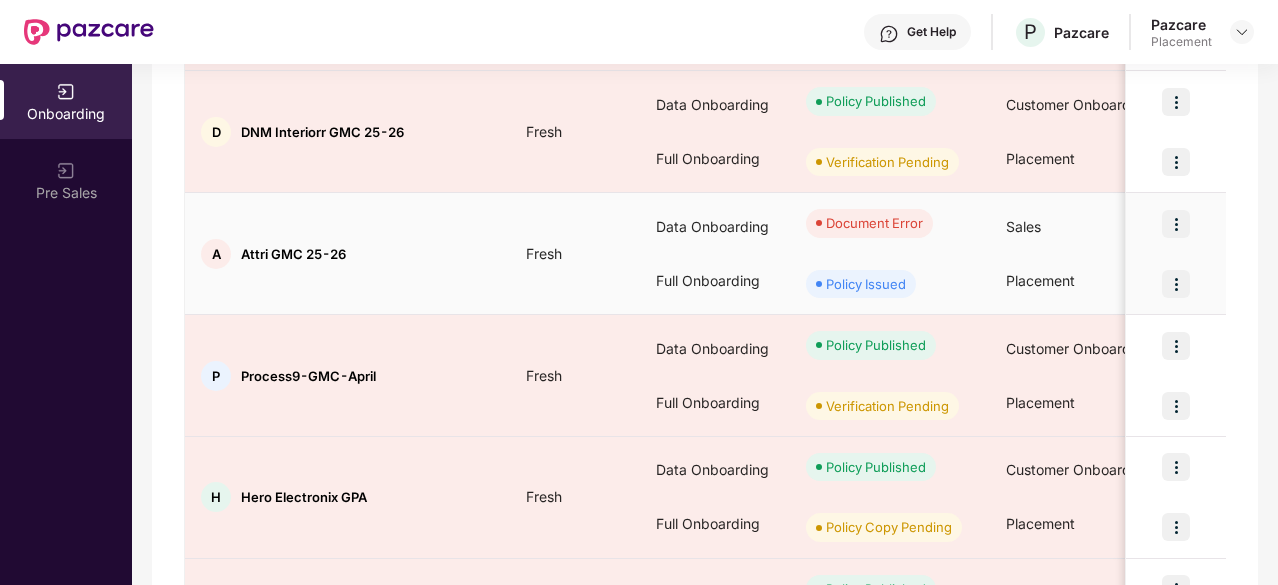 scroll, scrollTop: 926, scrollLeft: 0, axis: vertical 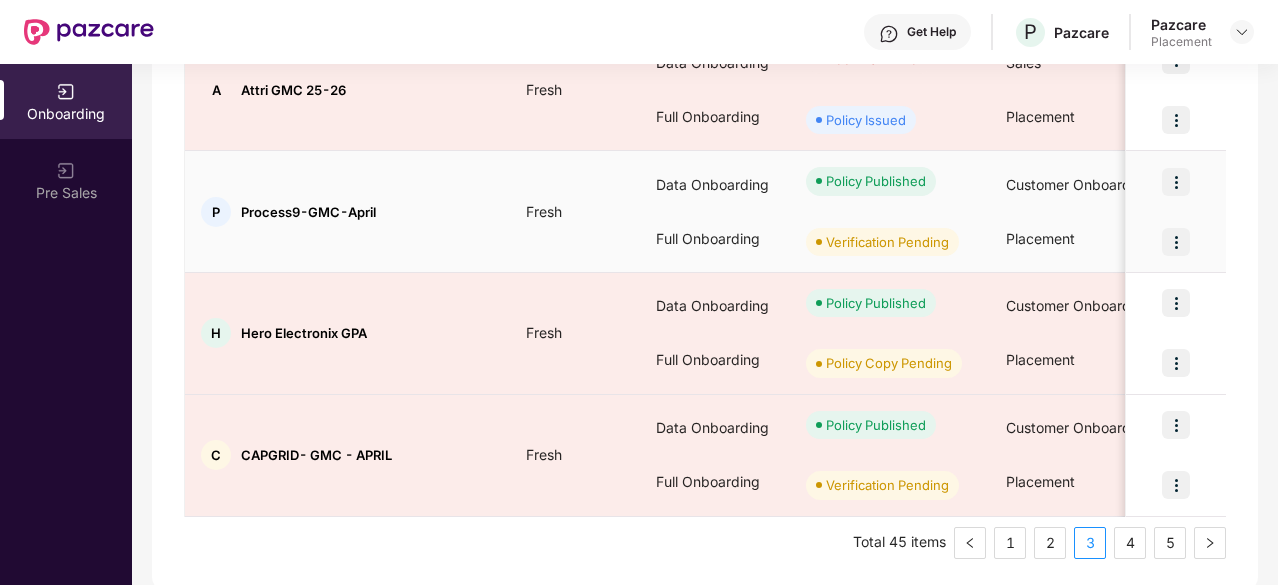 click at bounding box center (1176, 242) 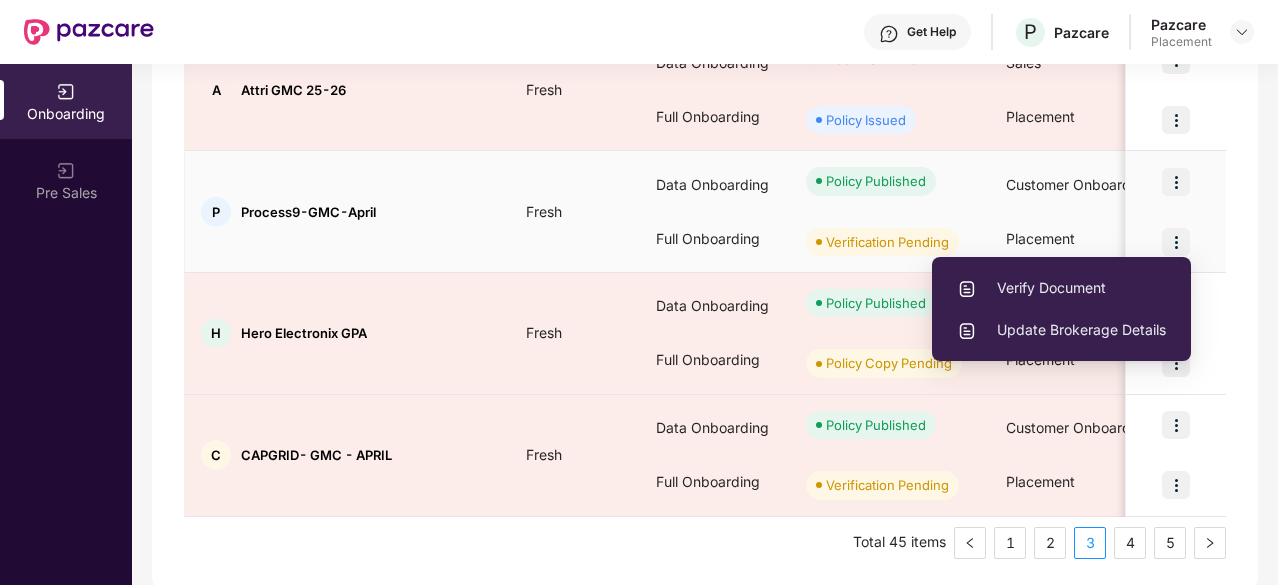 click on "Verify Document" at bounding box center (1061, 288) 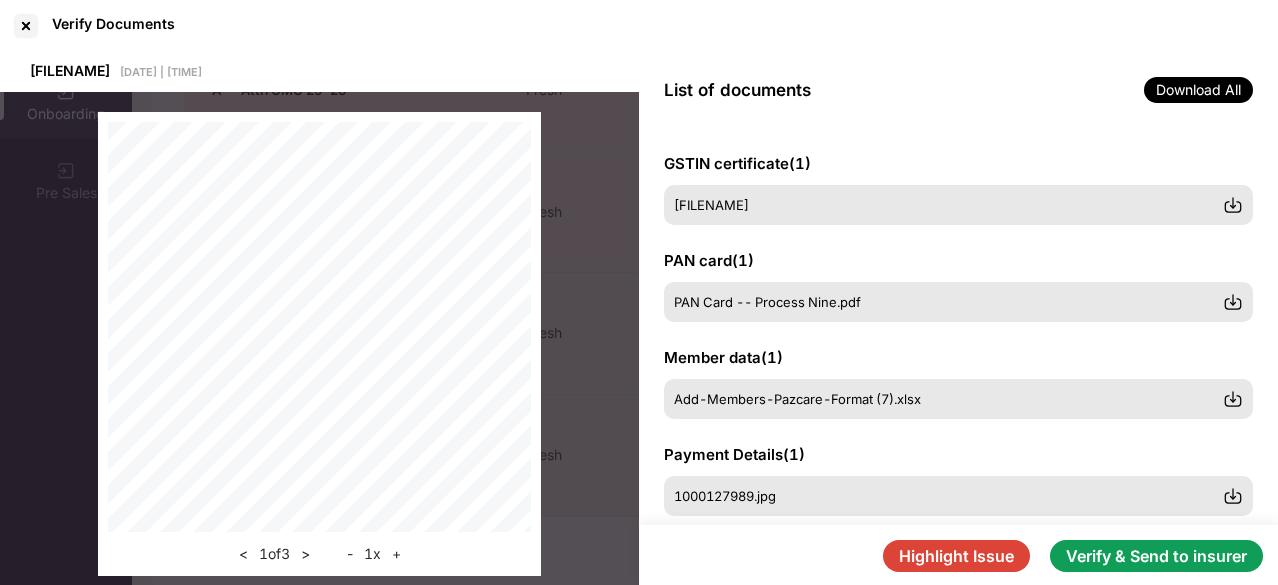 click on "Verify & Send to insurer" at bounding box center [1156, 556] 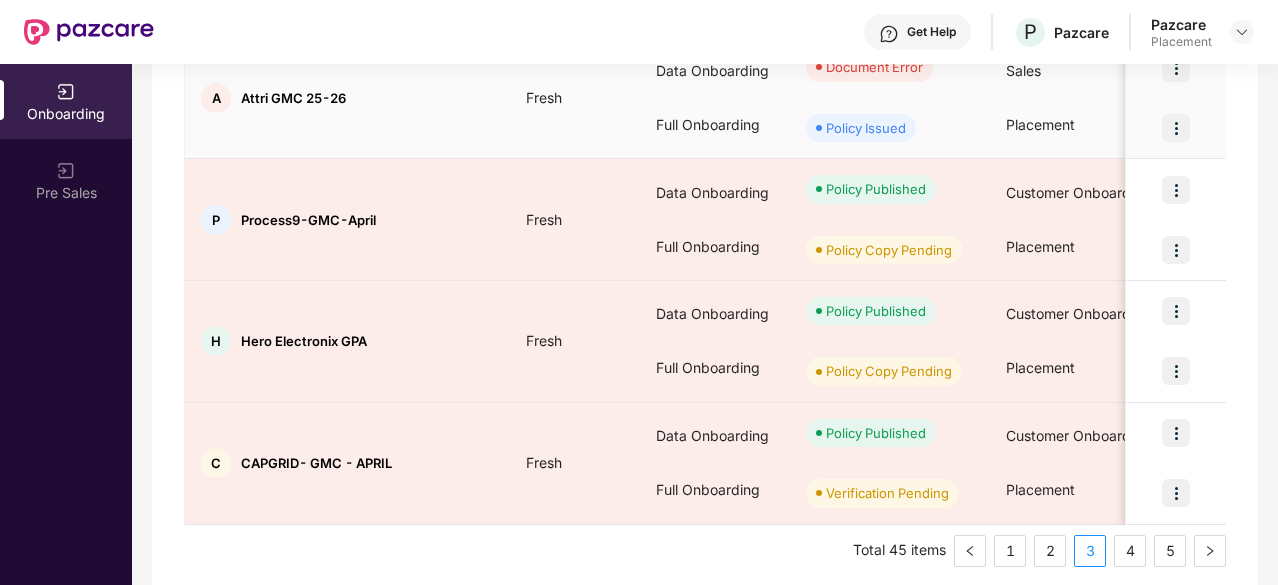scroll, scrollTop: 1086, scrollLeft: 0, axis: vertical 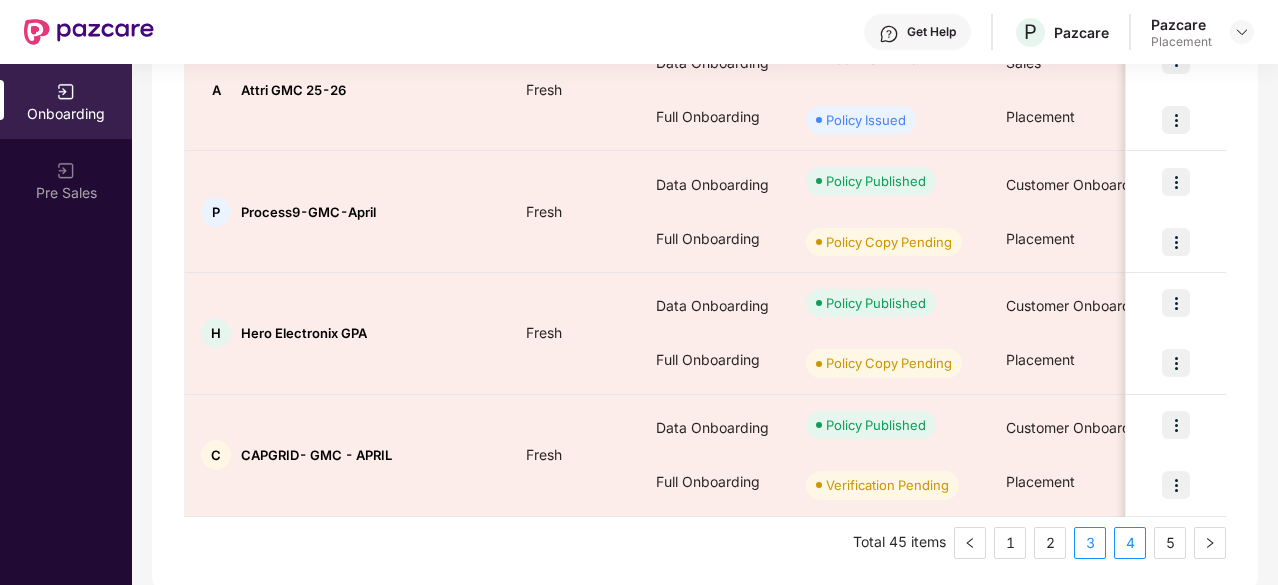 click on "4" at bounding box center (1130, 543) 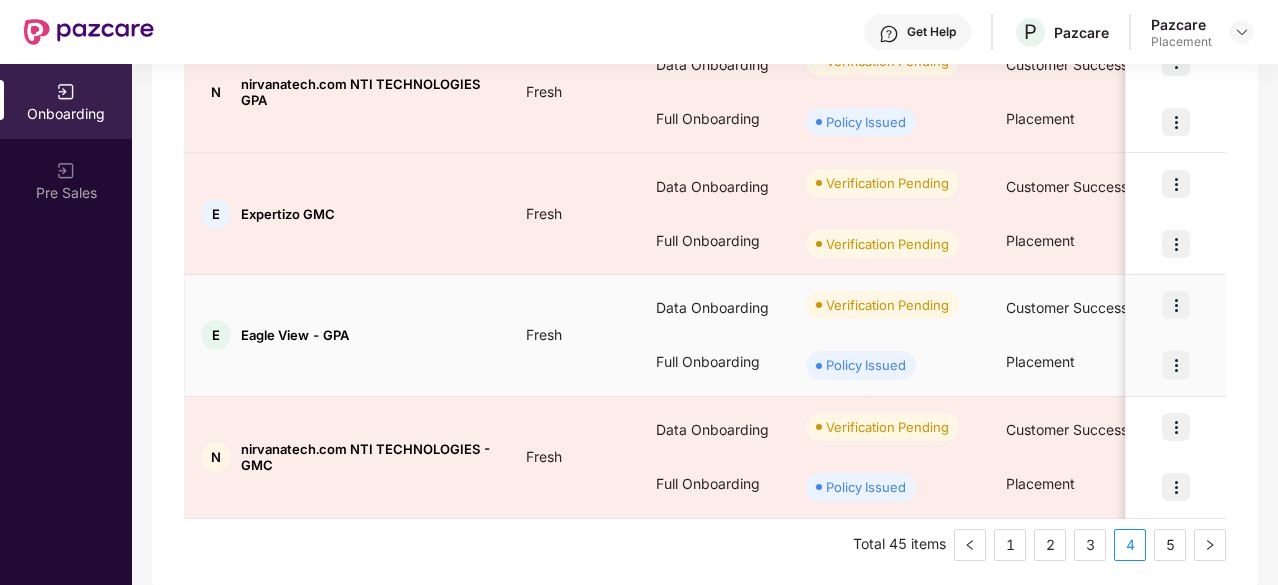 scroll, scrollTop: 1086, scrollLeft: 0, axis: vertical 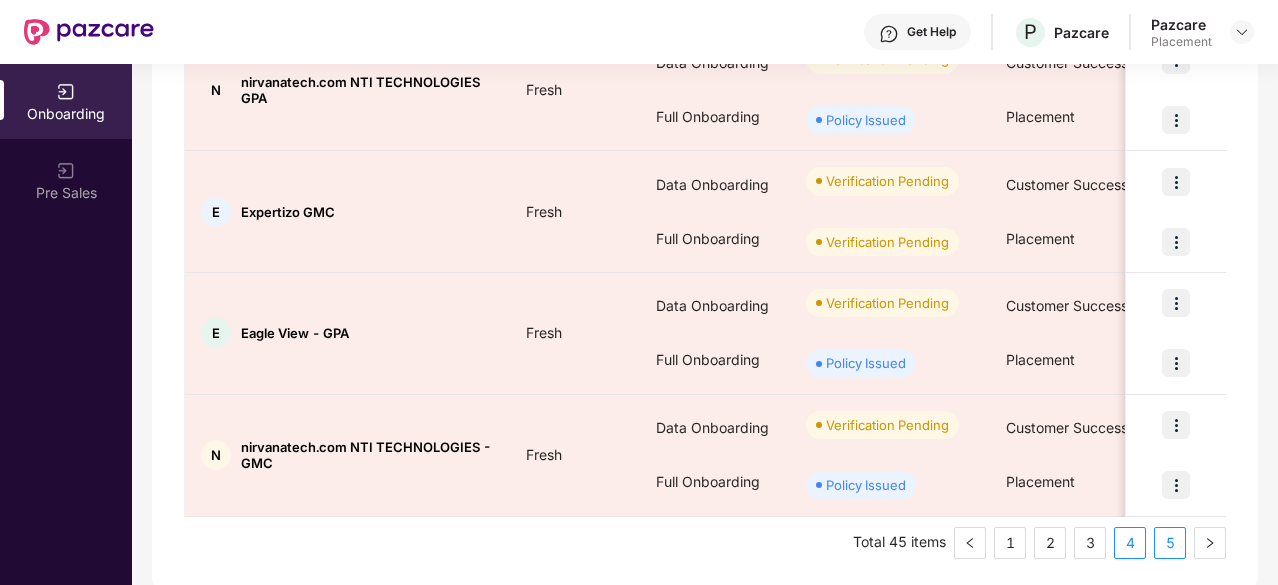 click on "5" at bounding box center (1170, 543) 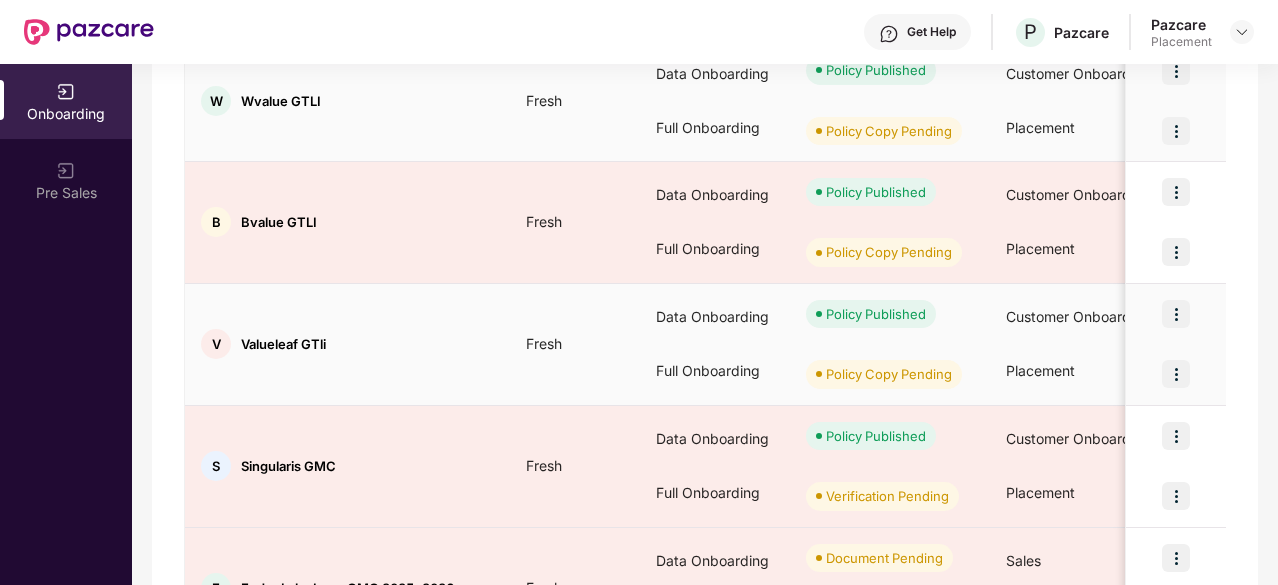 scroll, scrollTop: 479, scrollLeft: 0, axis: vertical 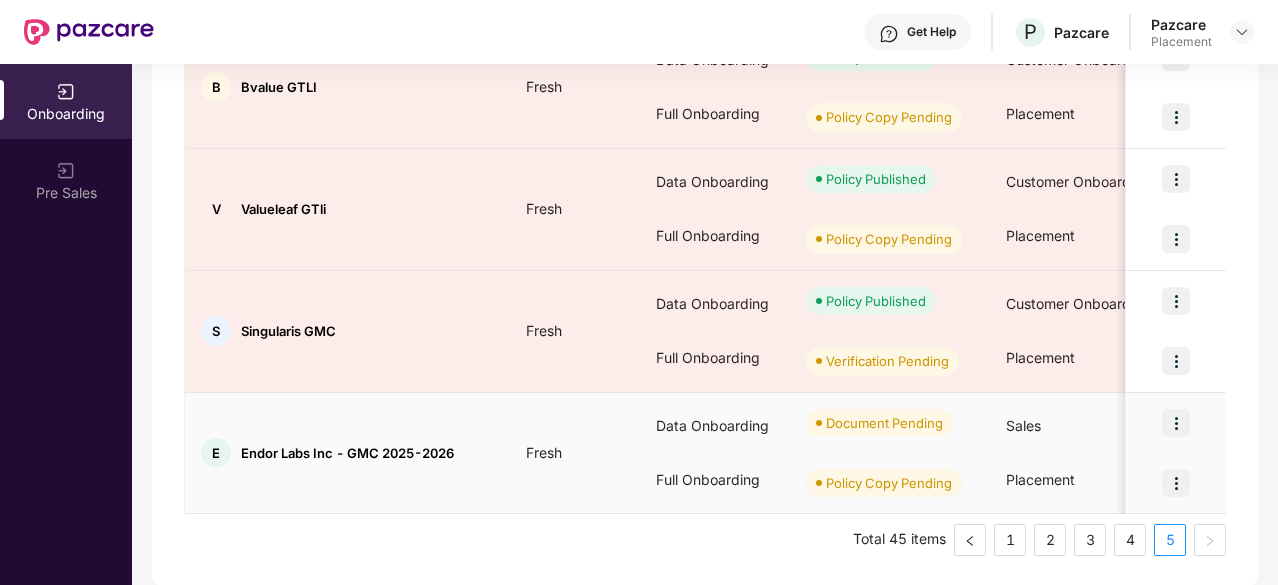 click at bounding box center (1176, 483) 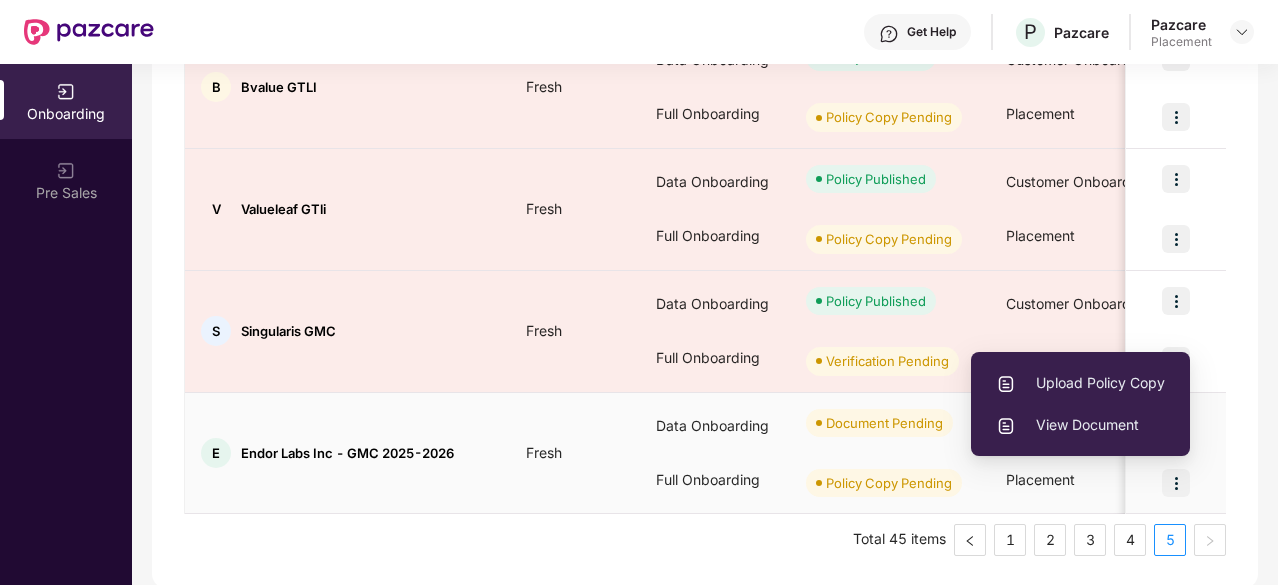 click on "Upload Policy Copy" at bounding box center (1080, 383) 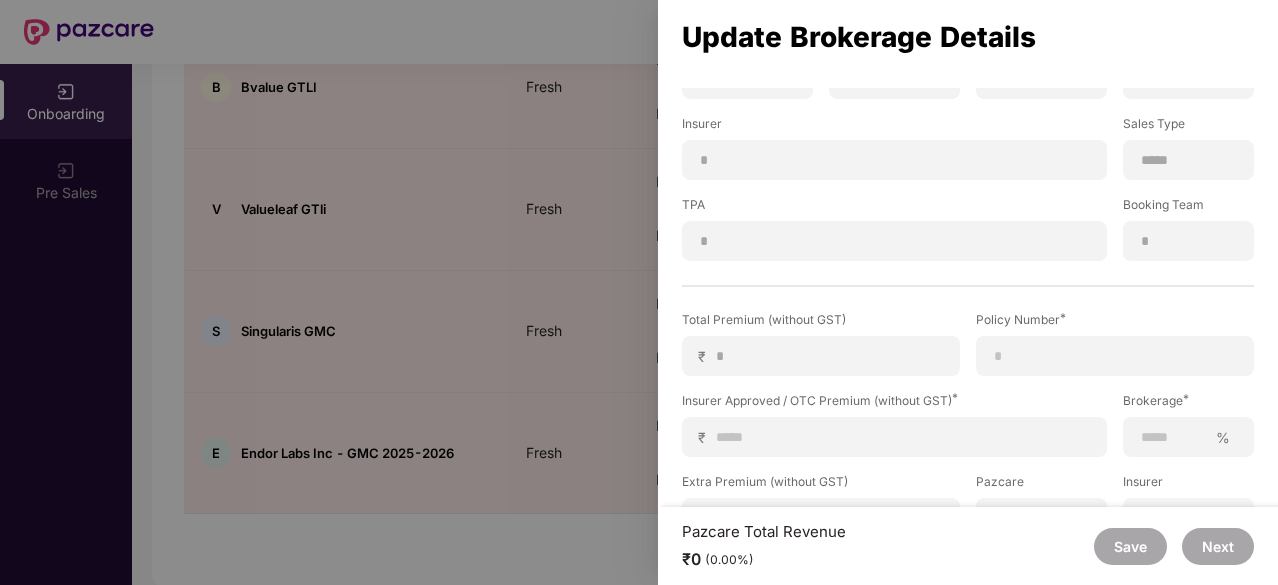 scroll, scrollTop: 267, scrollLeft: 0, axis: vertical 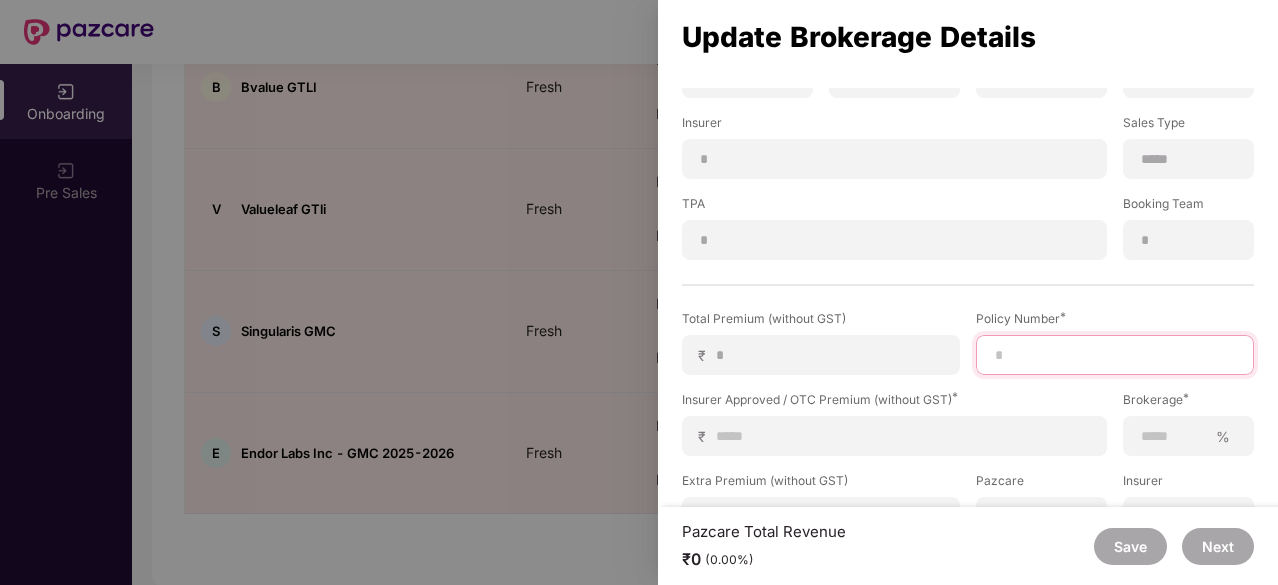 click at bounding box center (1115, 355) 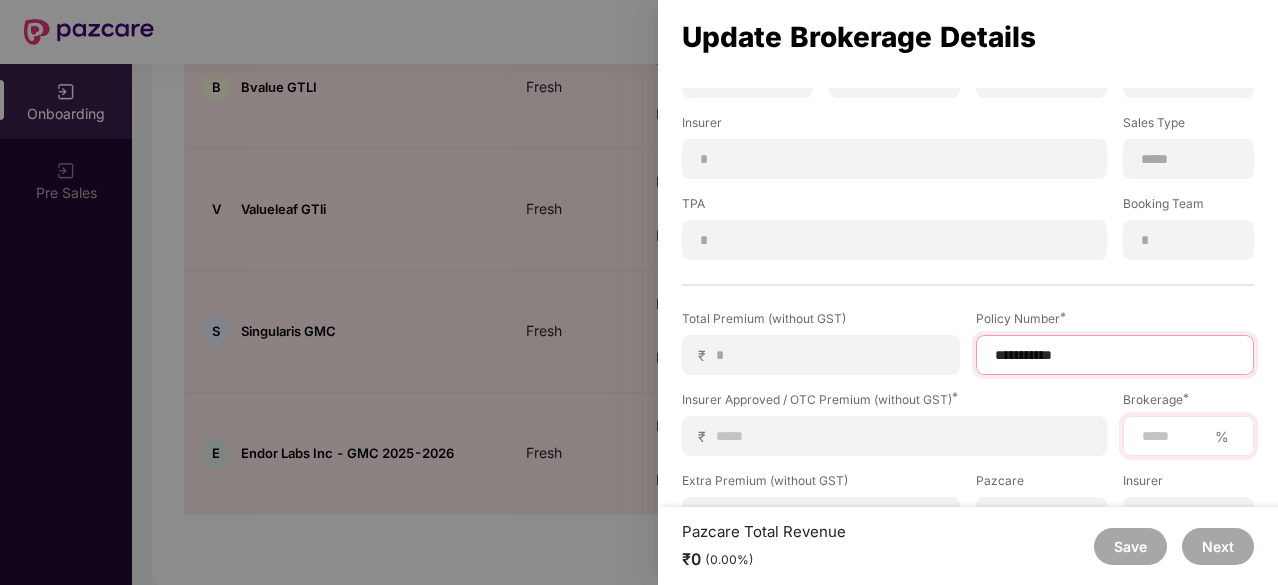 type on "**********" 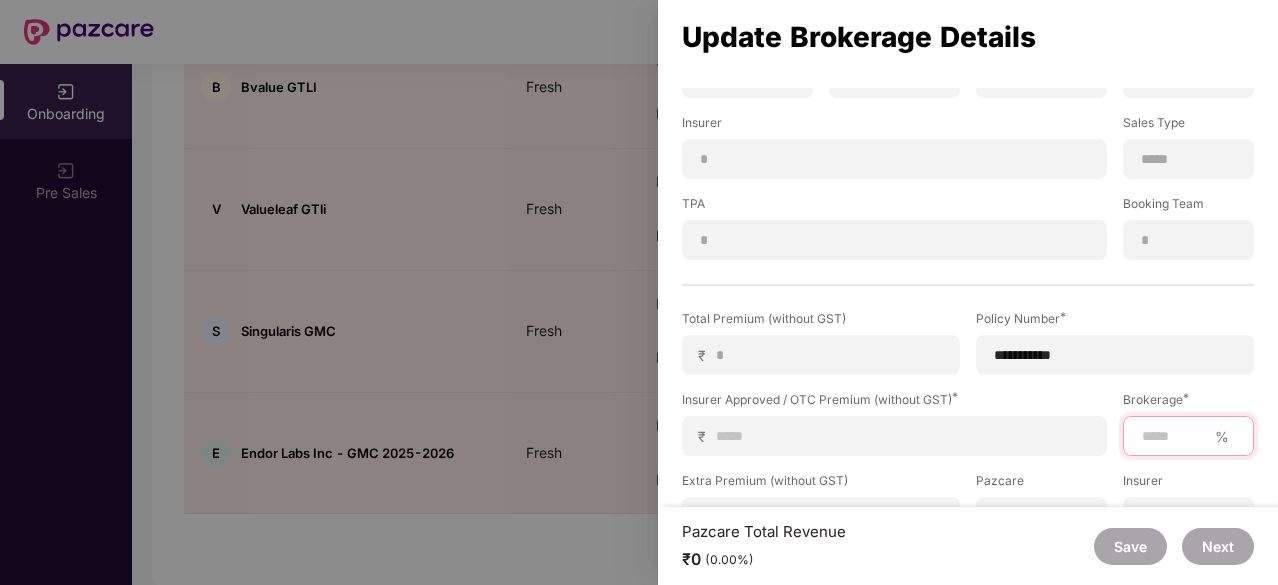 click at bounding box center (1173, 436) 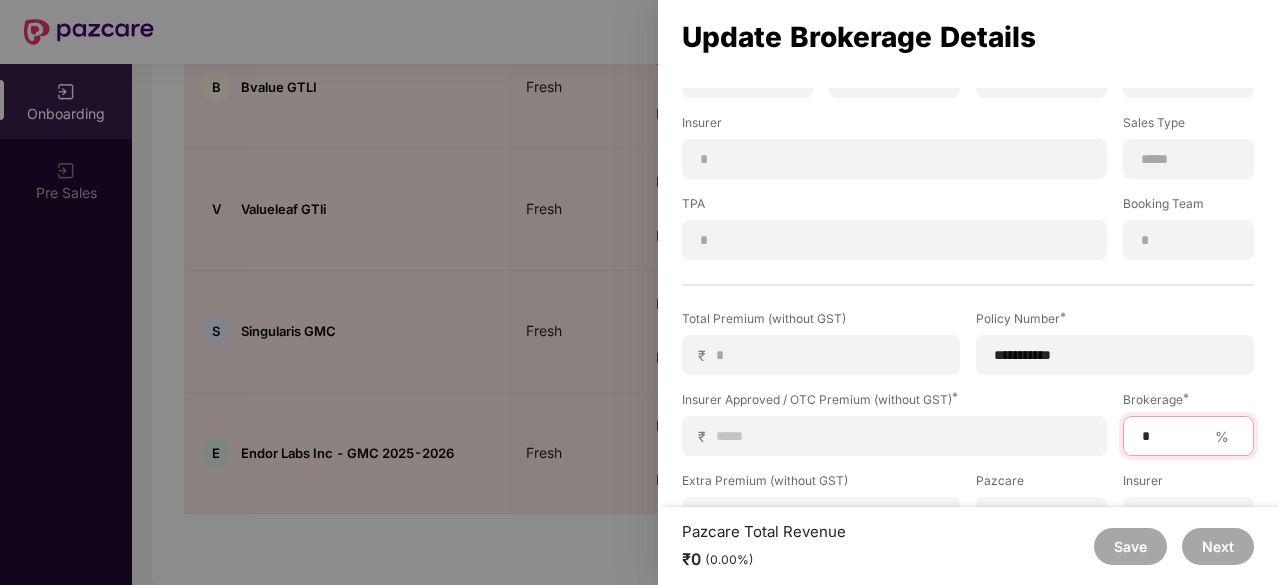scroll, scrollTop: 394, scrollLeft: 0, axis: vertical 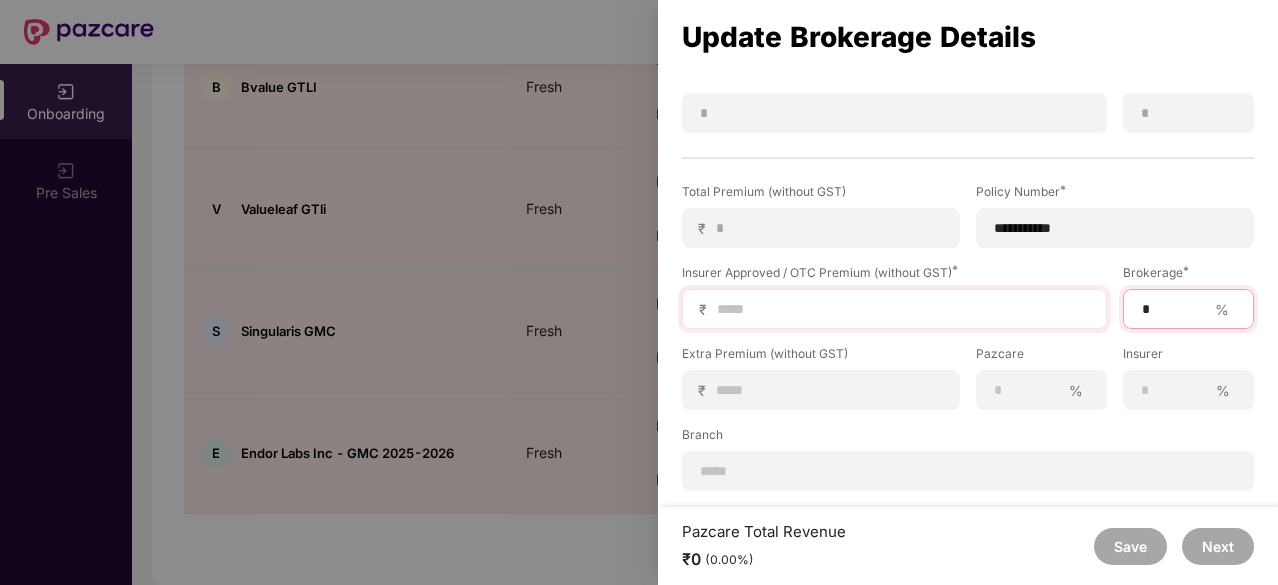 type on "*" 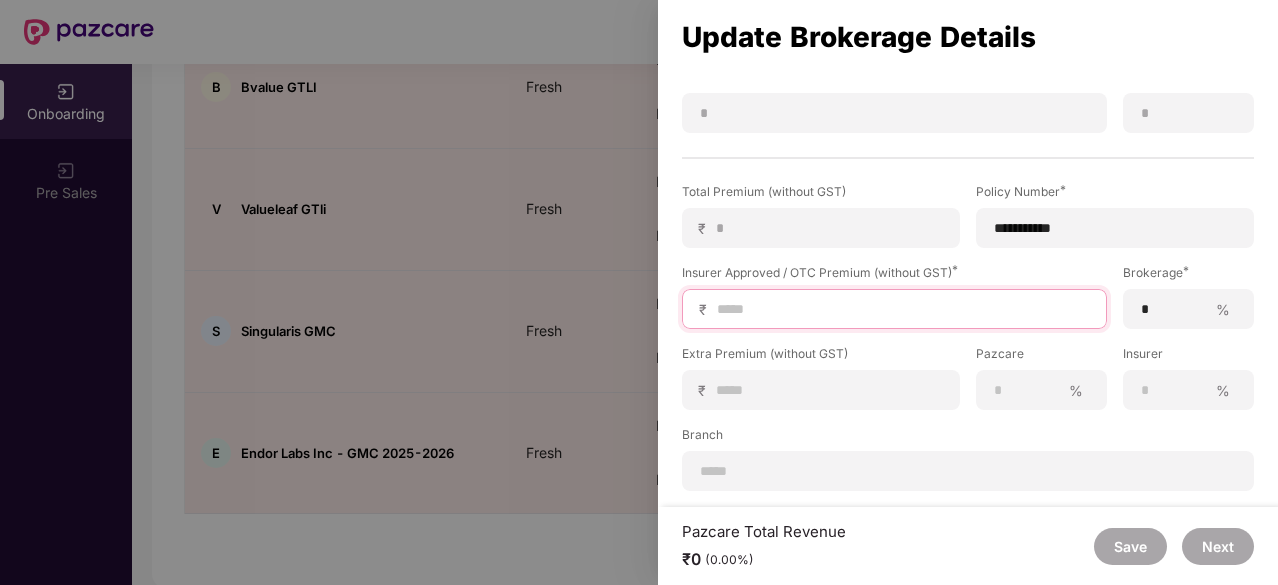 click at bounding box center [902, 309] 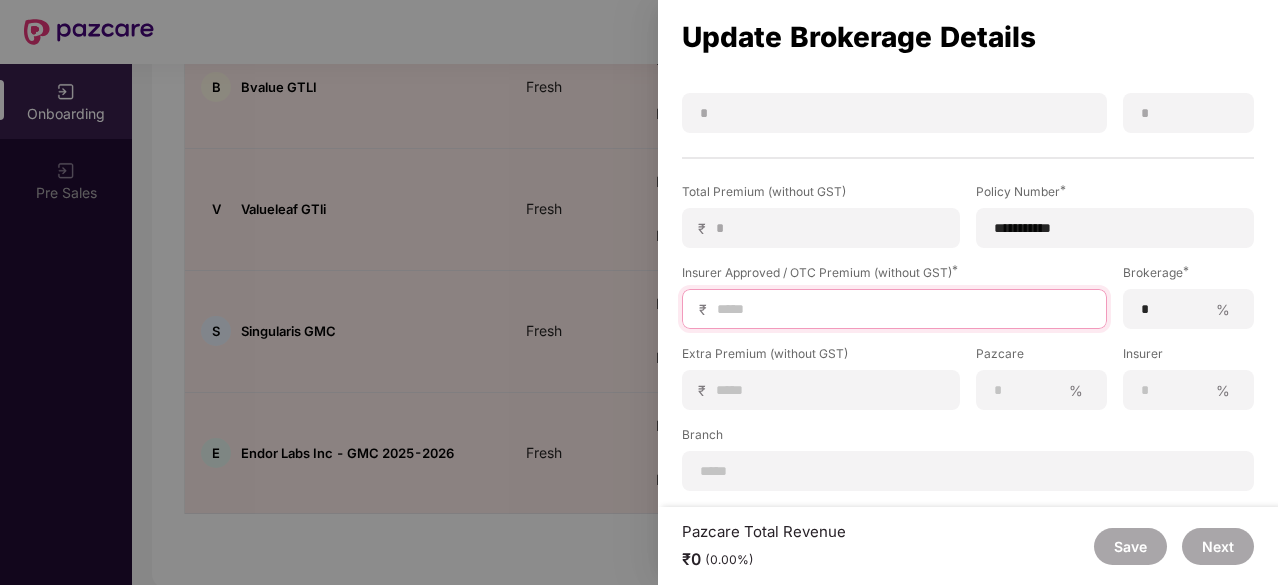 type on "*" 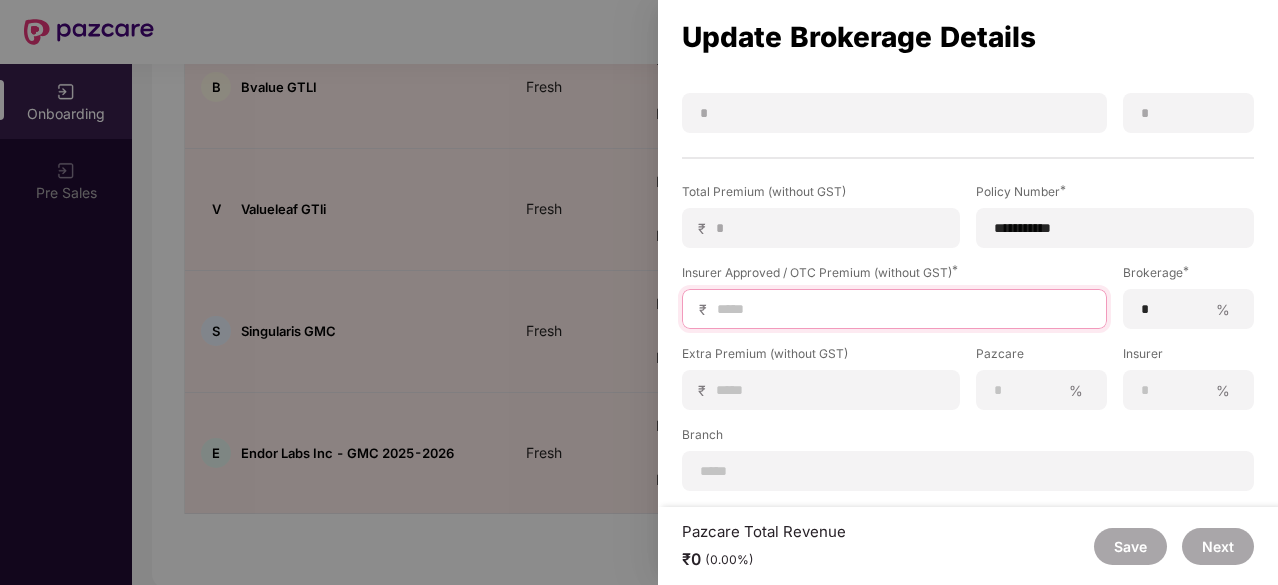 type on "*" 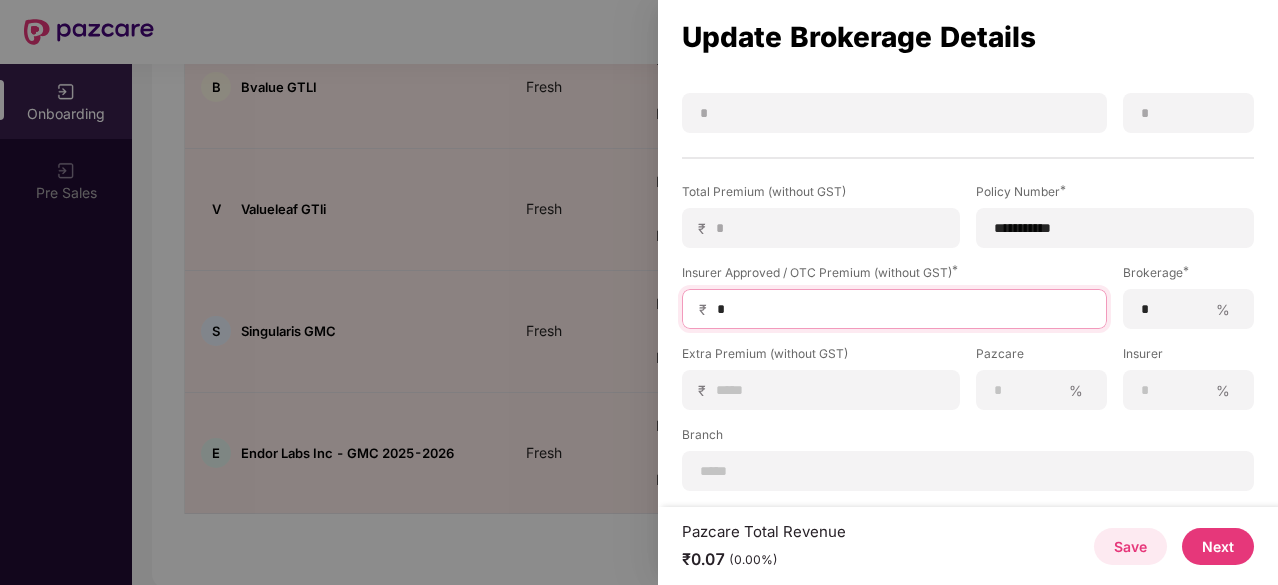 type on "**" 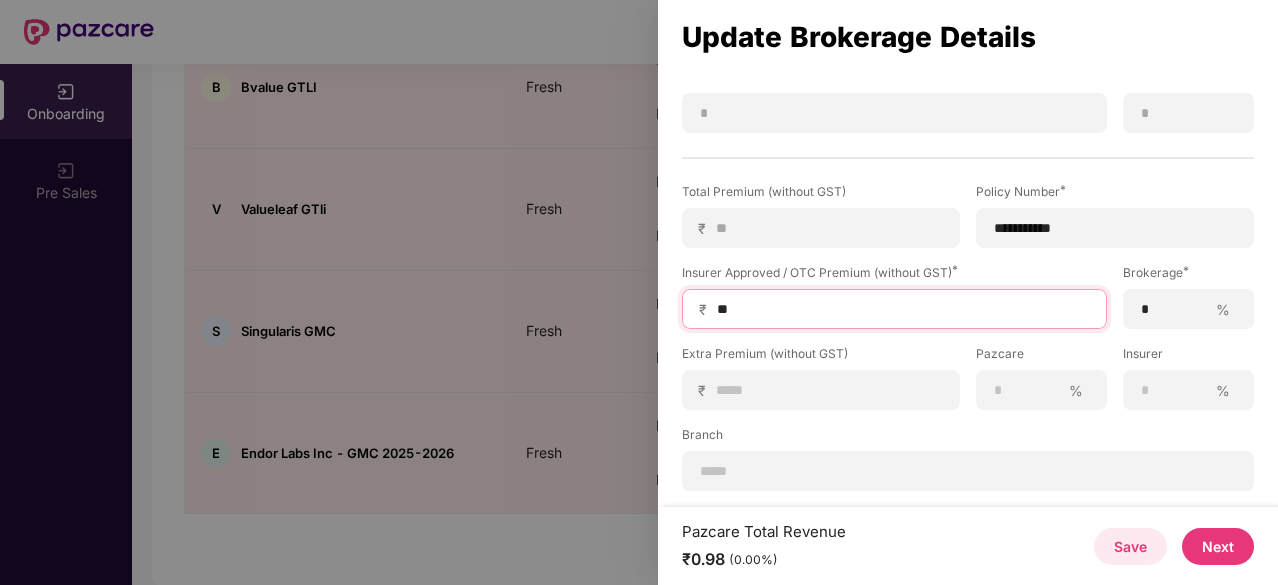type on "***" 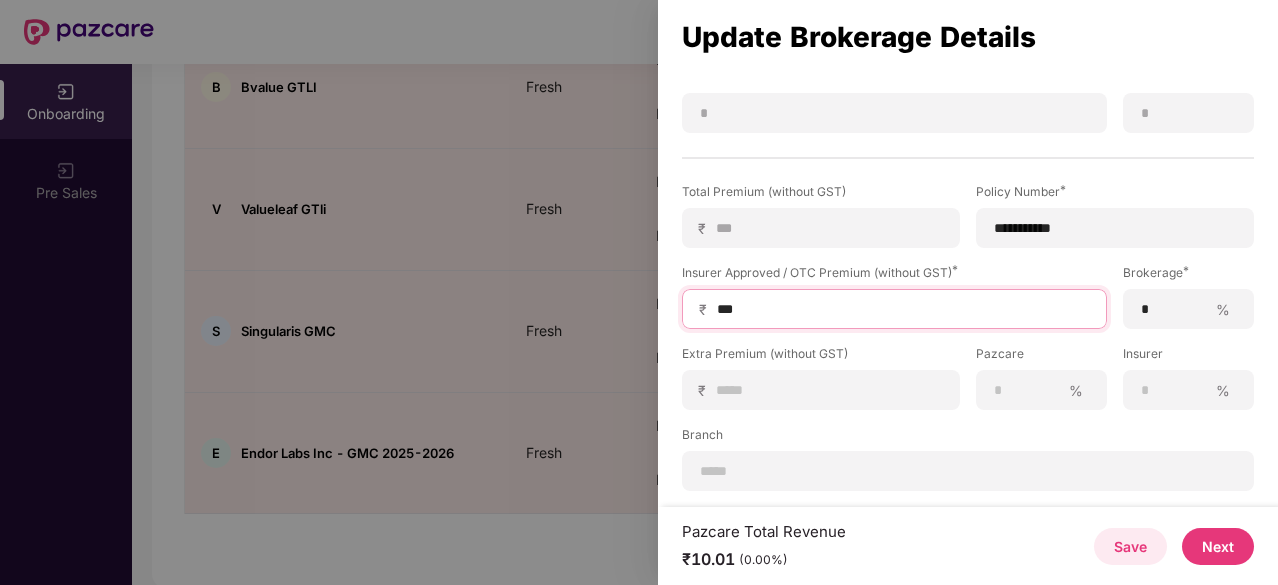 type on "****" 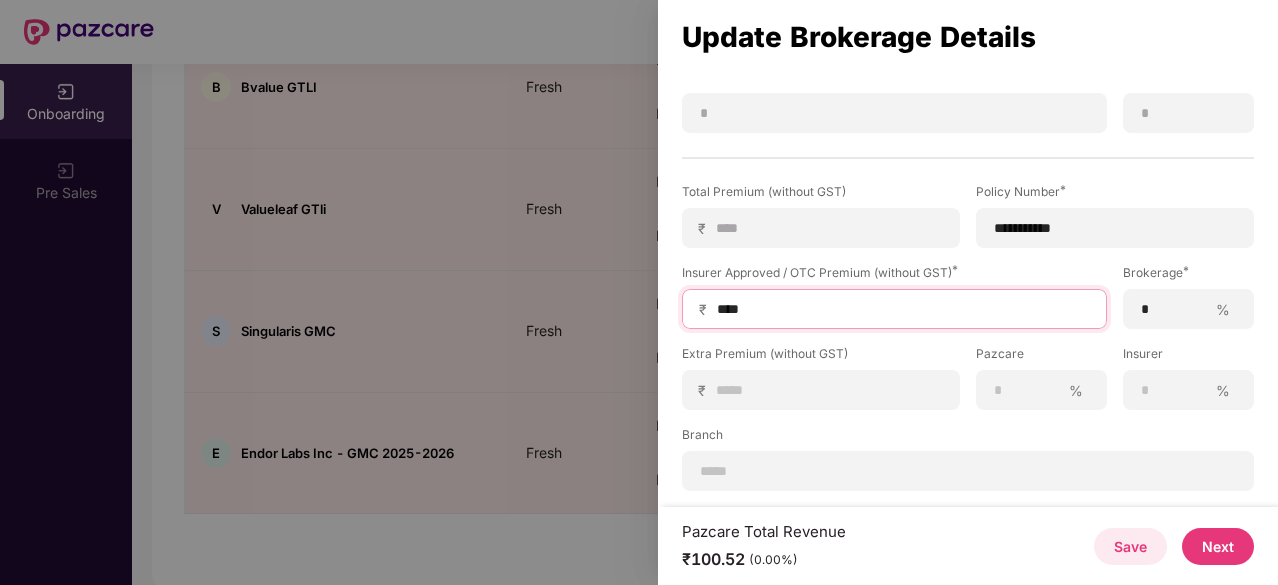 type on "****" 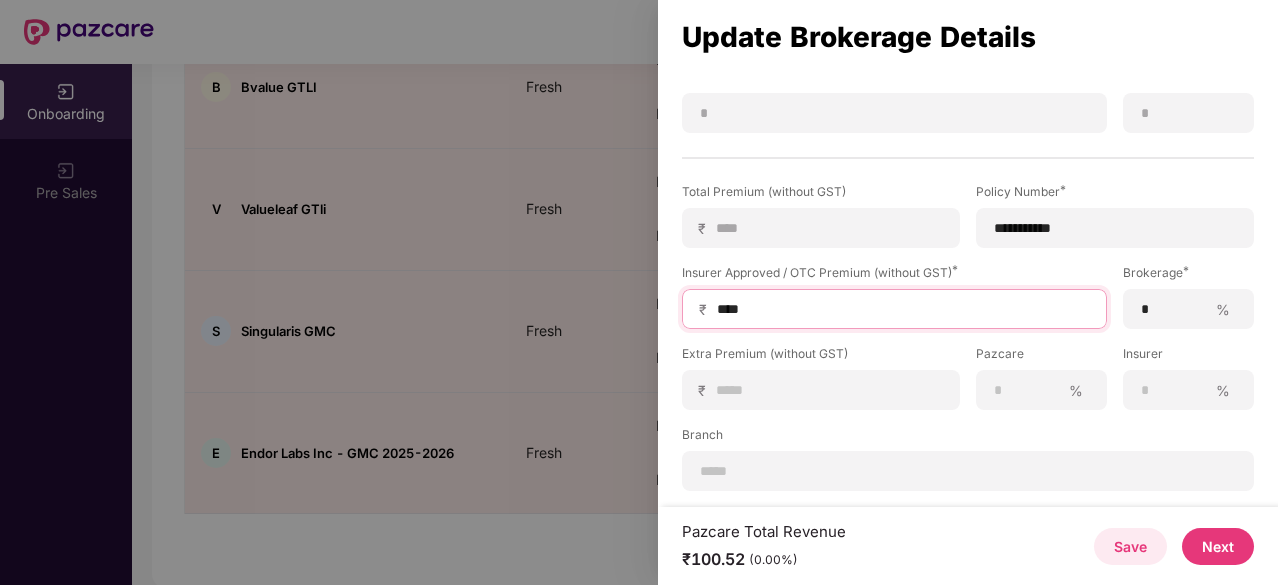 type on "*****" 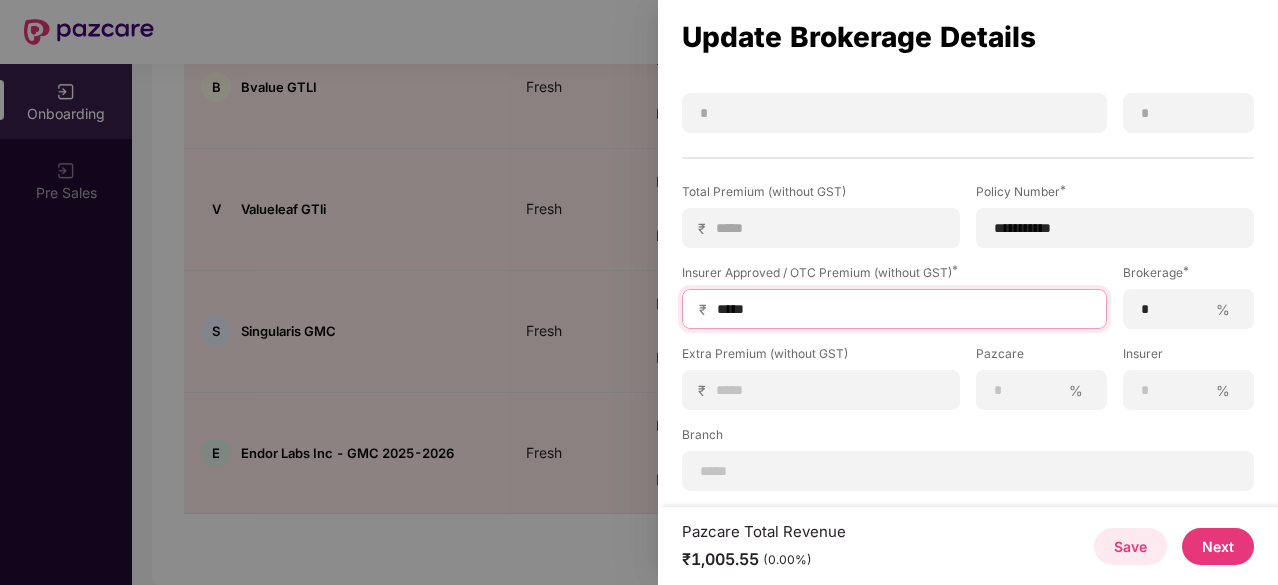 type on "******" 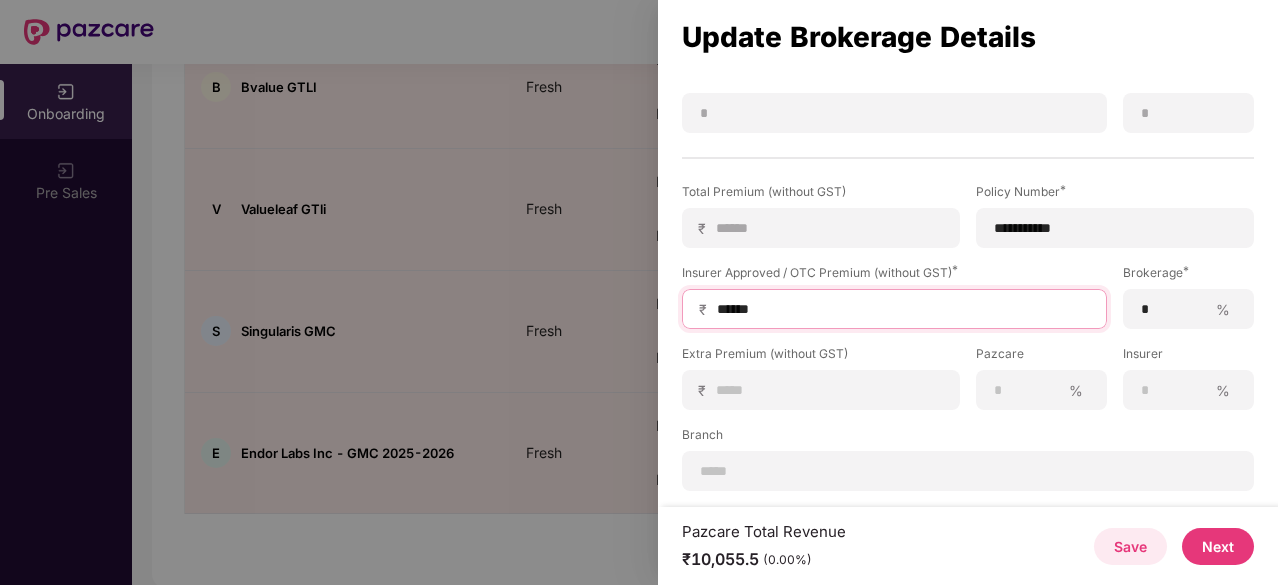 type on "*******" 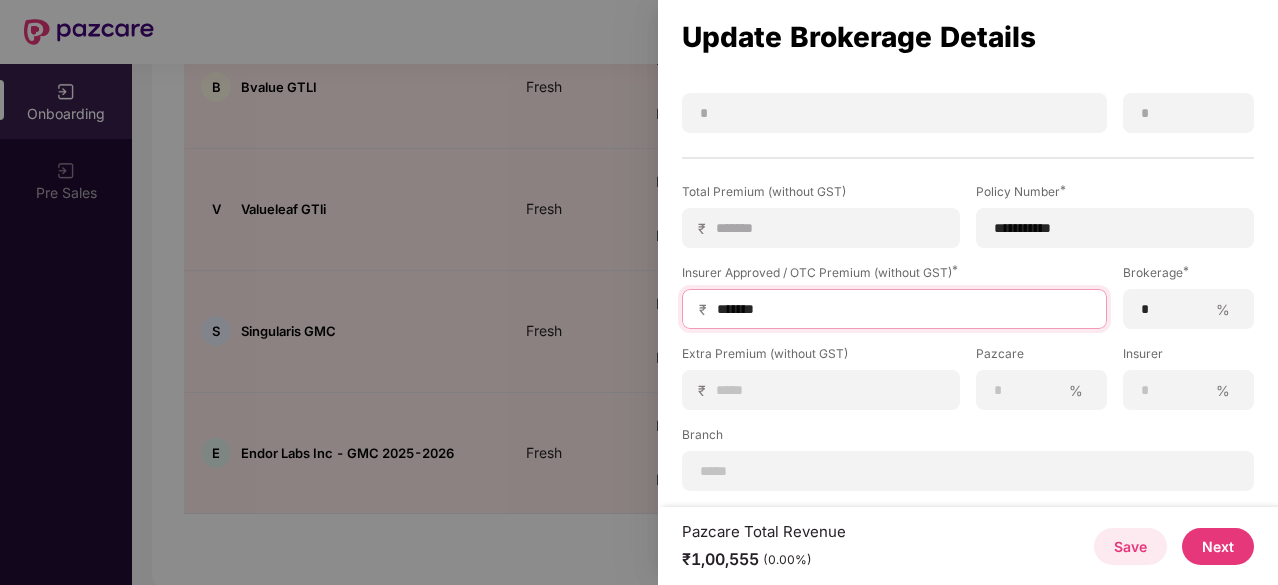 type on "*******" 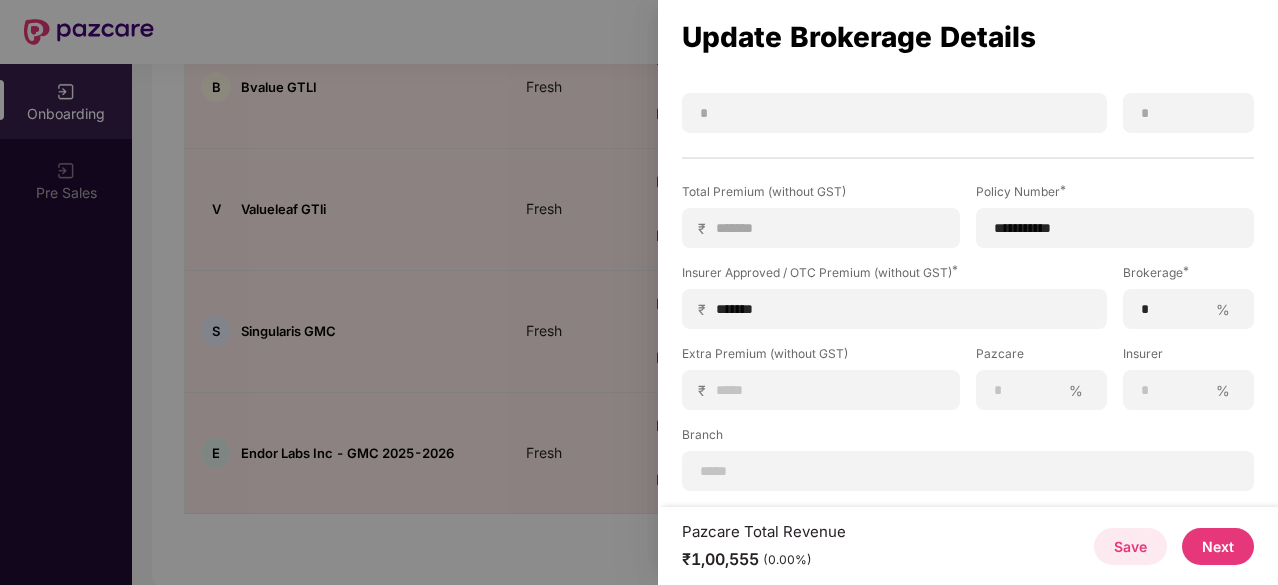 click on "Next" at bounding box center (1218, 546) 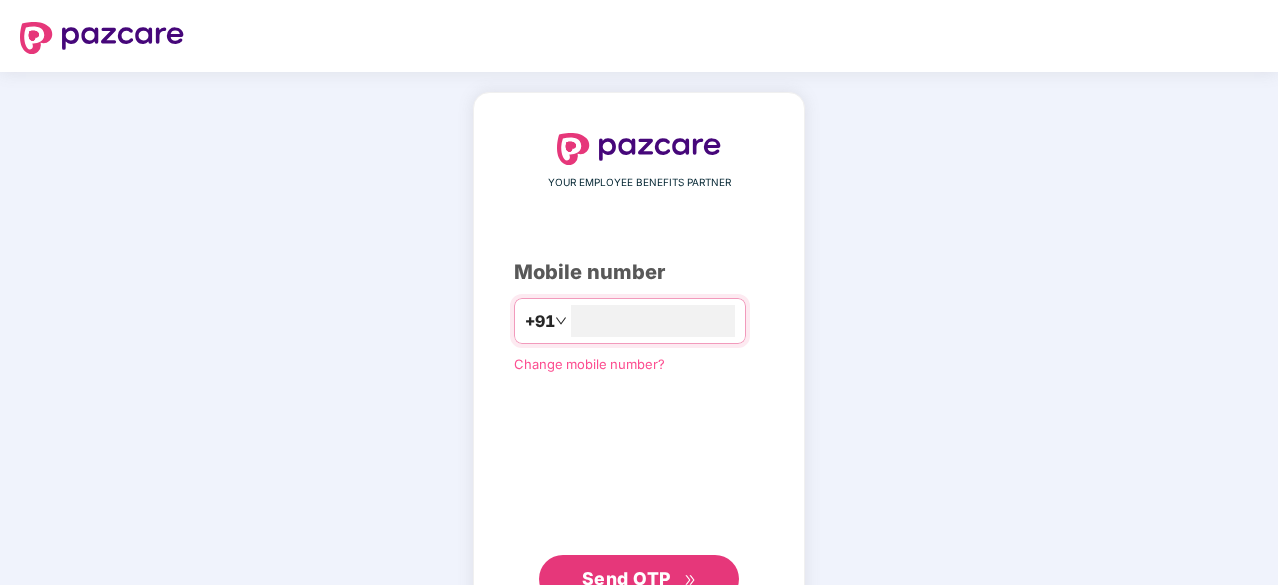 scroll, scrollTop: 0, scrollLeft: 0, axis: both 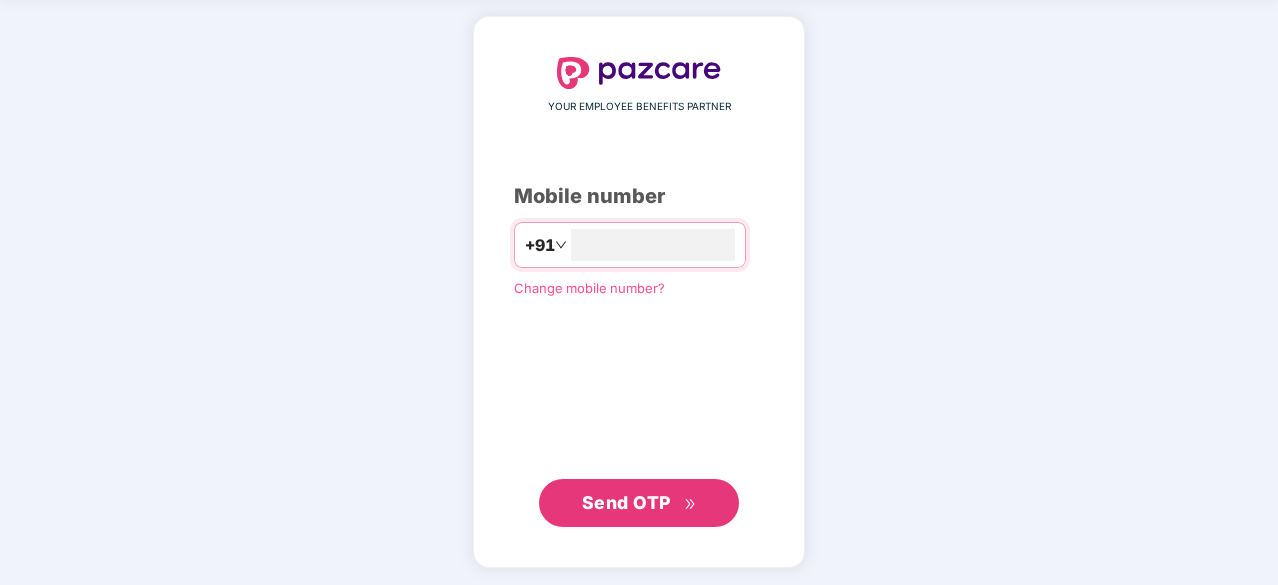 type on "**********" 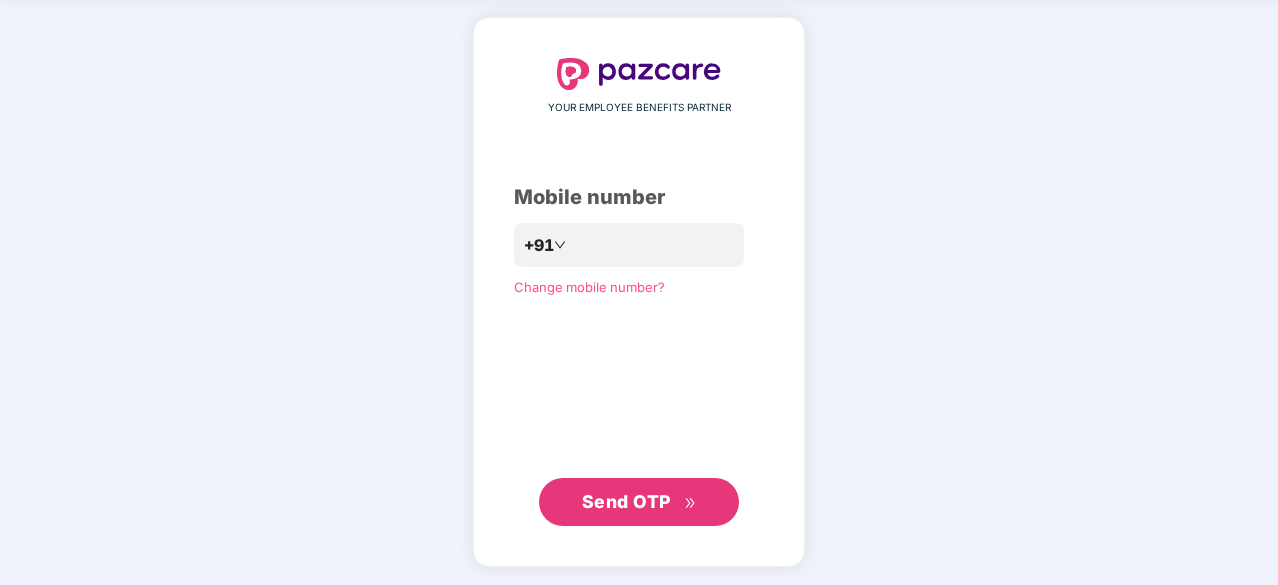 click on "Send OTP" at bounding box center (639, 502) 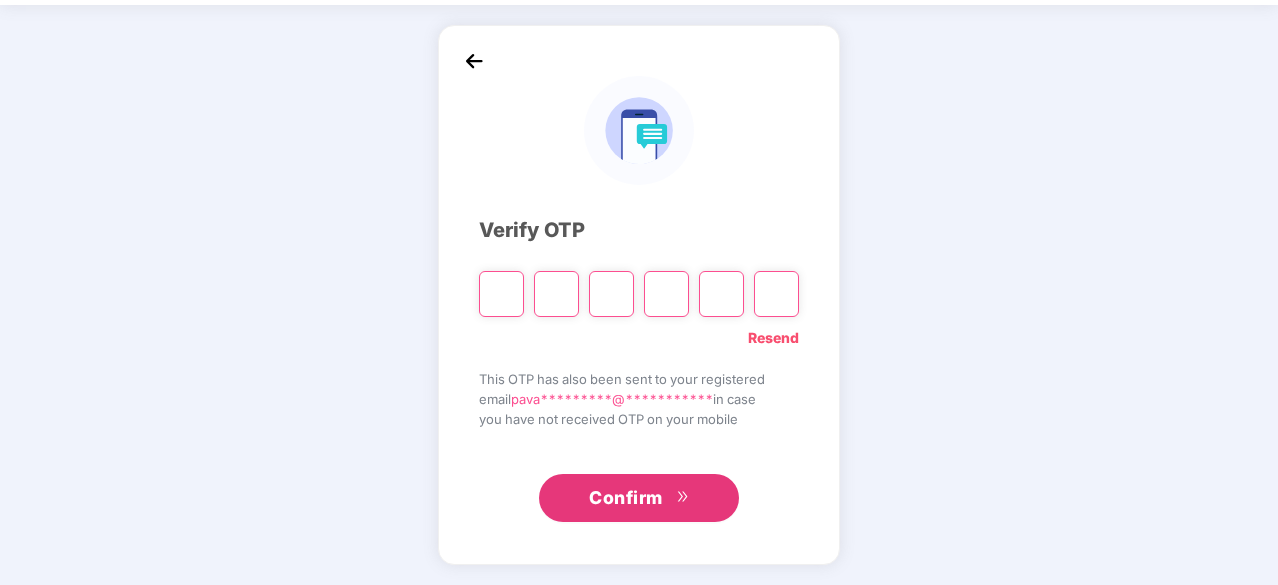 scroll, scrollTop: 66, scrollLeft: 0, axis: vertical 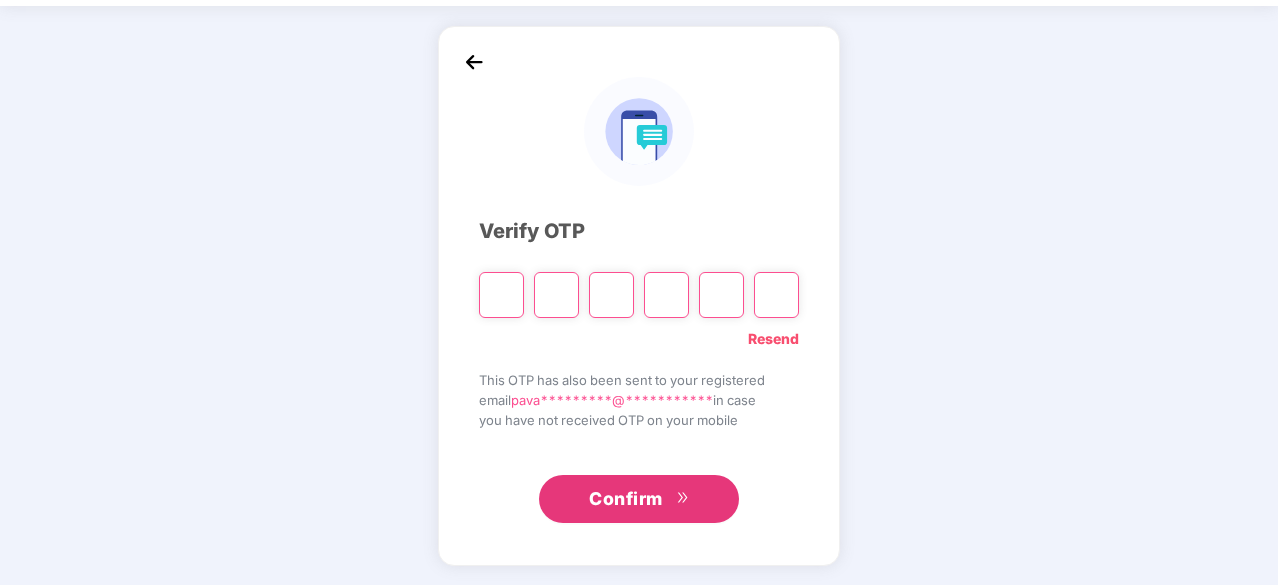 type on "*" 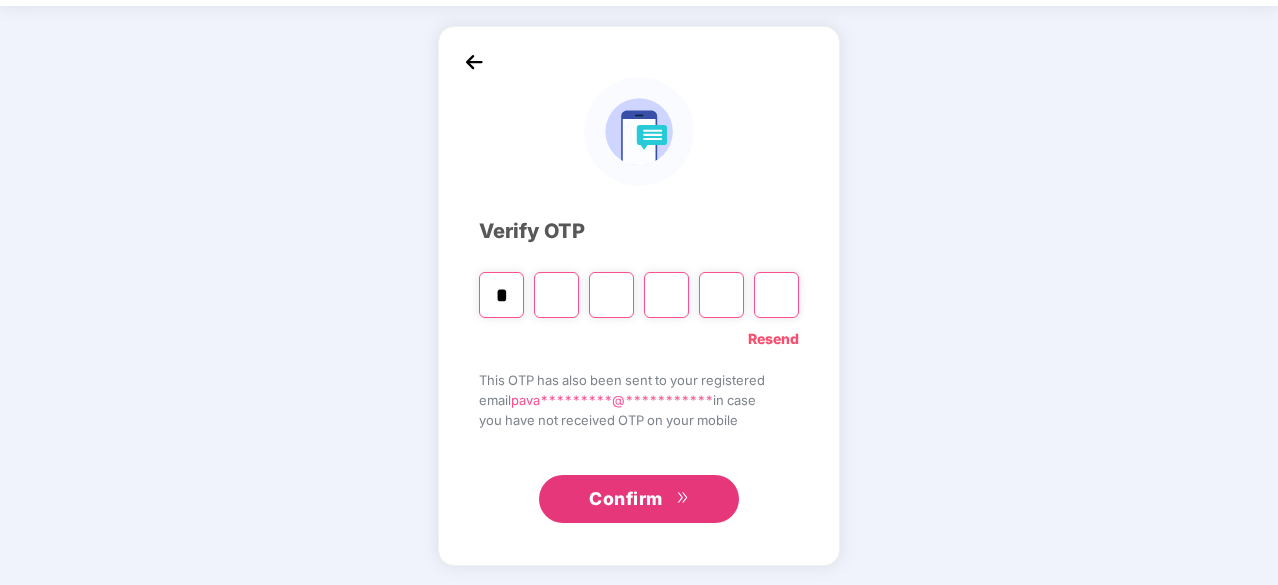 type on "*" 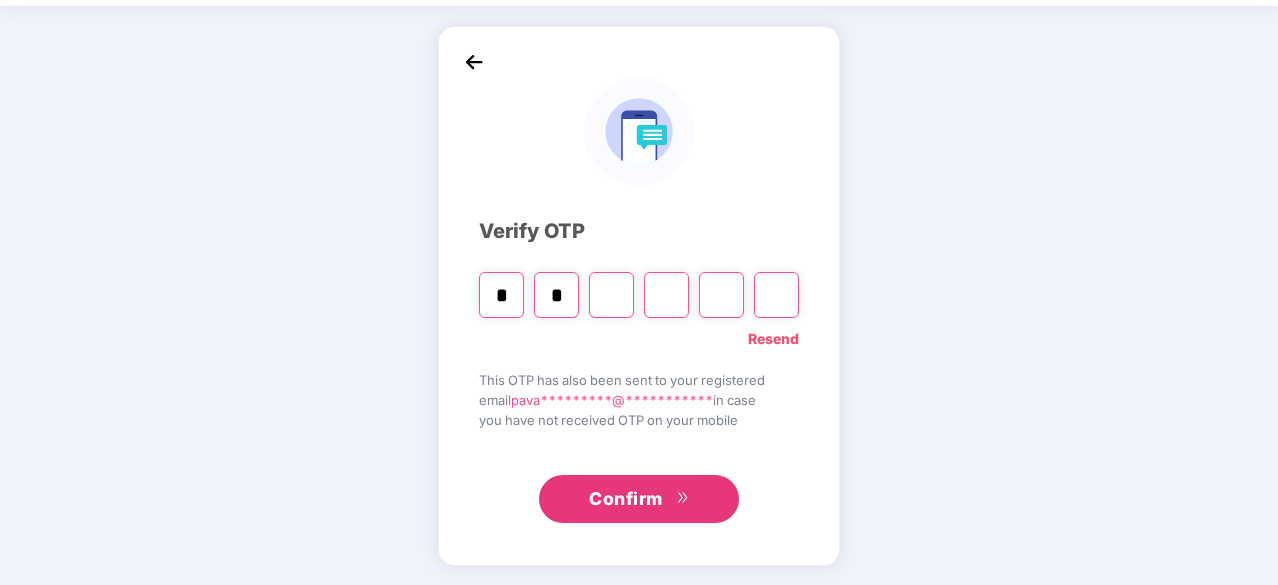 type on "*" 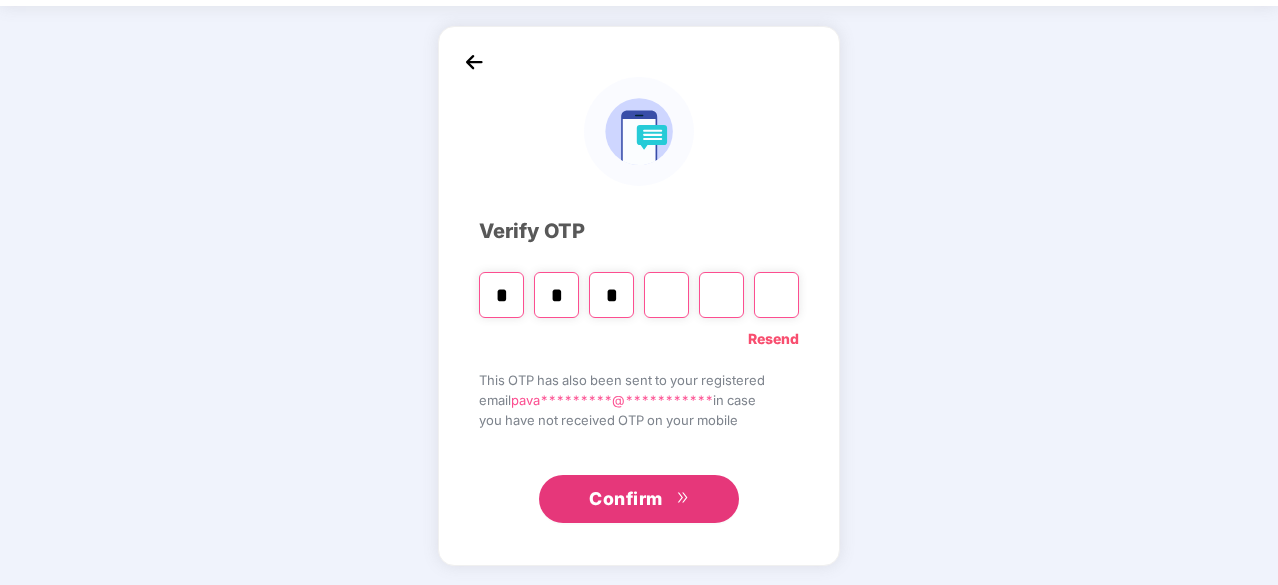 type on "*" 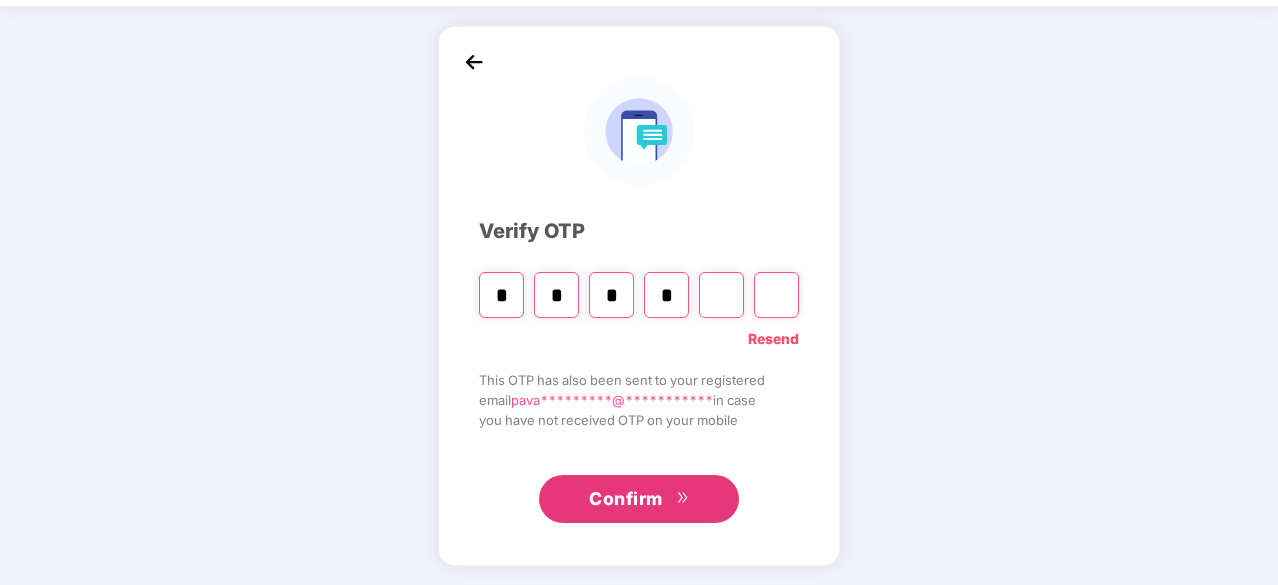 type on "*" 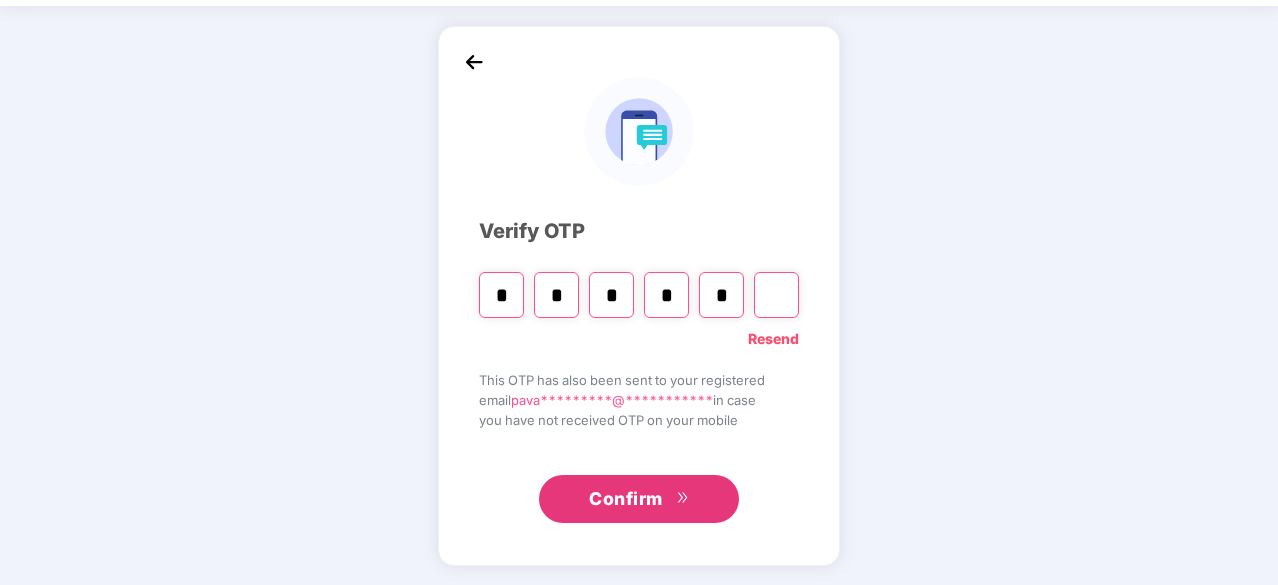 type on "*" 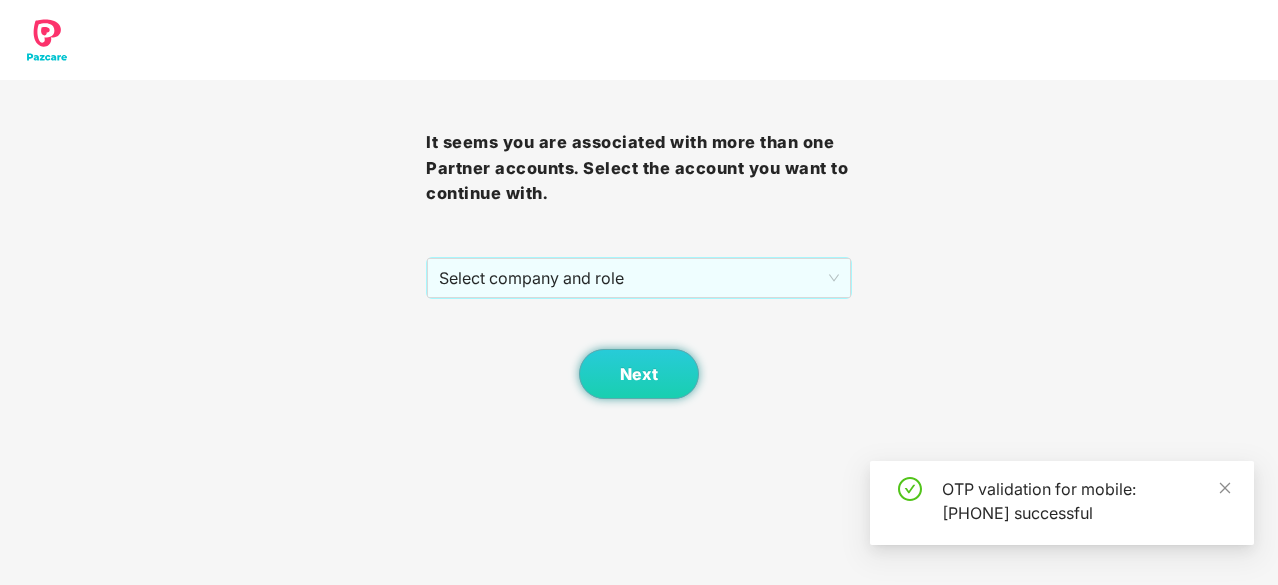 scroll, scrollTop: 0, scrollLeft: 0, axis: both 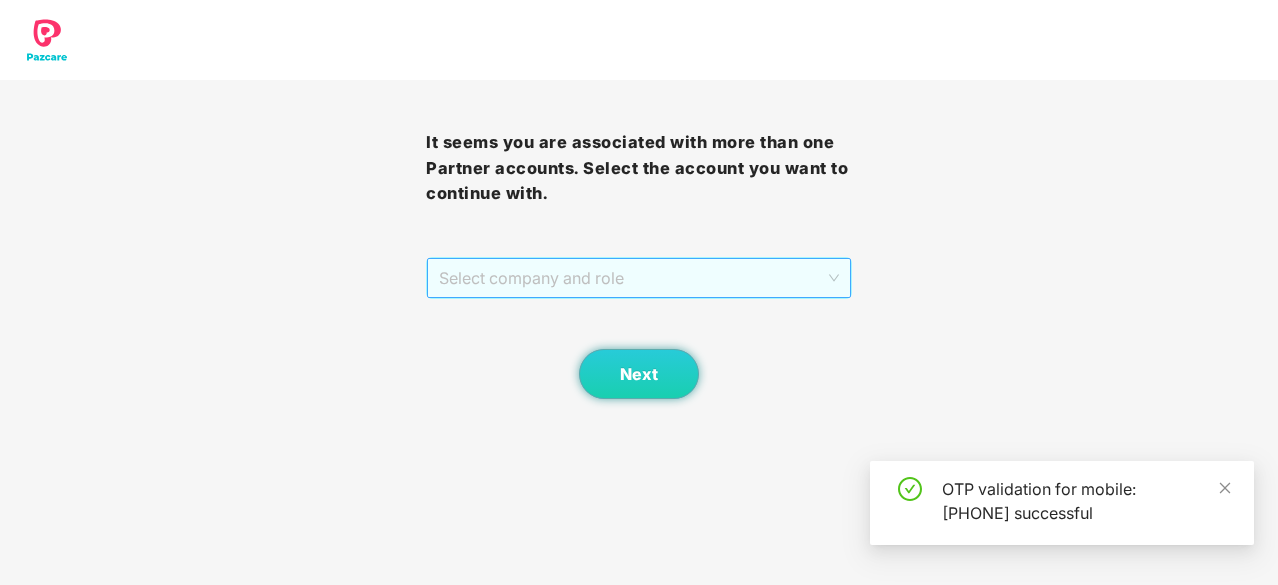 click on "Select company and role" at bounding box center [639, 278] 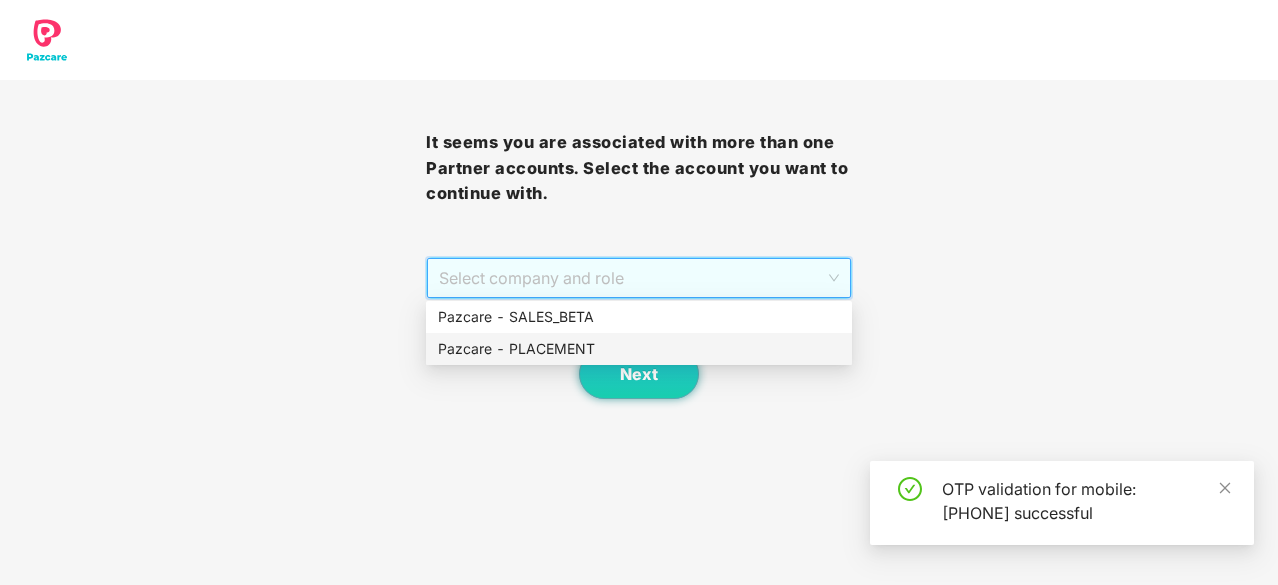 click on "Pazcare - PLACEMENT" at bounding box center [639, 349] 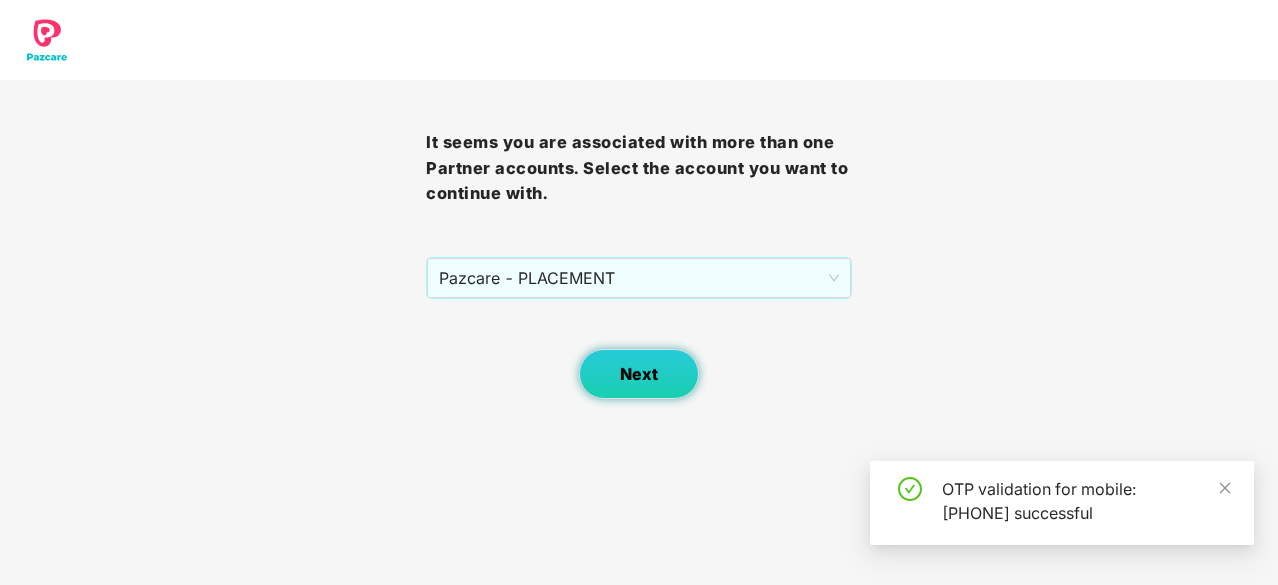 click on "Next" at bounding box center (639, 374) 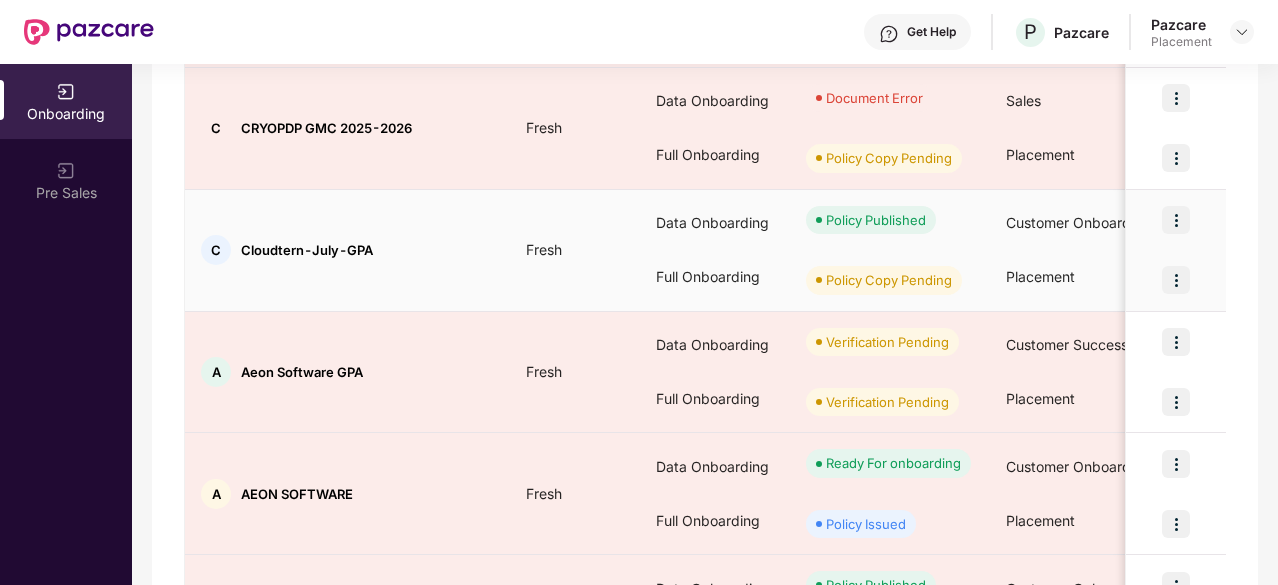 scroll, scrollTop: 564, scrollLeft: 0, axis: vertical 